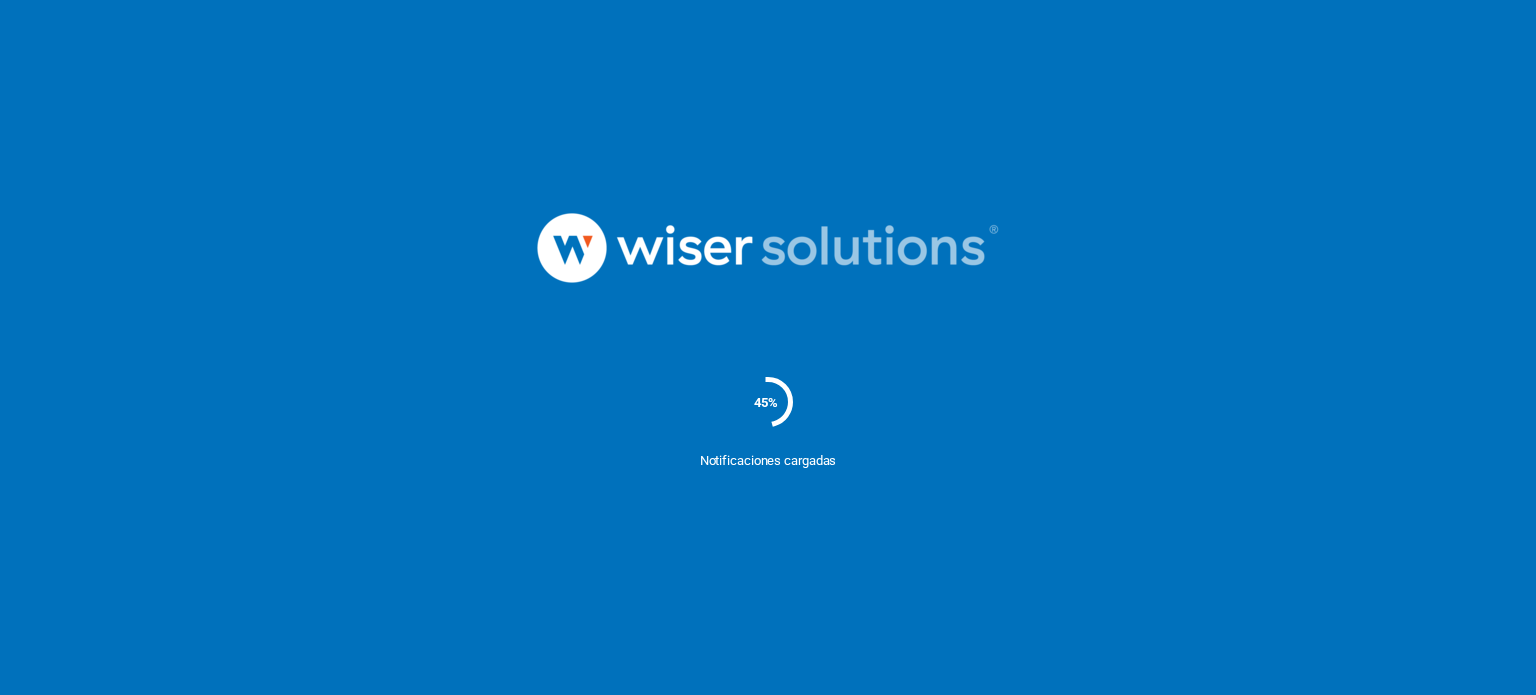 scroll, scrollTop: 0, scrollLeft: 0, axis: both 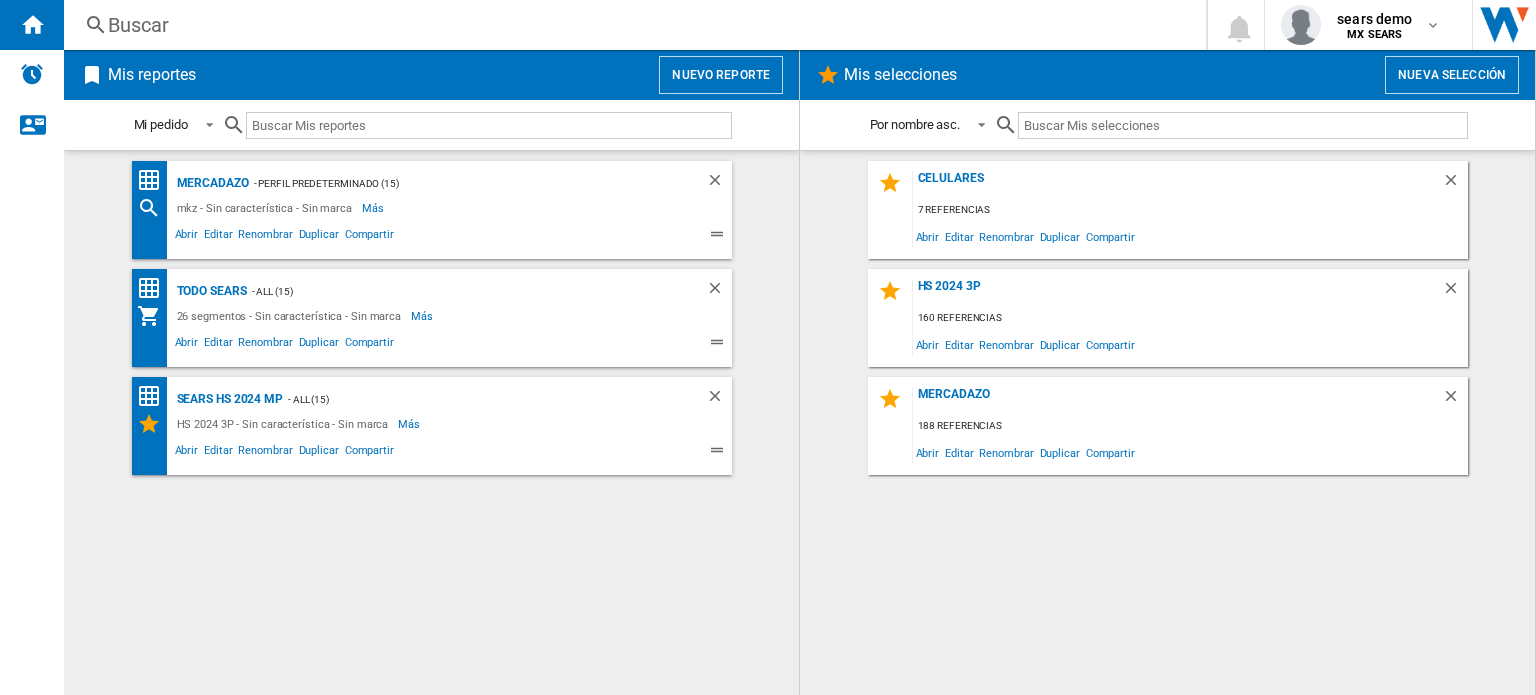 click on "Nuevo reporte" at bounding box center (721, 75) 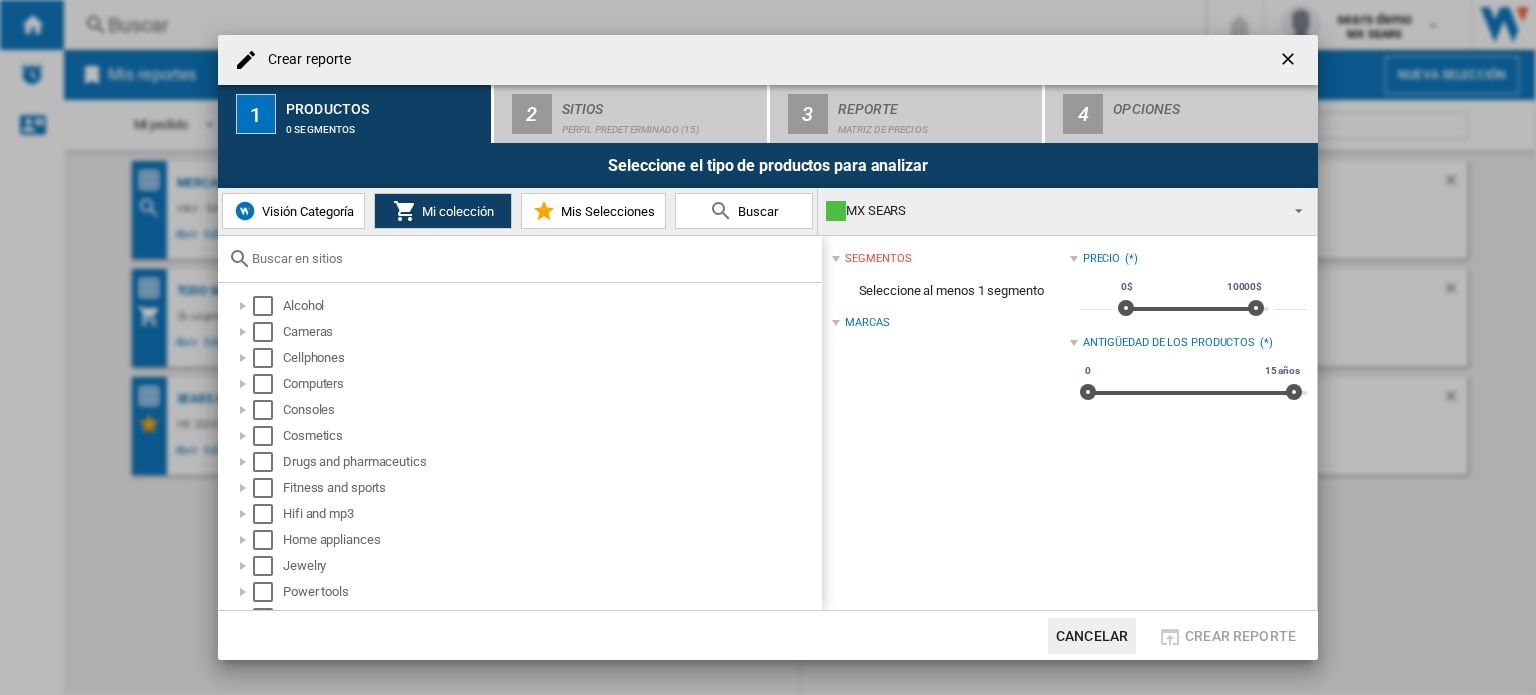 click on "Crear reporte" at bounding box center (768, 60) 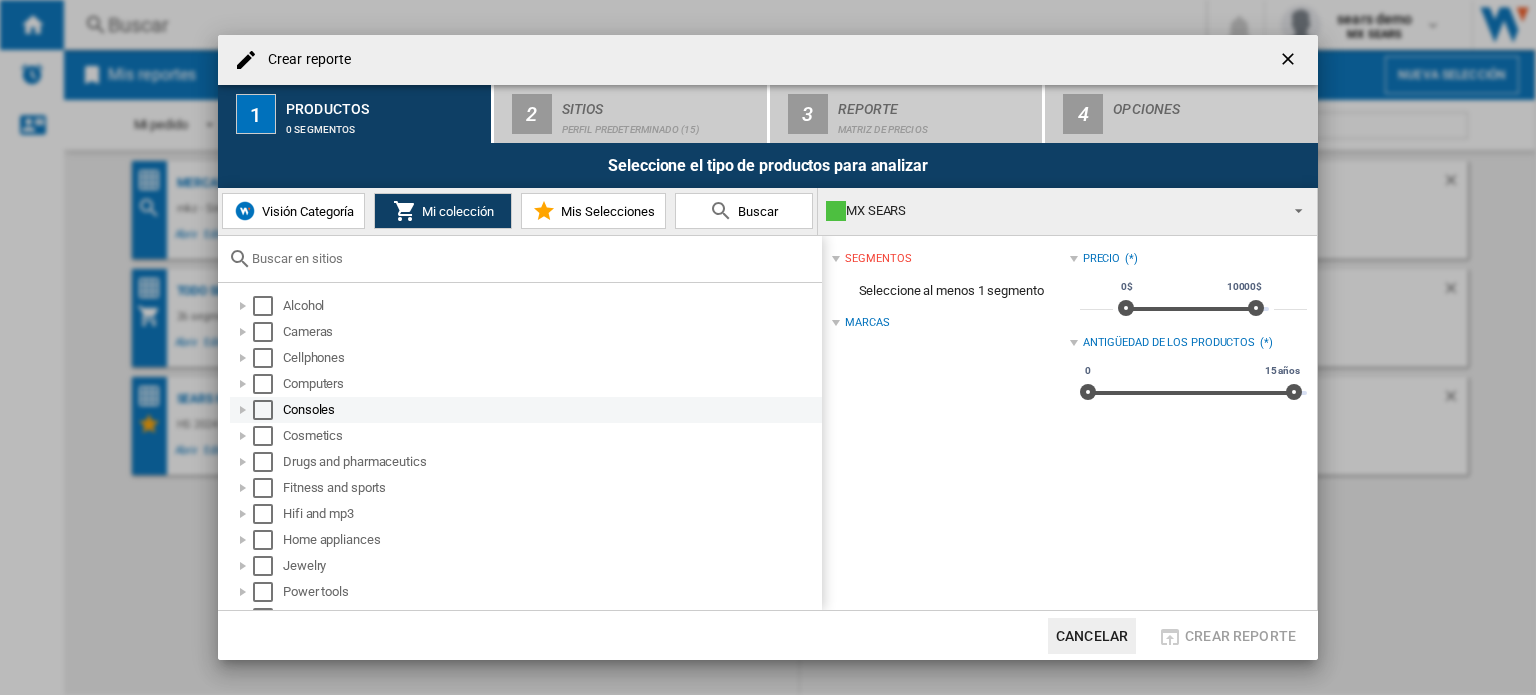 scroll, scrollTop: 176, scrollLeft: 0, axis: vertical 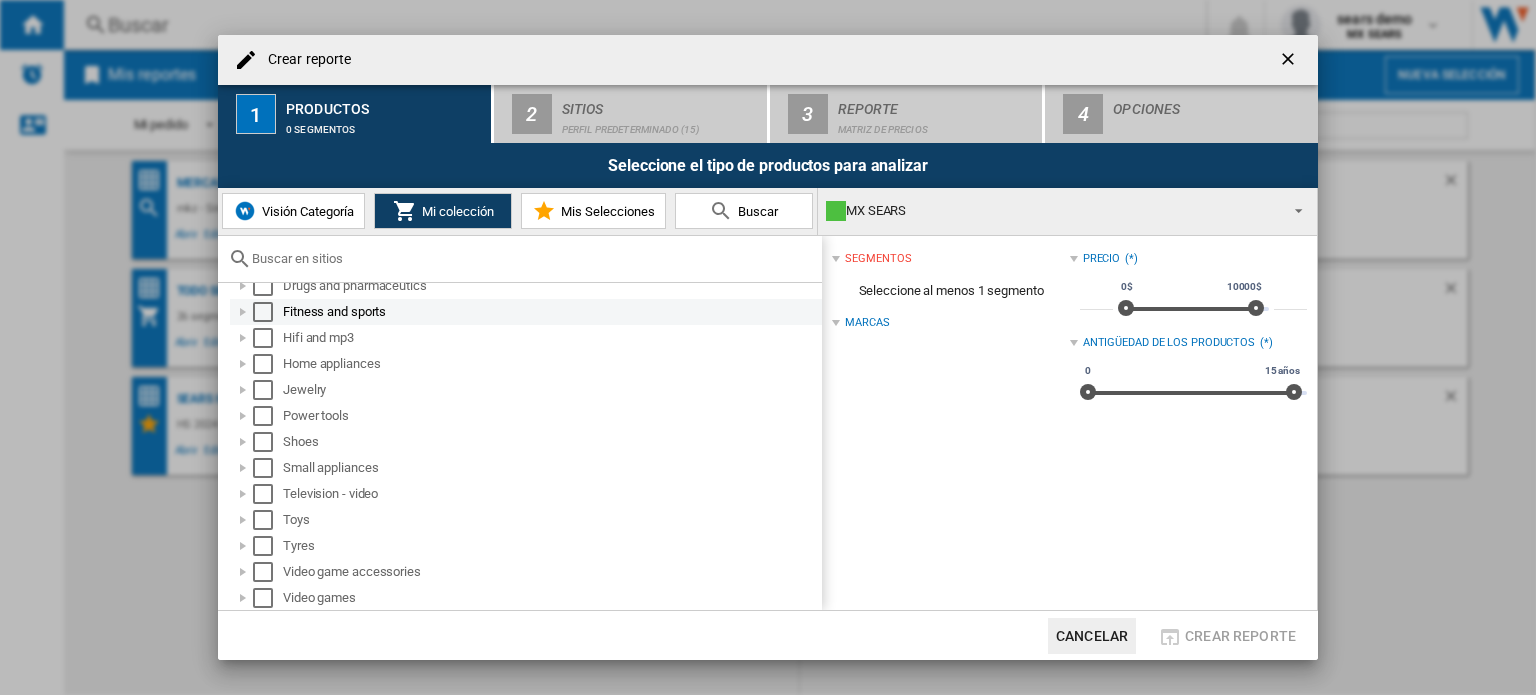 click on "Fitness and sports" at bounding box center [551, 312] 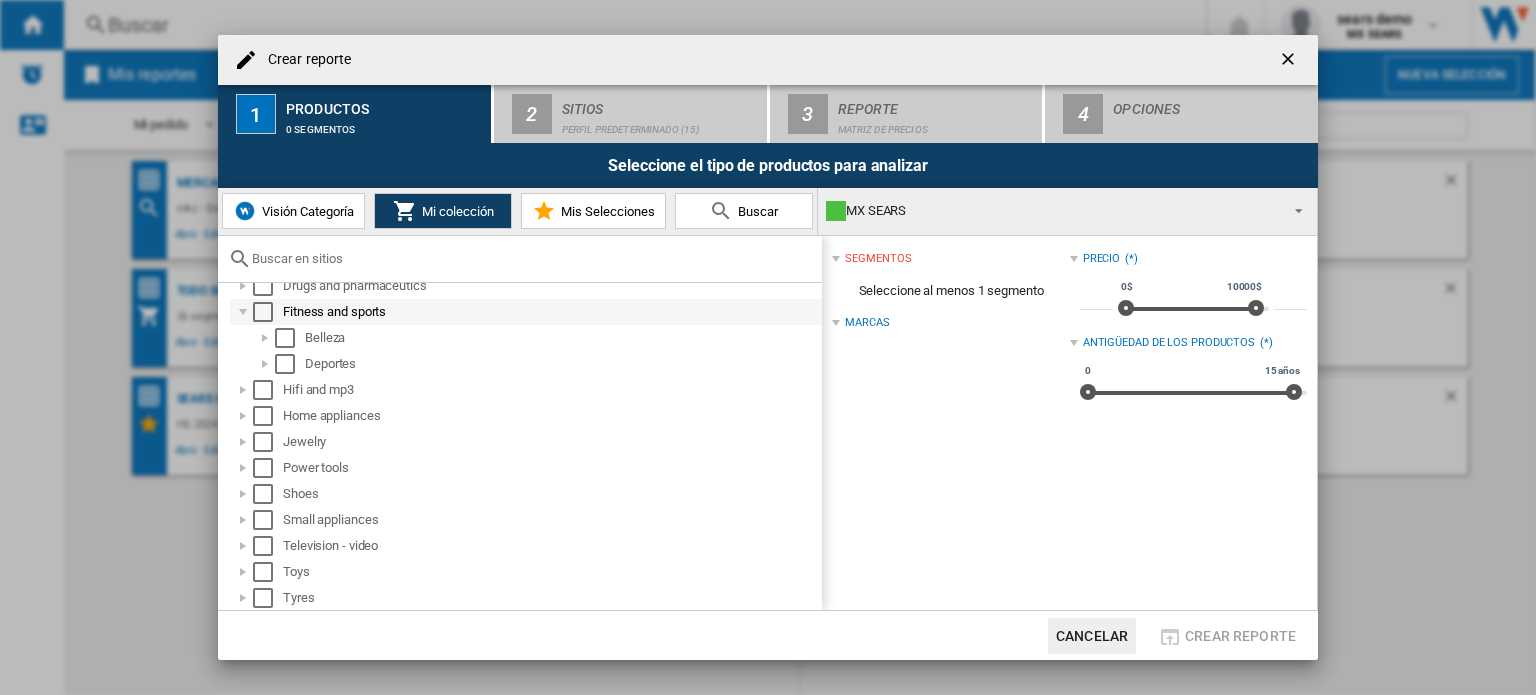 click at bounding box center (263, 312) 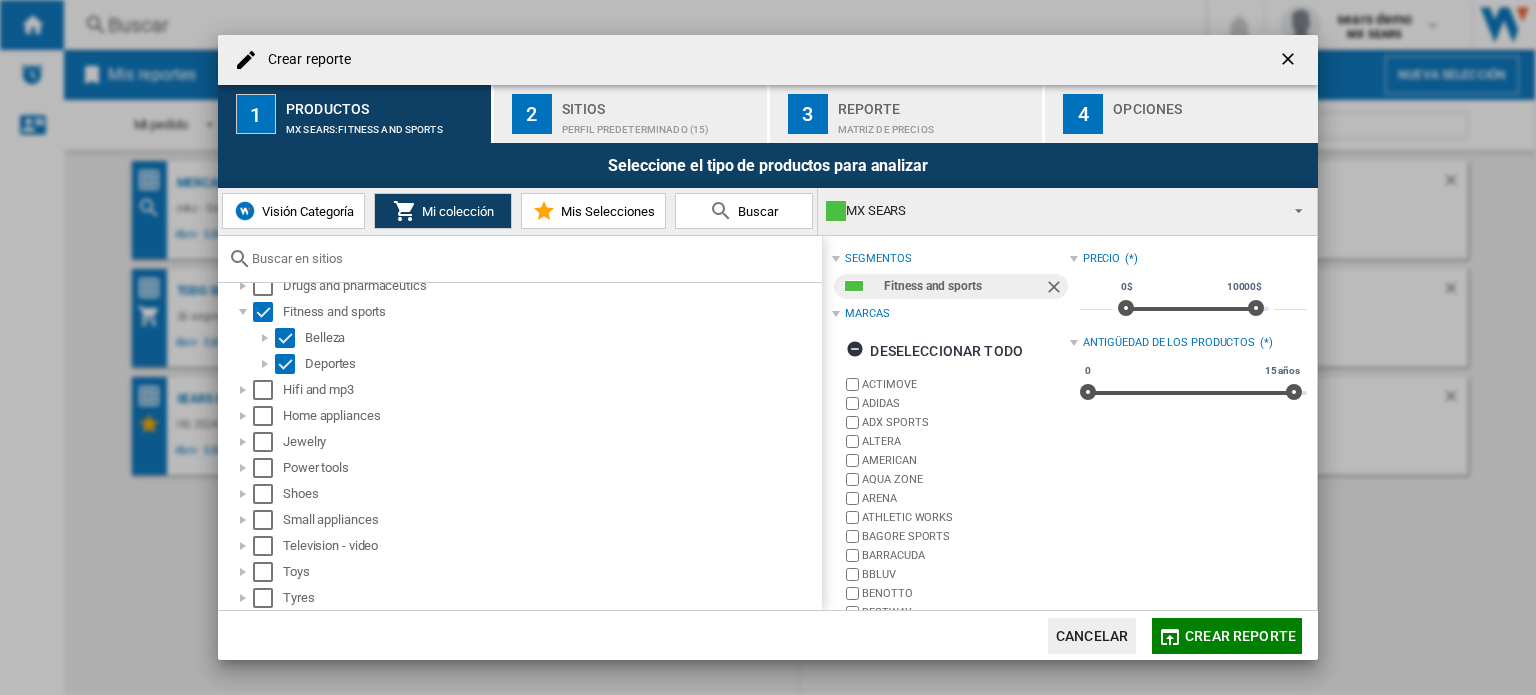 click on "2
Sitios
Perfil predeterminado (15)" at bounding box center [631, 114] 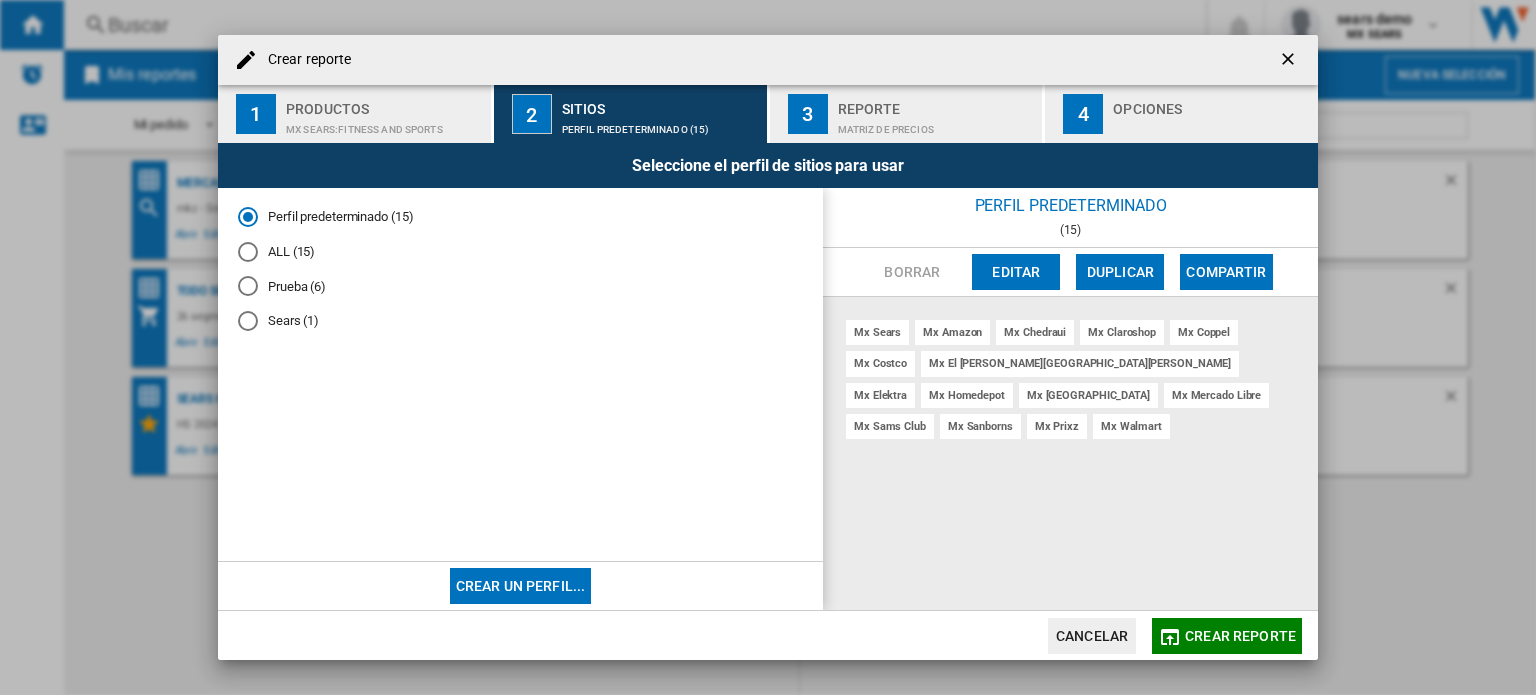 drag, startPoint x: 268, startPoint y: 251, endPoint x: 727, endPoint y: 315, distance: 463.4404 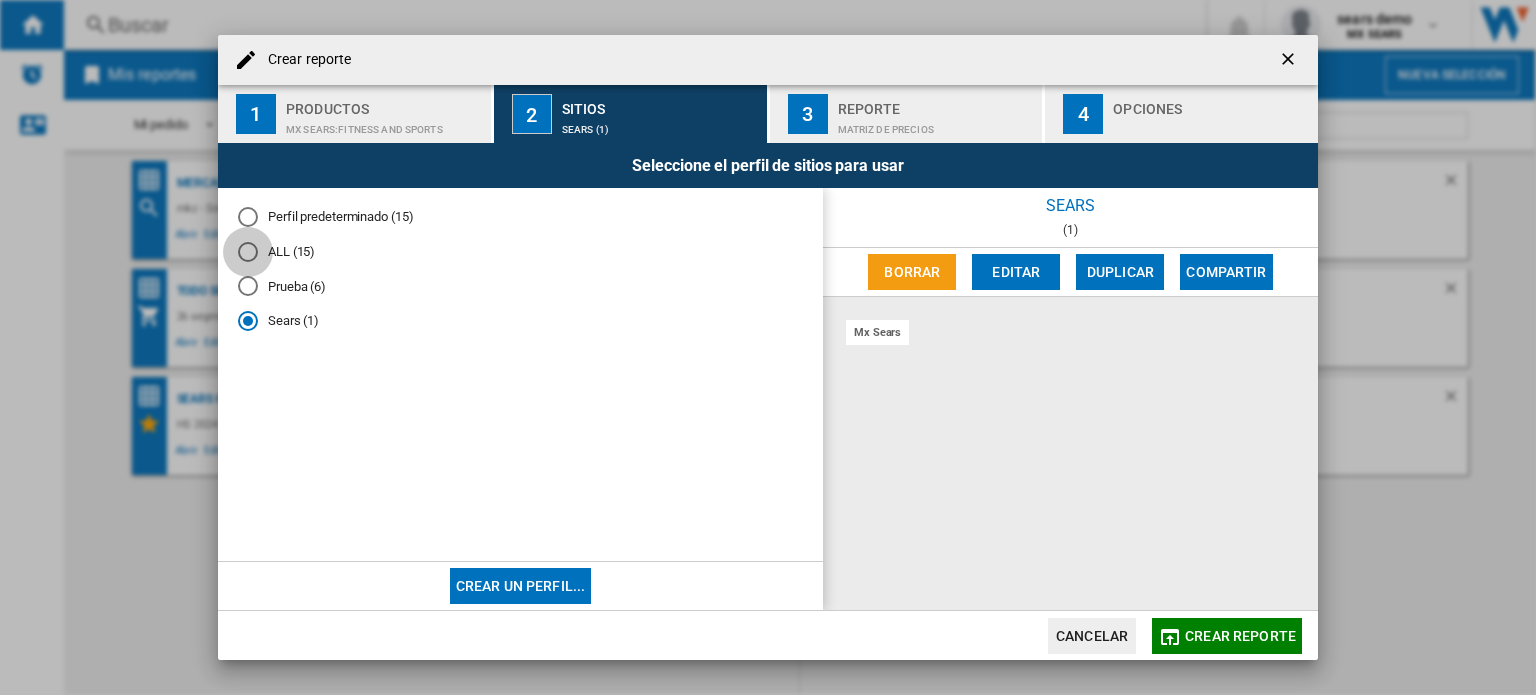 click at bounding box center (248, 252) 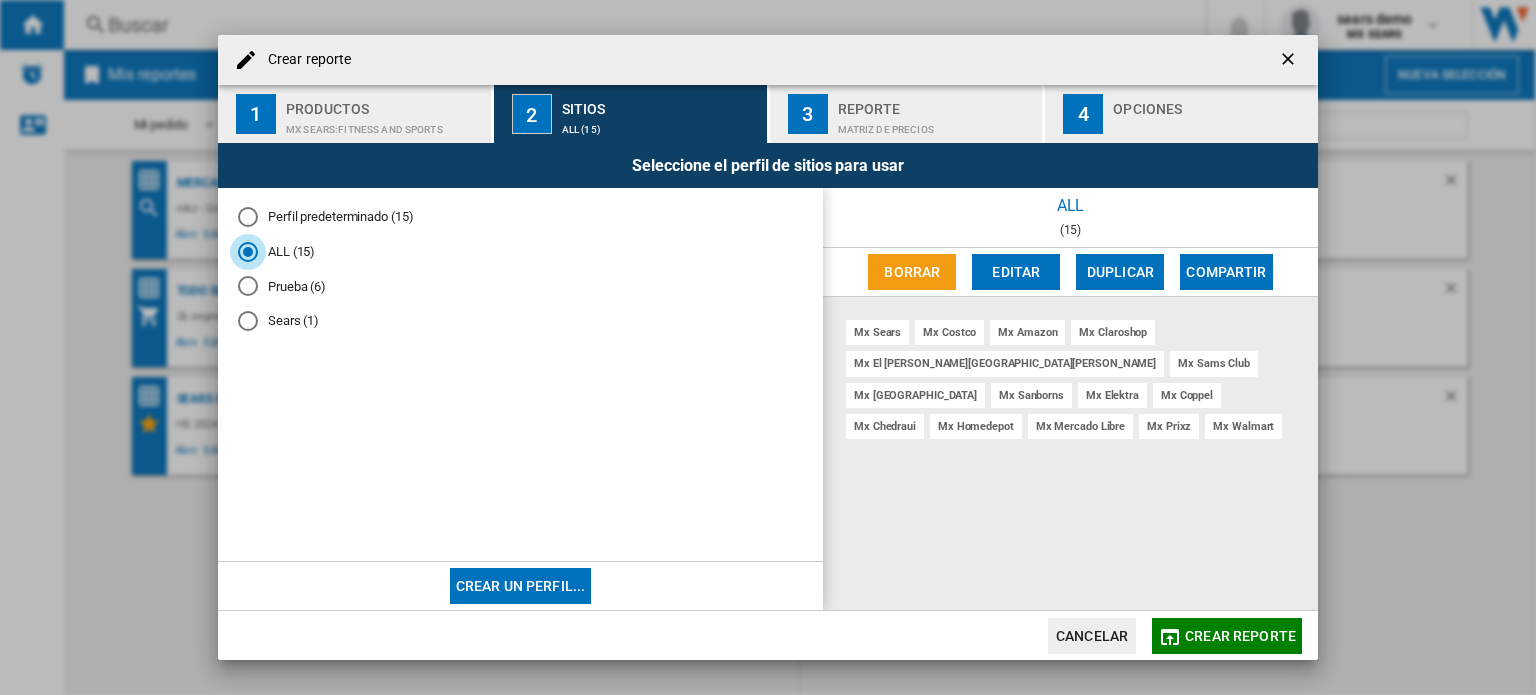 click on "Cancelar" 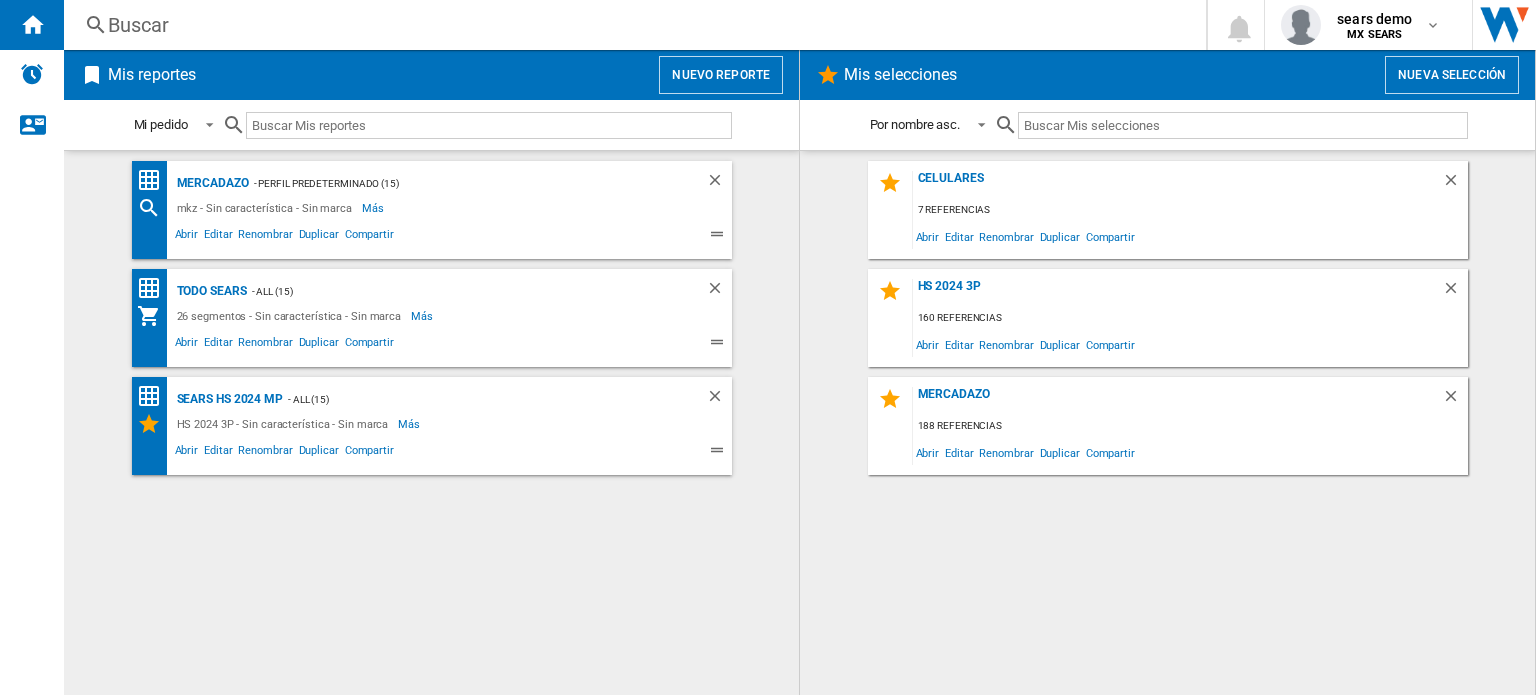 click on "Mercadazo
- Perfil predeterminado (15)
mkz - Sin característica - Sin marca
Más
Menos
Abrir
Editar
Renombrar
Duplicar
Compartir
Todo Sears
- ALL (15)
26 segmentos - Sin característica - Sin marca
Más
Menos
Abrir
Editar
Renombrar
Duplicar
Compartir
Sears HS 2024 MP
- ALL (15)
HS 2024 3P - Sin característica - Sin marca
Más
Menos" 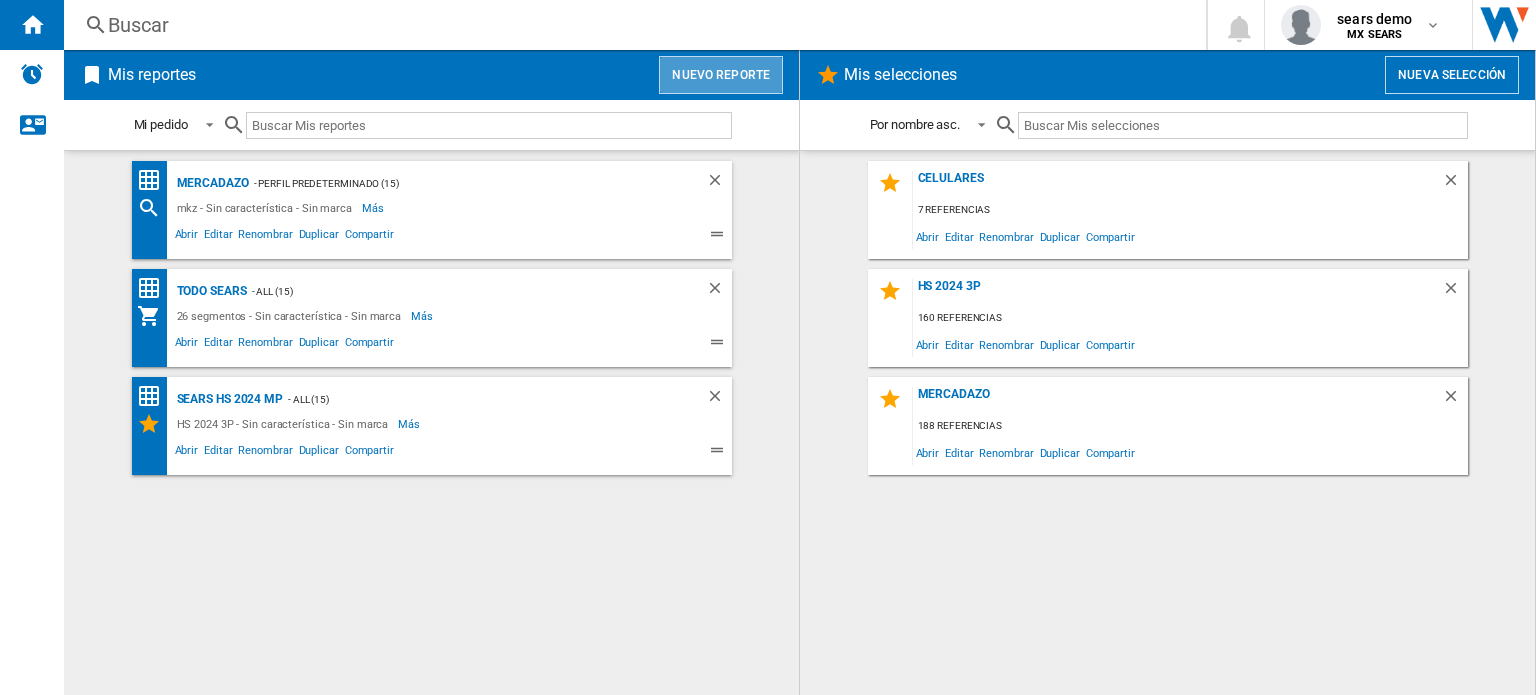 click on "Nuevo reporte" at bounding box center [721, 75] 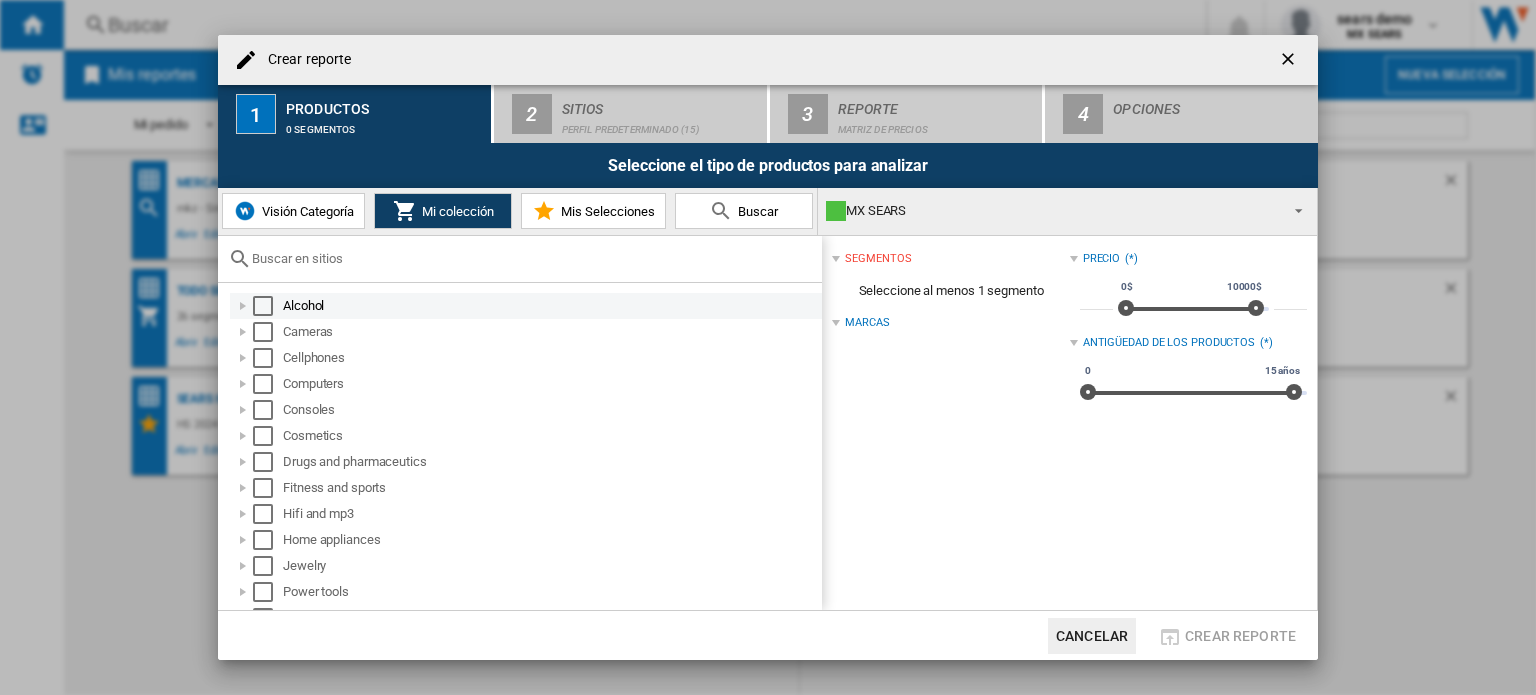 click at bounding box center (243, 306) 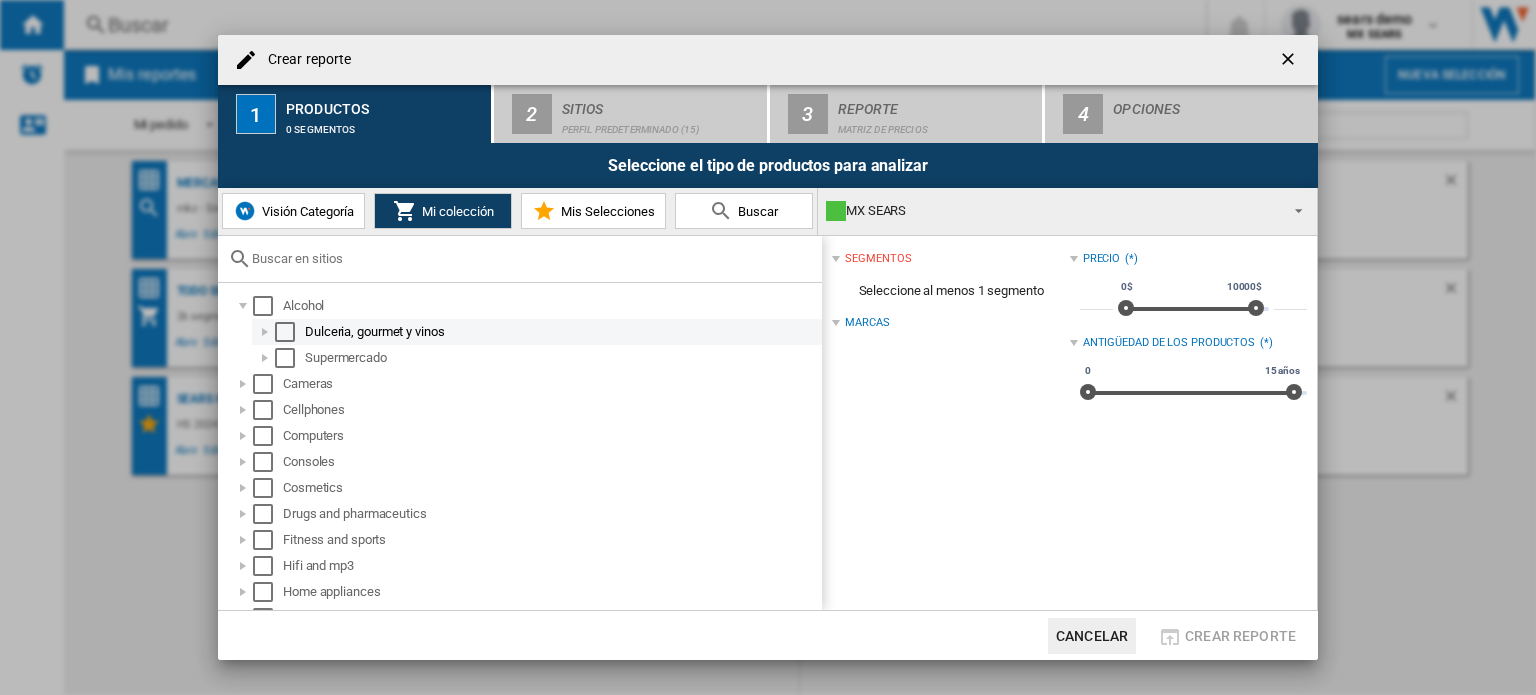 click at bounding box center [265, 332] 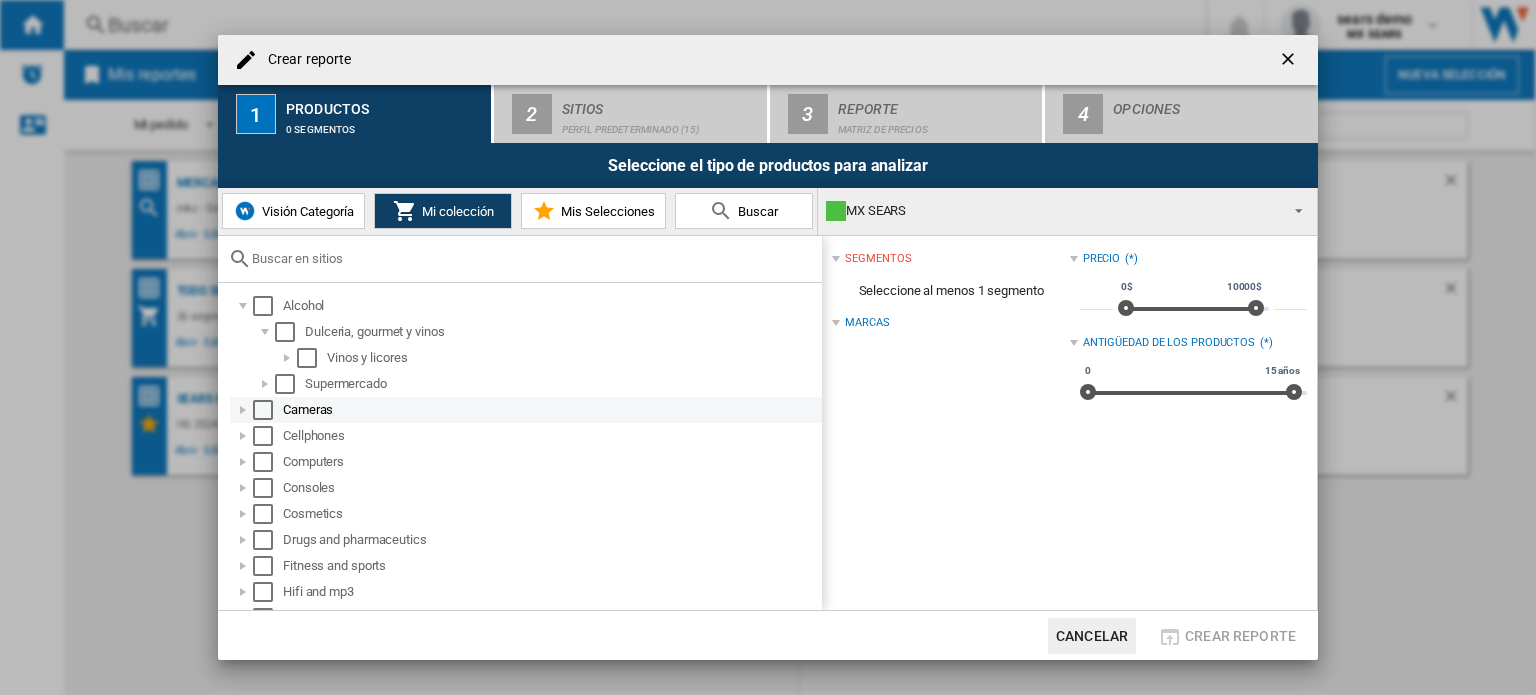 click at bounding box center (243, 410) 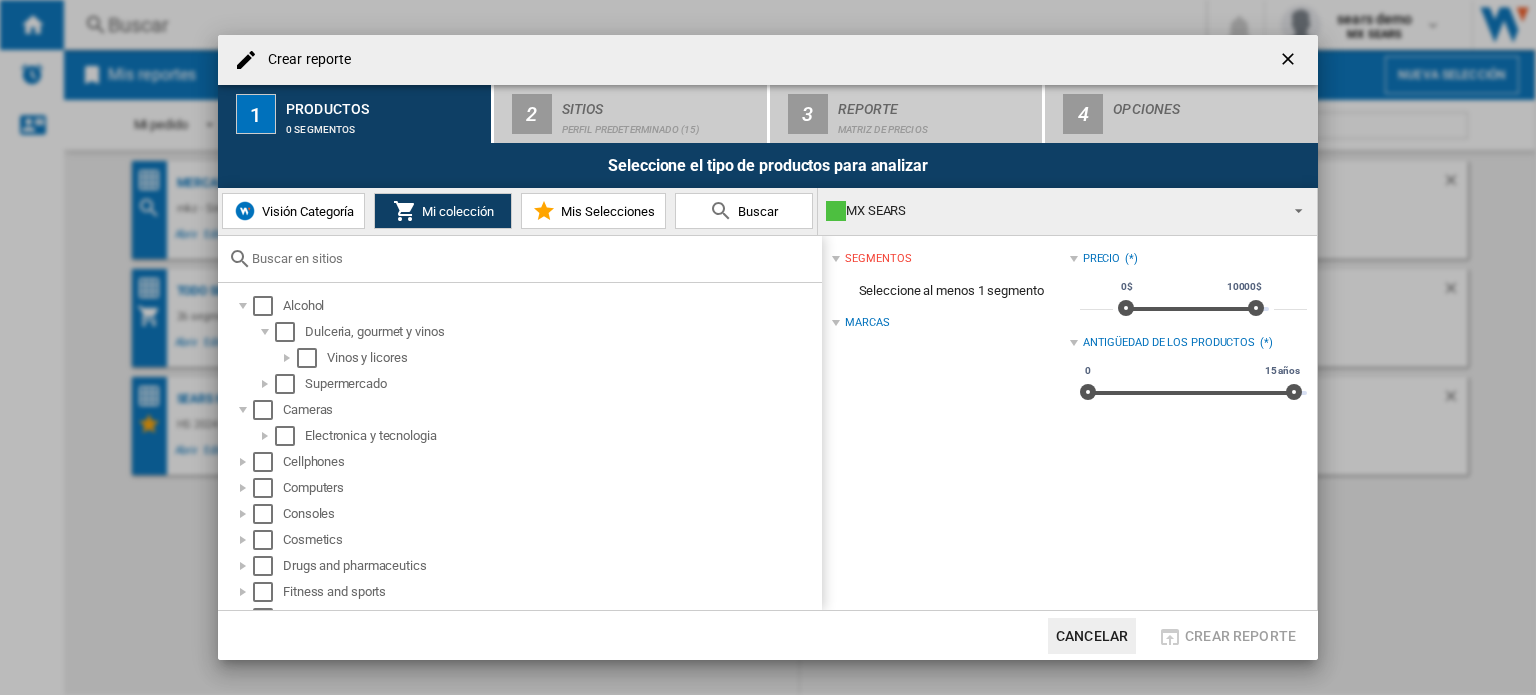 click at bounding box center (532, 258) 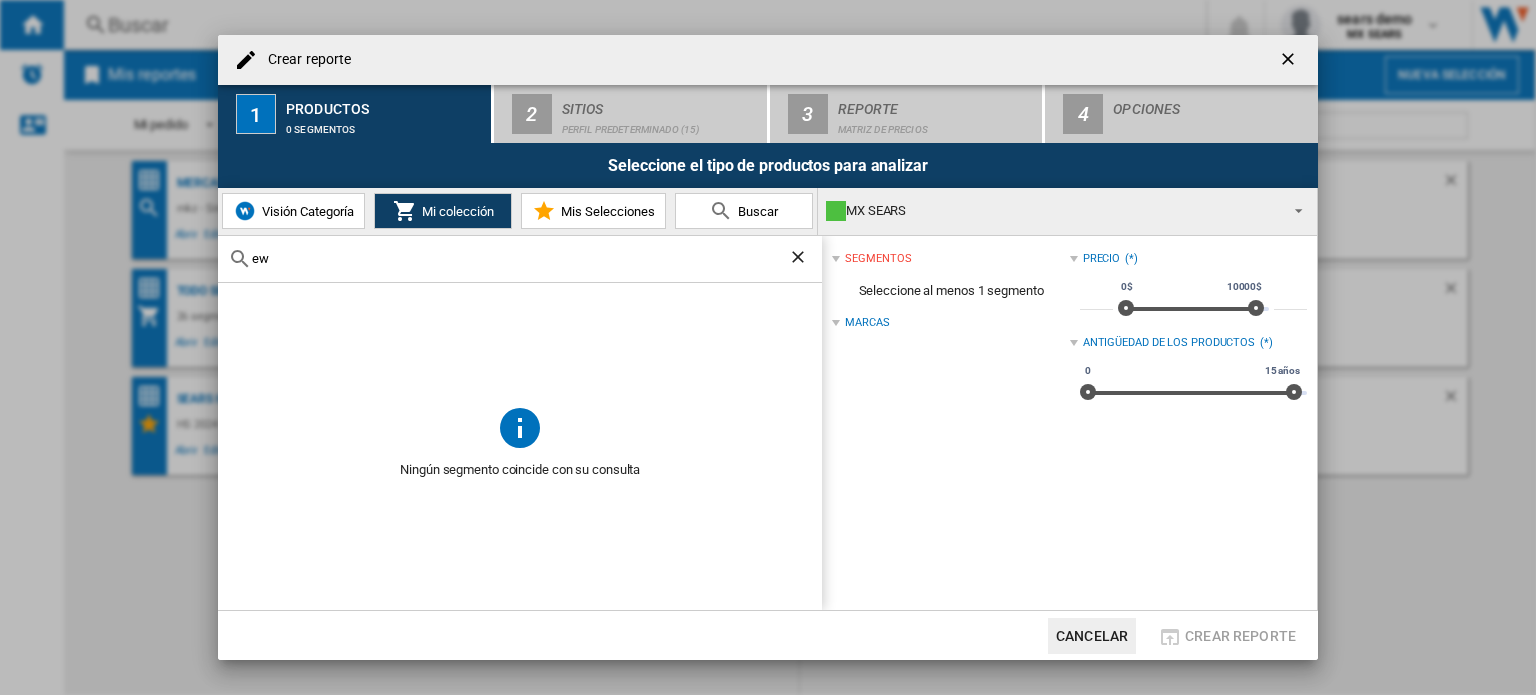 type on "e" 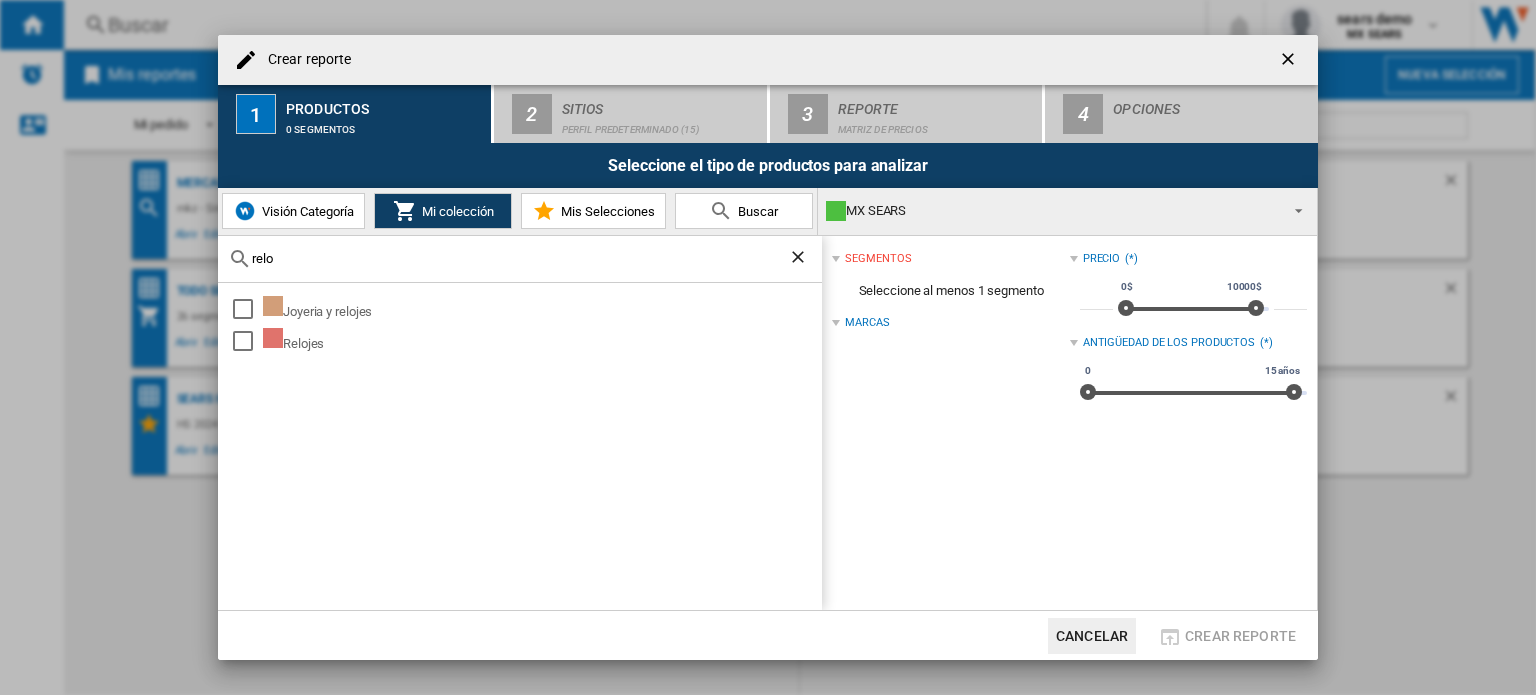 type on "relo" 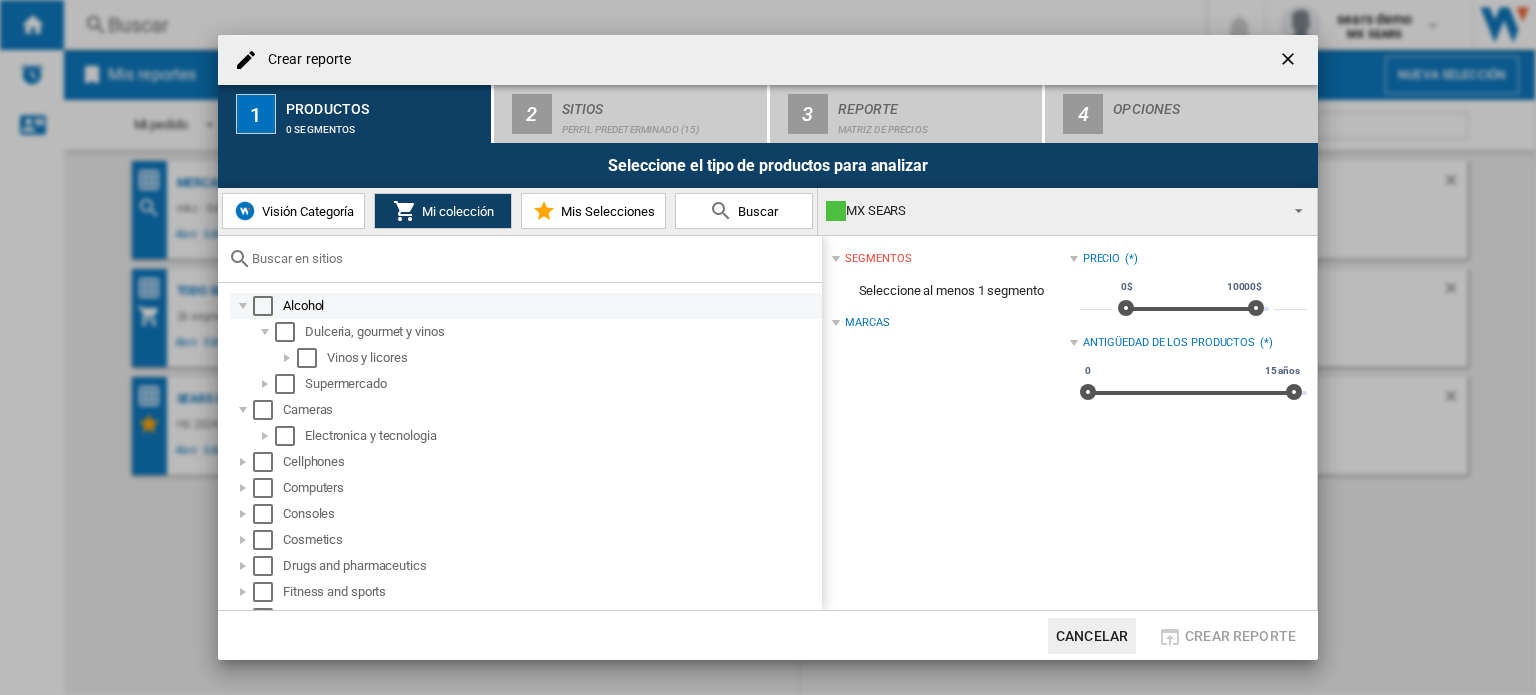 click at bounding box center [243, 306] 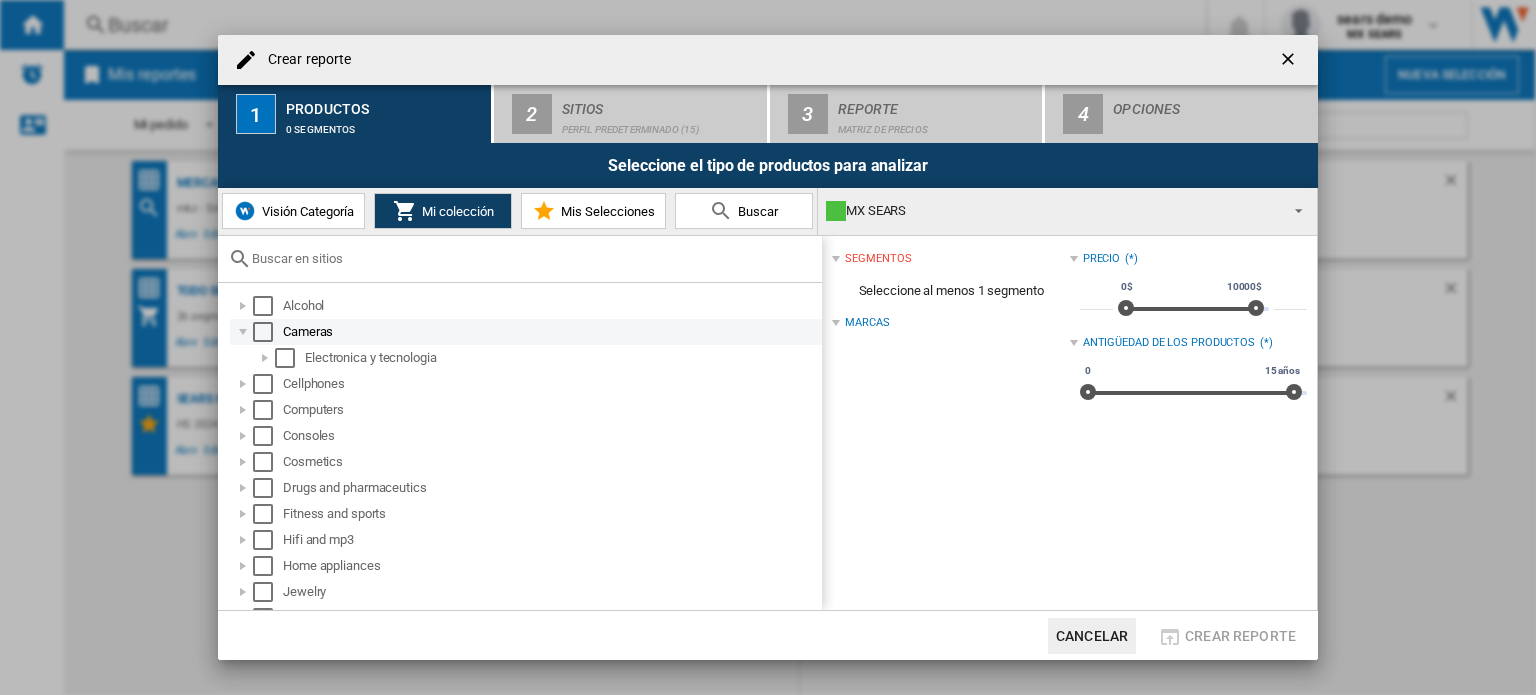 click at bounding box center (243, 332) 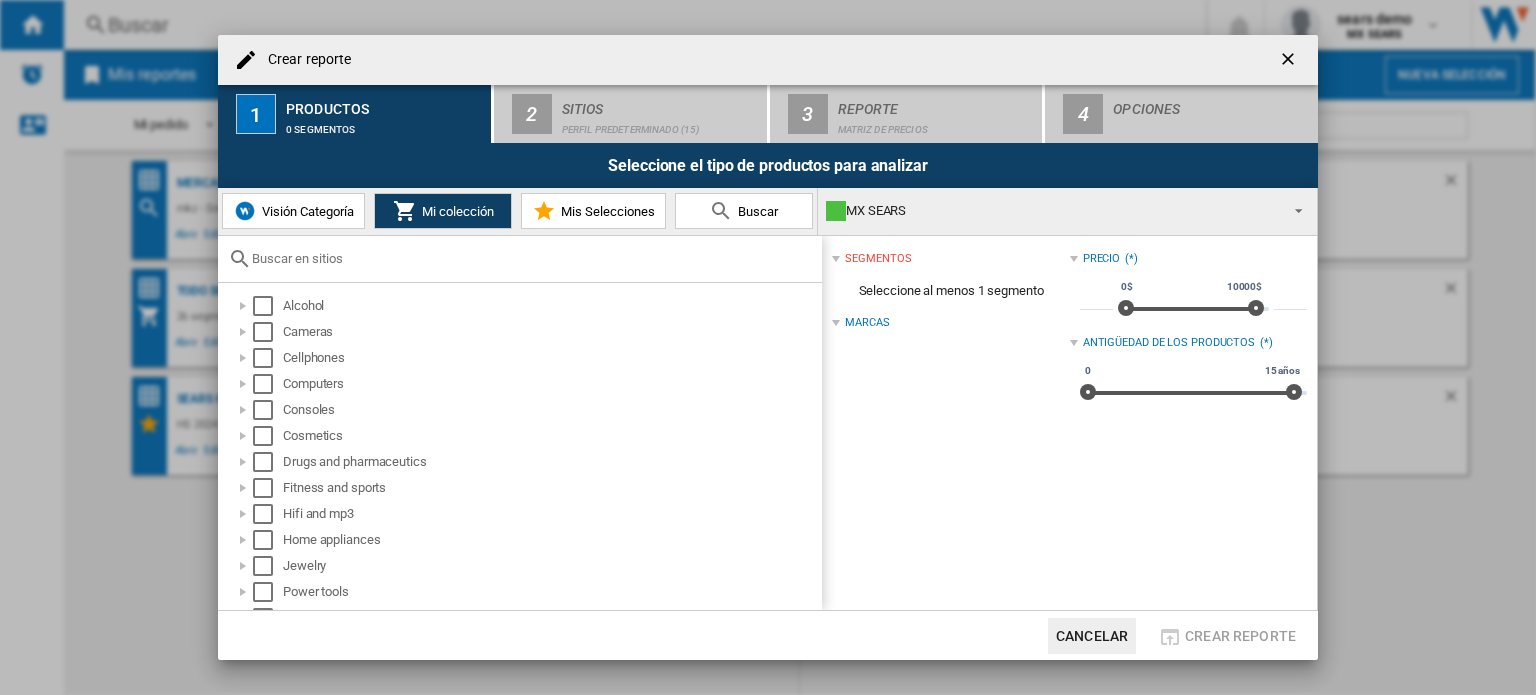 click on "Visión Categoría" at bounding box center (305, 211) 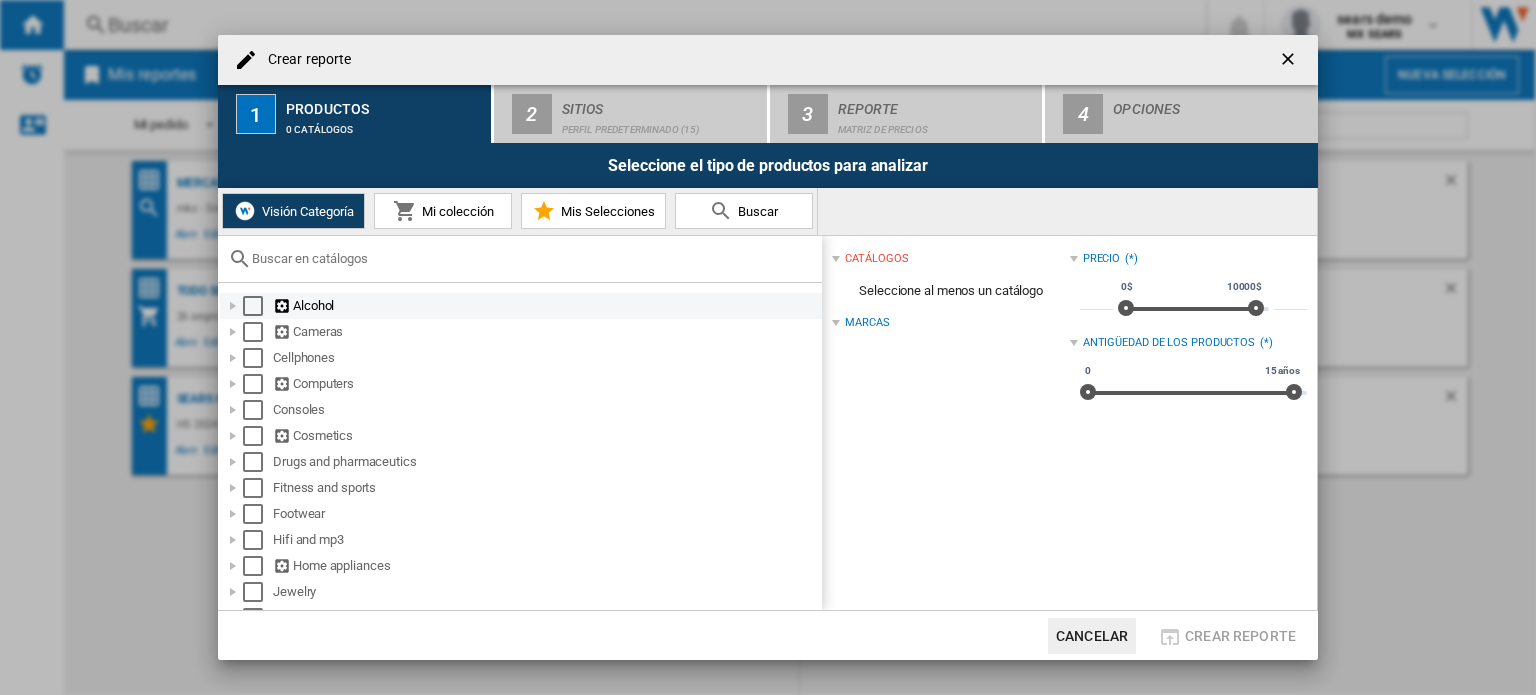 click at bounding box center (233, 306) 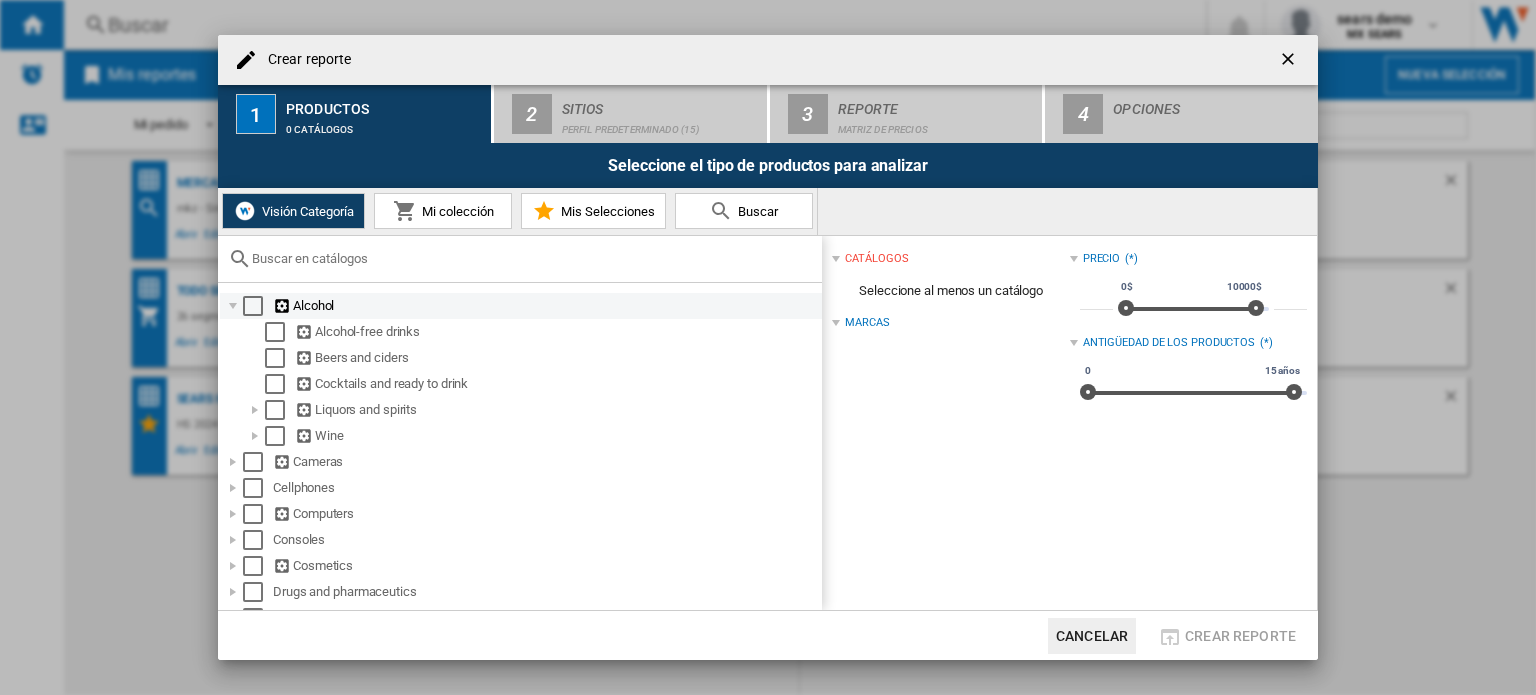 click at bounding box center (233, 306) 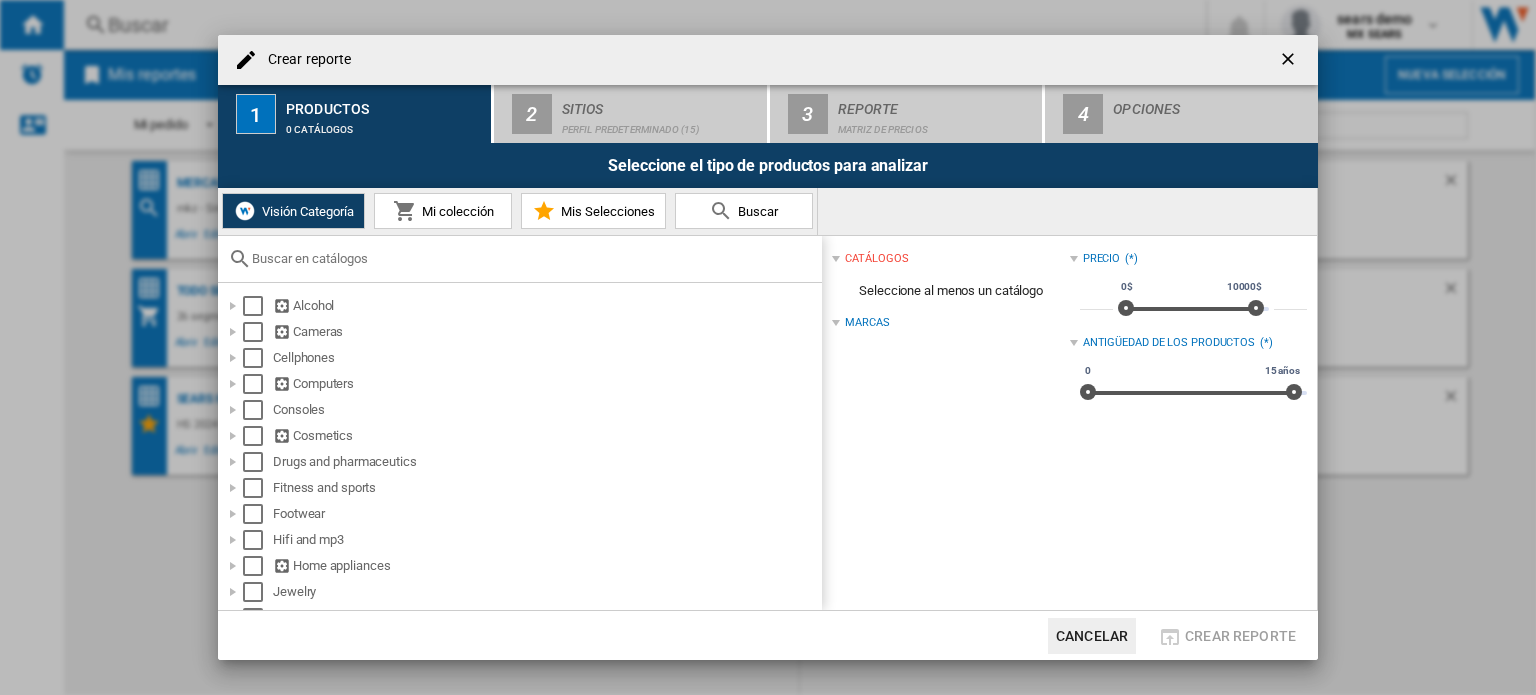 click on "Mi colección" at bounding box center (455, 211) 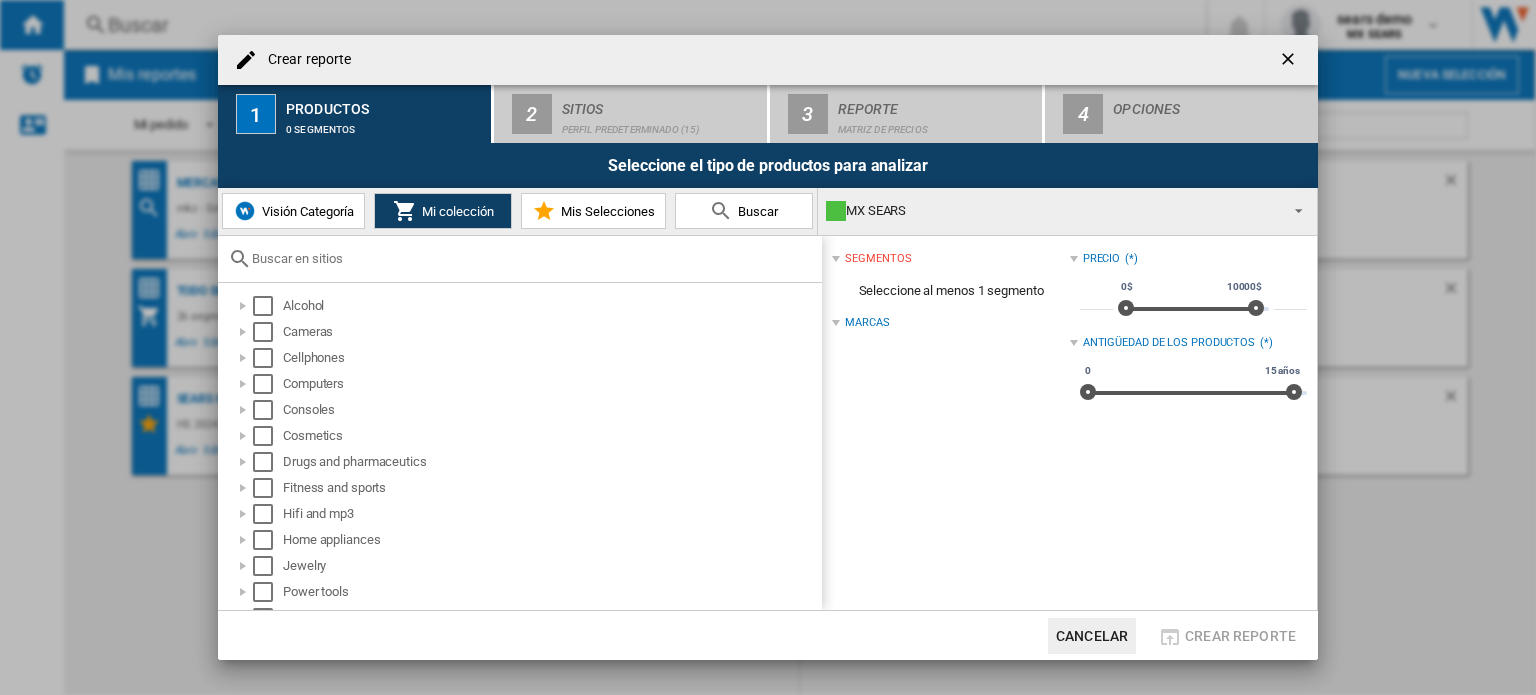 click on "Visión Categoría" at bounding box center [305, 211] 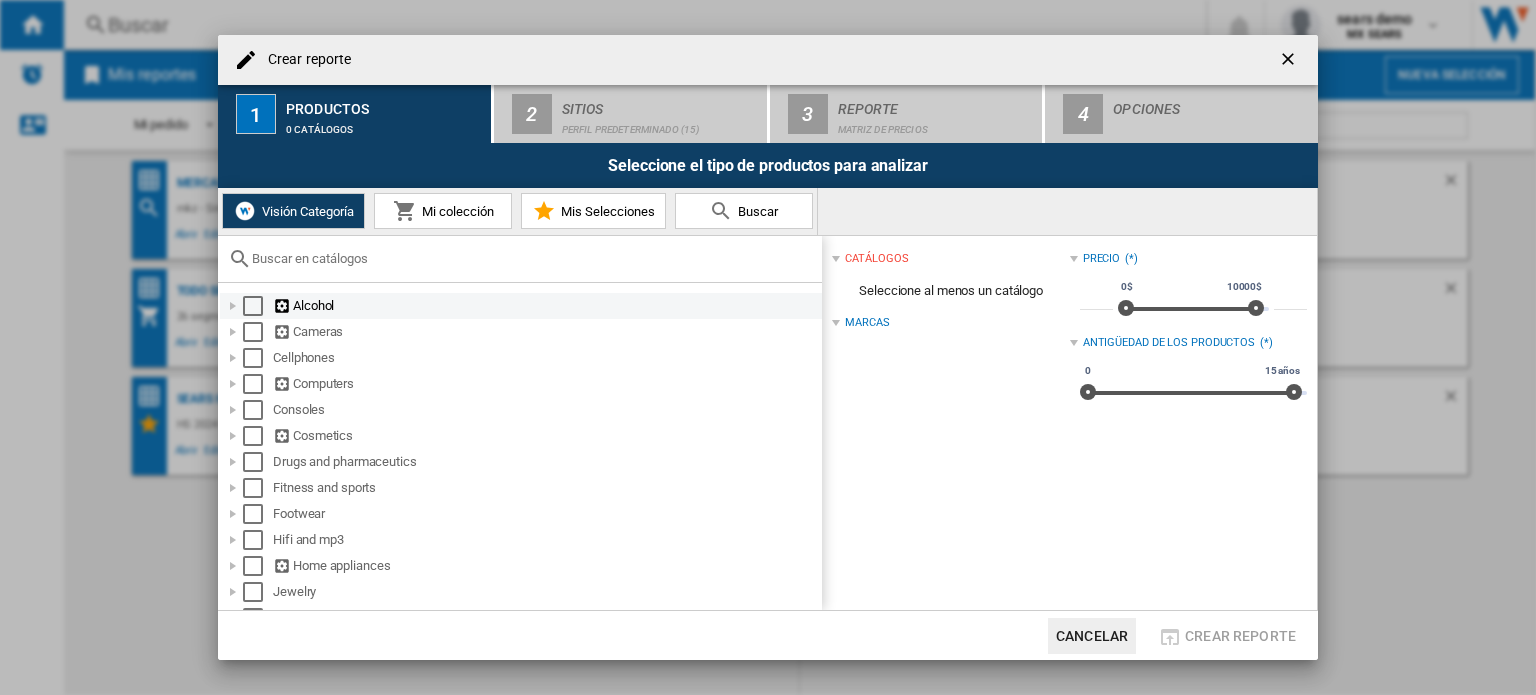 click at bounding box center [233, 306] 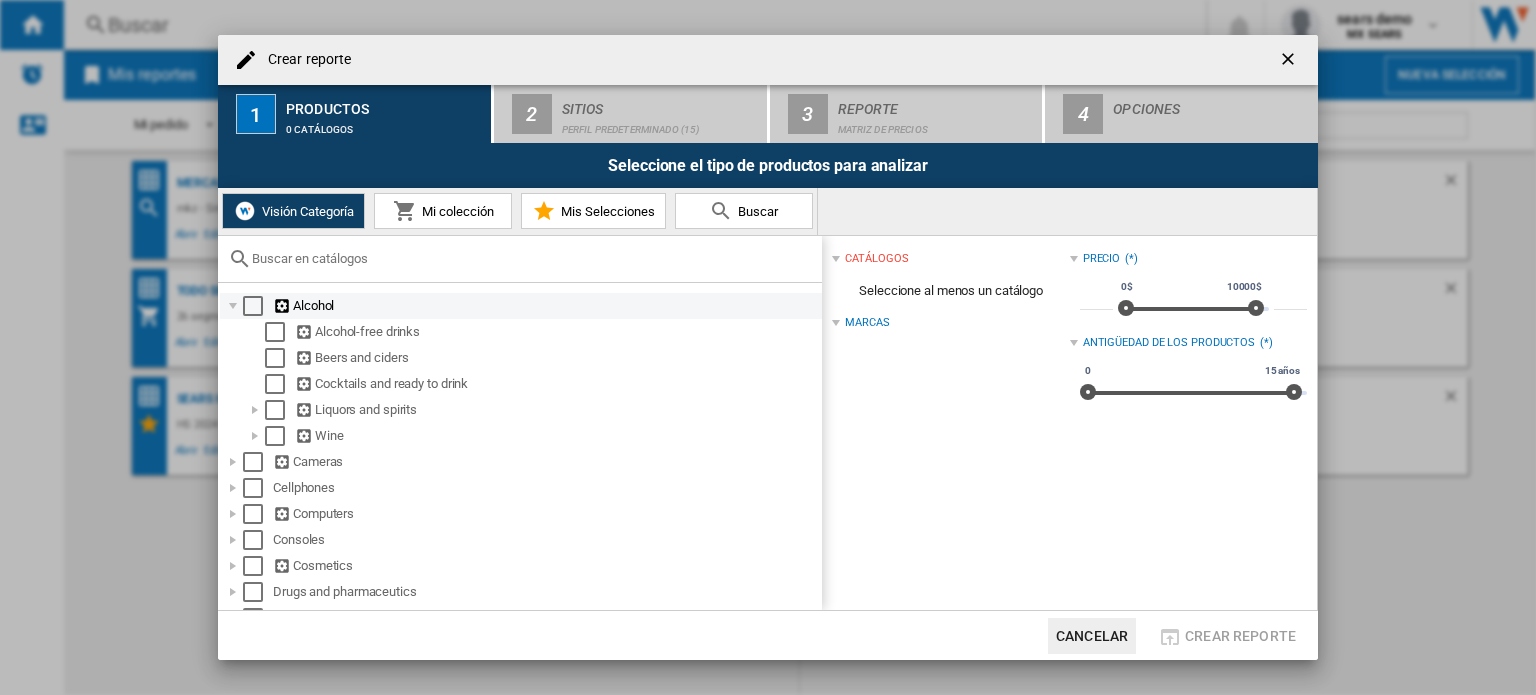 click at bounding box center [233, 306] 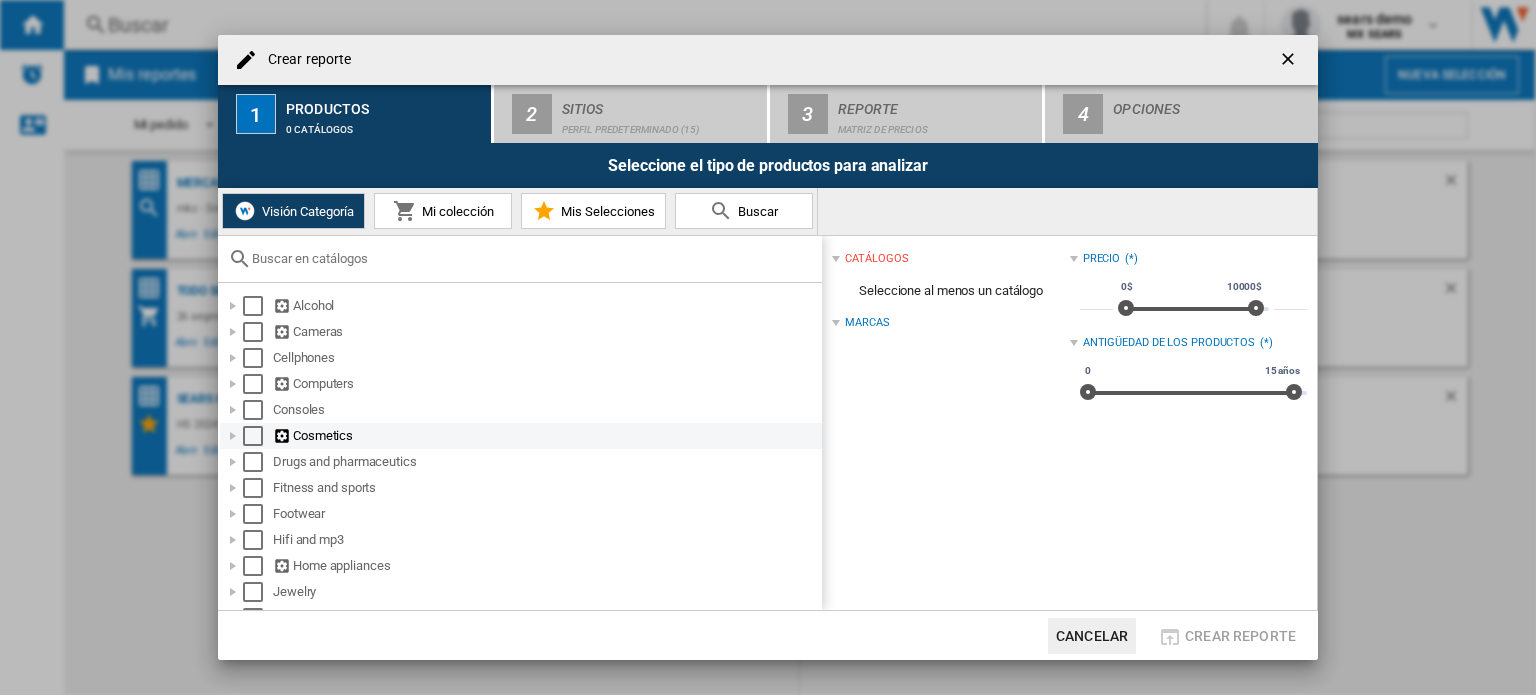 scroll, scrollTop: 176, scrollLeft: 0, axis: vertical 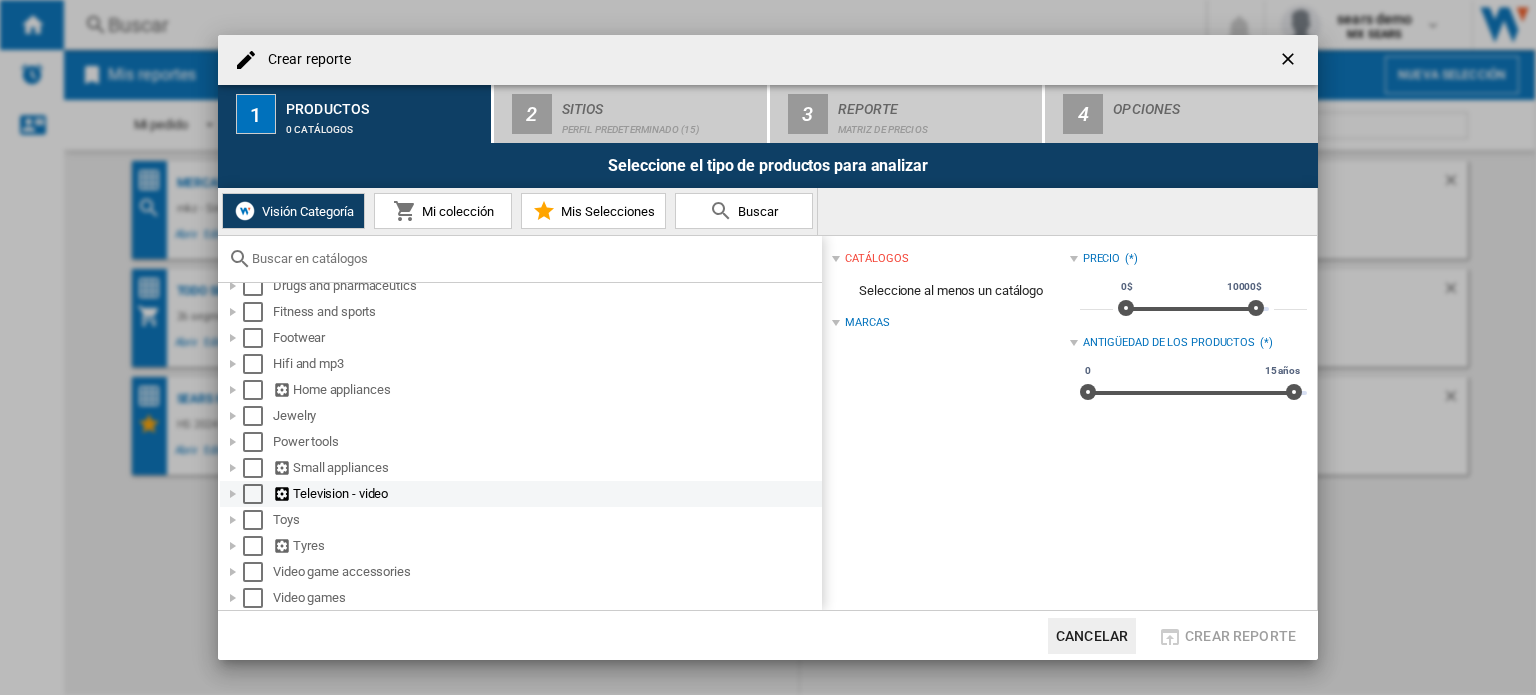 click at bounding box center (233, 494) 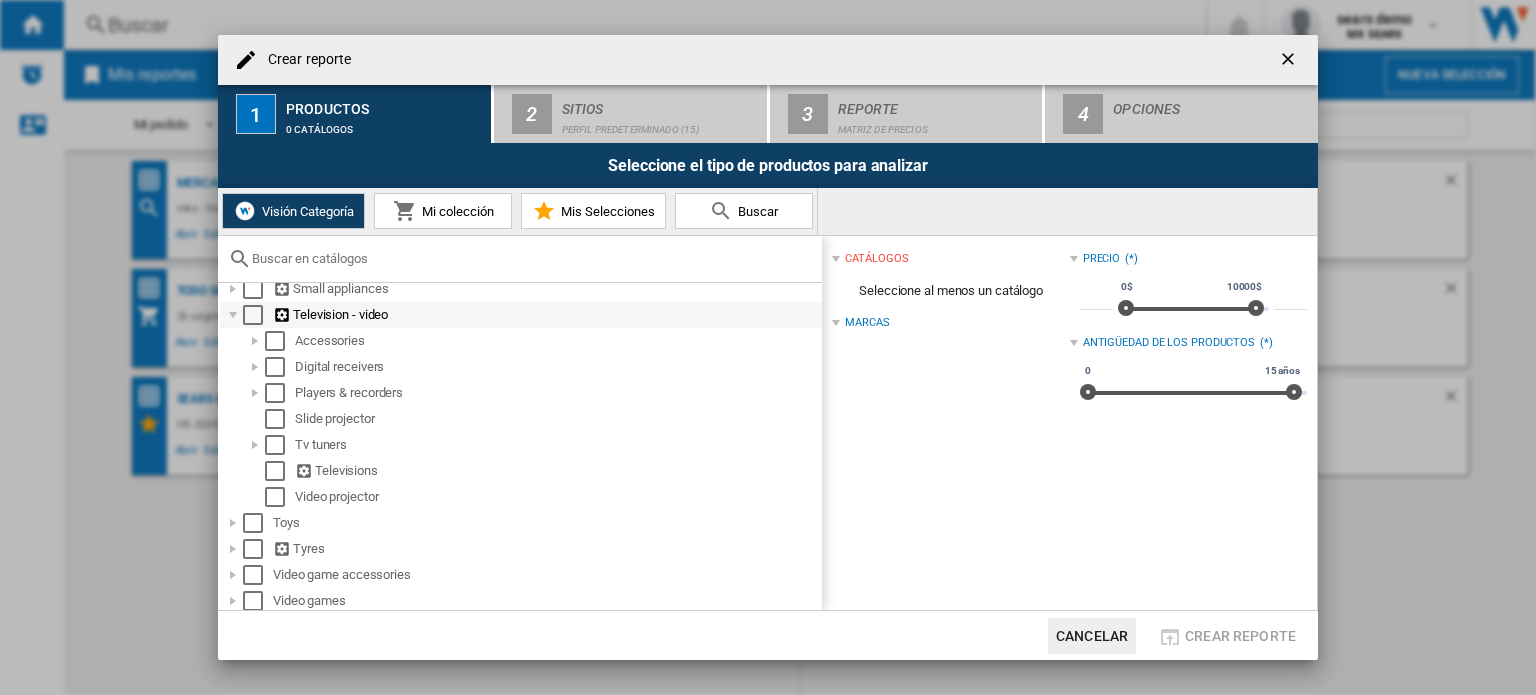 scroll, scrollTop: 356, scrollLeft: 0, axis: vertical 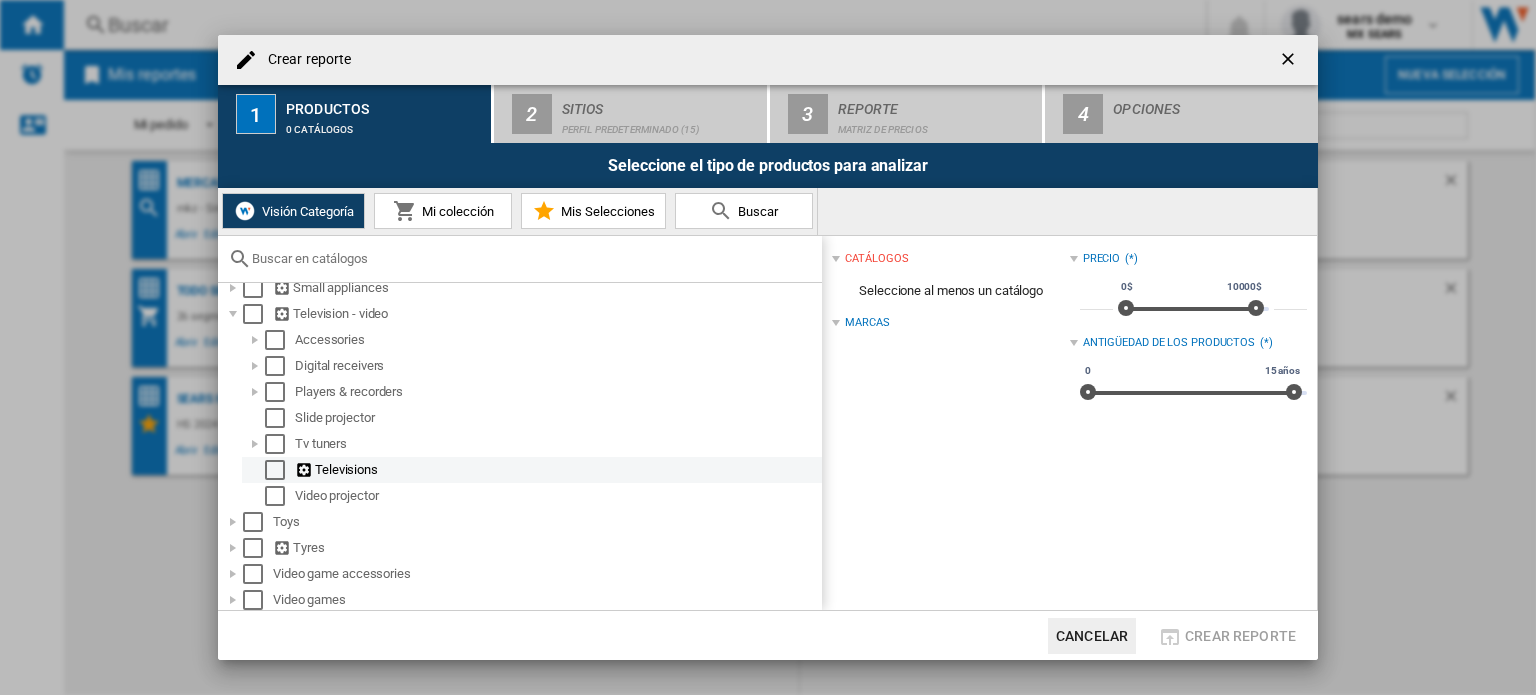 click at bounding box center (275, 470) 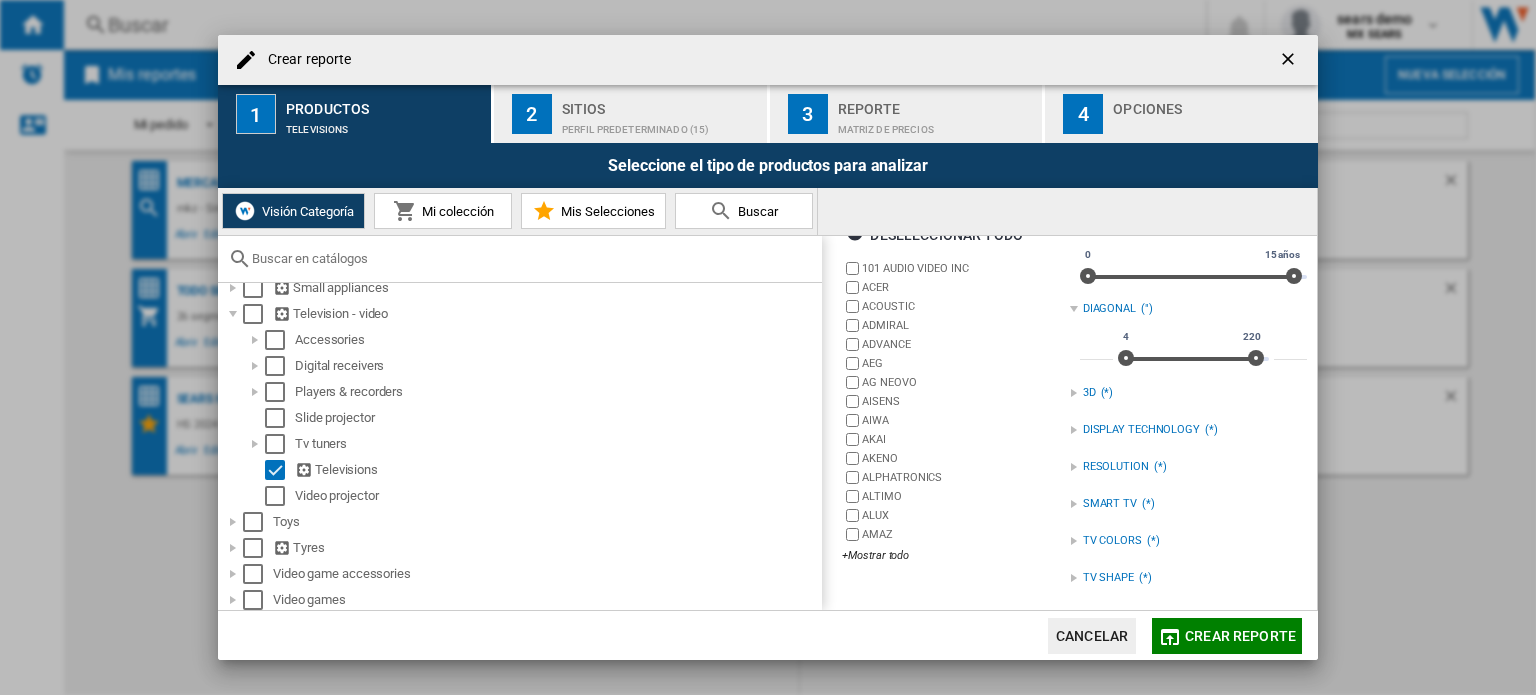 scroll, scrollTop: 115, scrollLeft: 0, axis: vertical 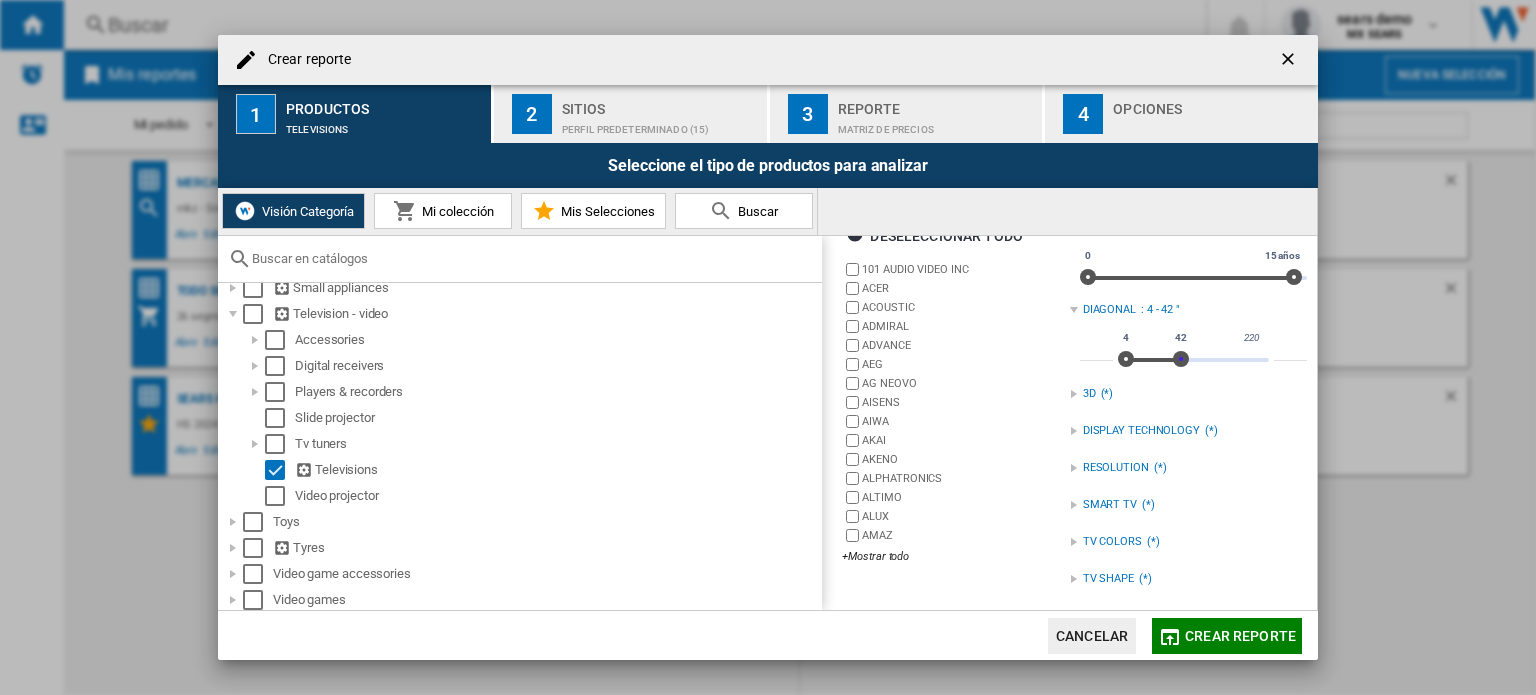 drag, startPoint x: 1249, startPoint y: 356, endPoint x: 1177, endPoint y: 357, distance: 72.00694 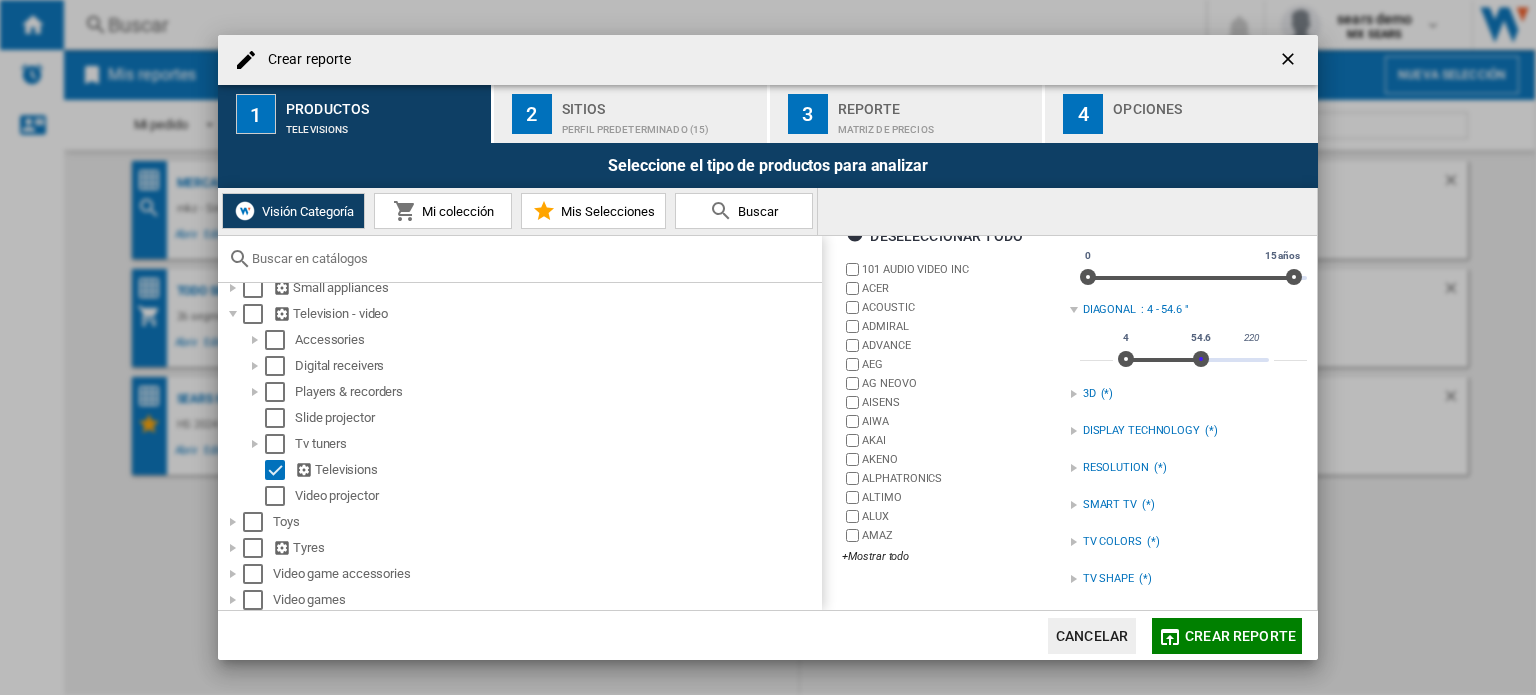 drag, startPoint x: 1178, startPoint y: 359, endPoint x: 1194, endPoint y: 359, distance: 16 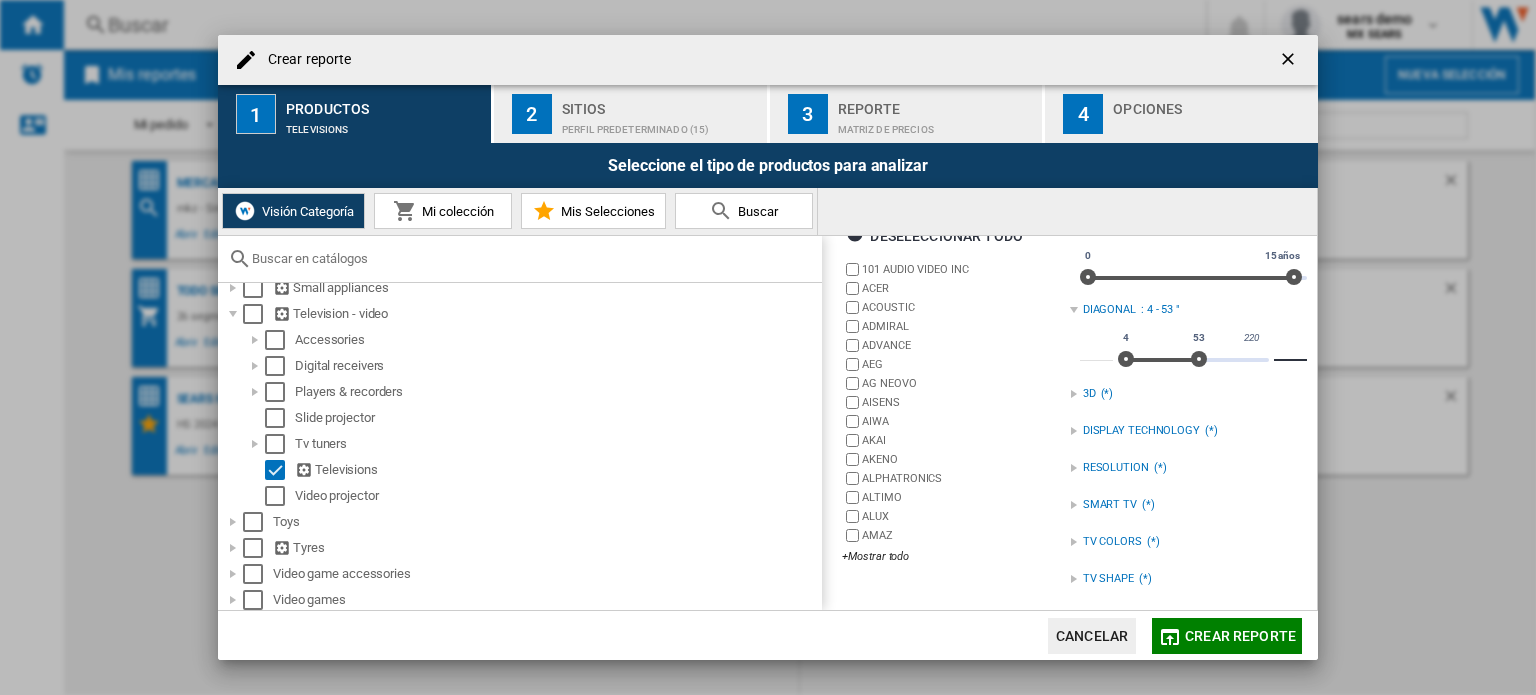 drag, startPoint x: 1271, startPoint y: 353, endPoint x: 1306, endPoint y: 359, distance: 35.510563 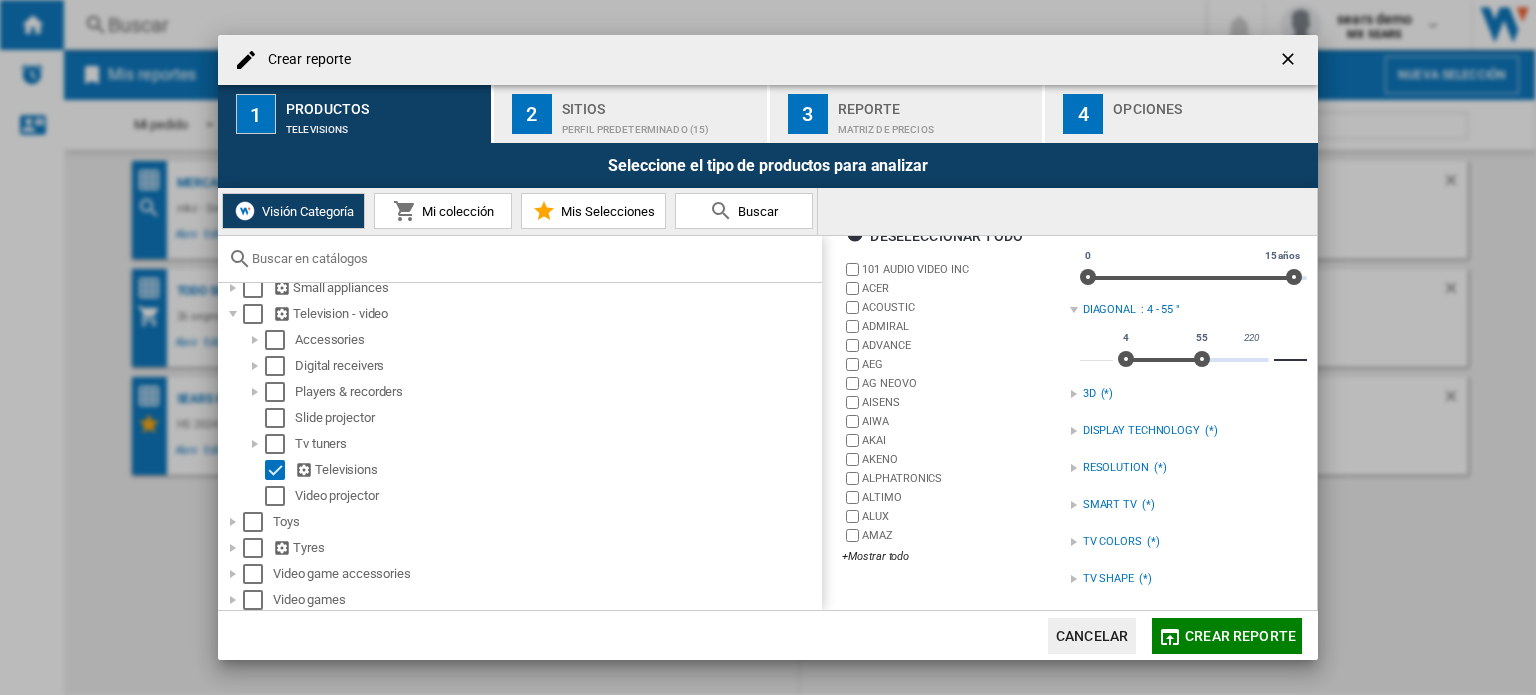 type on "**" 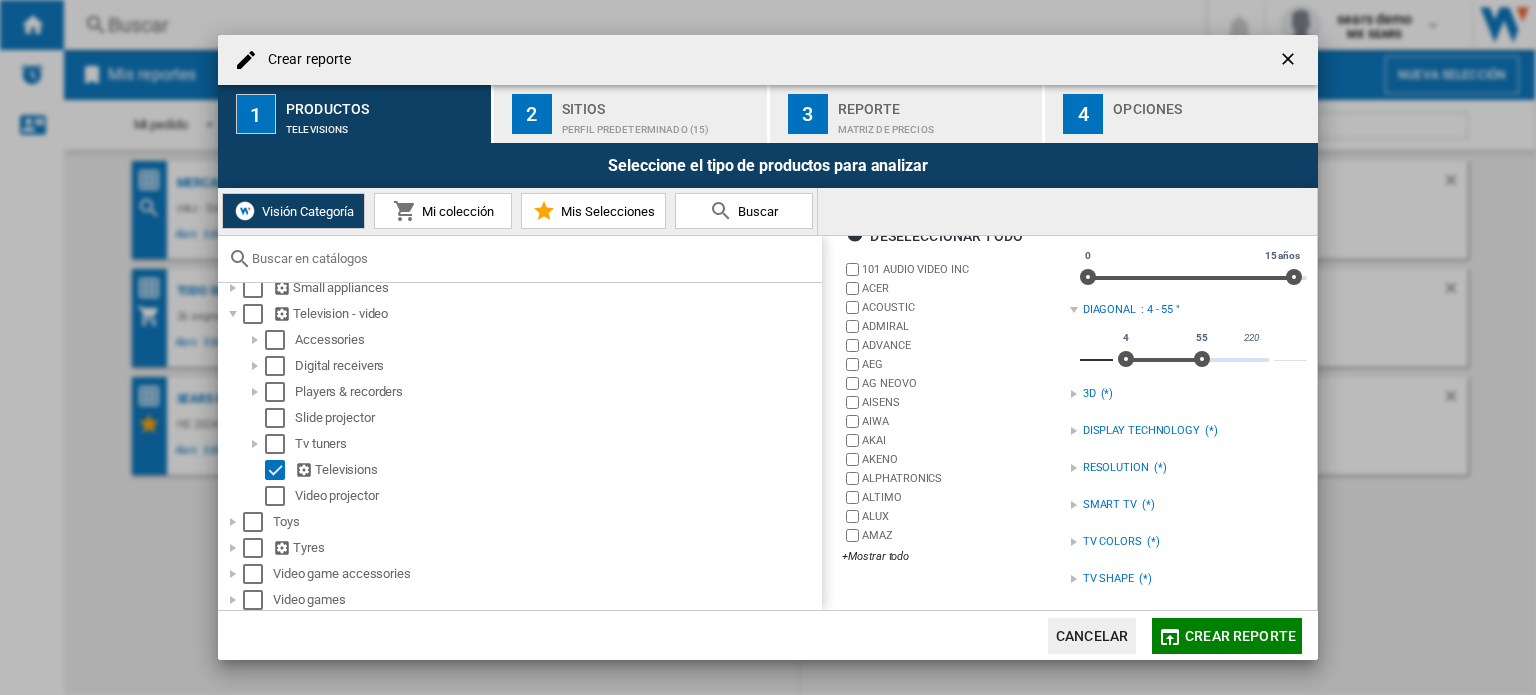 drag, startPoint x: 1087, startPoint y: 344, endPoint x: 1107, endPoint y: 345, distance: 20.024984 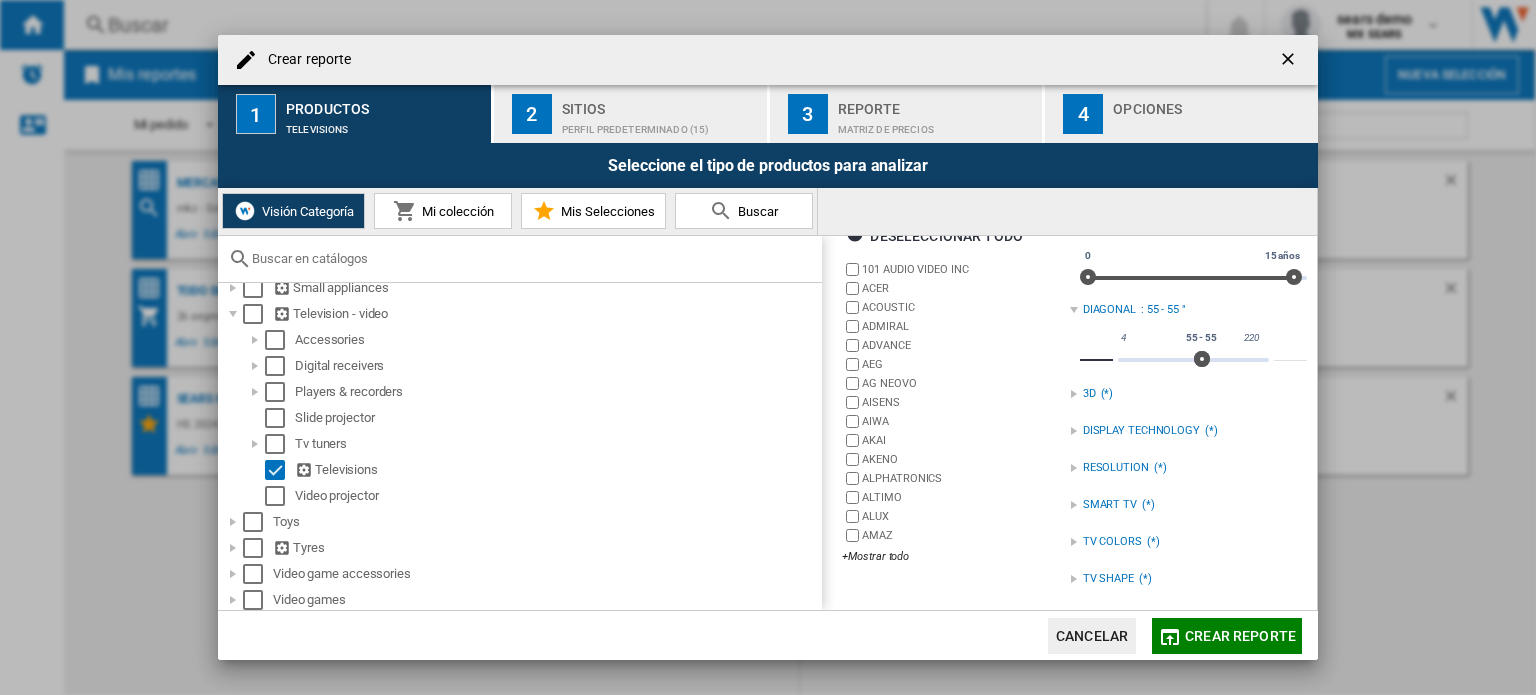 type on "**" 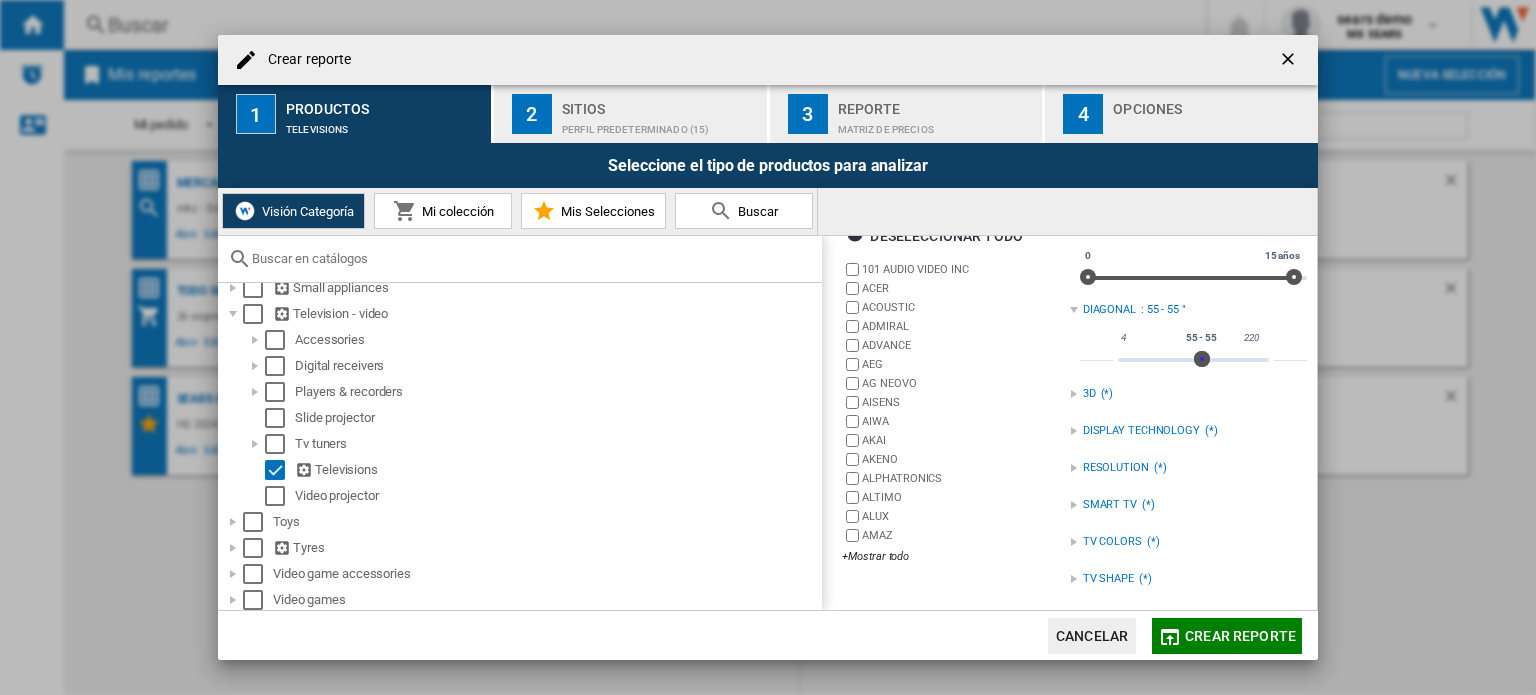 scroll, scrollTop: 116, scrollLeft: 0, axis: vertical 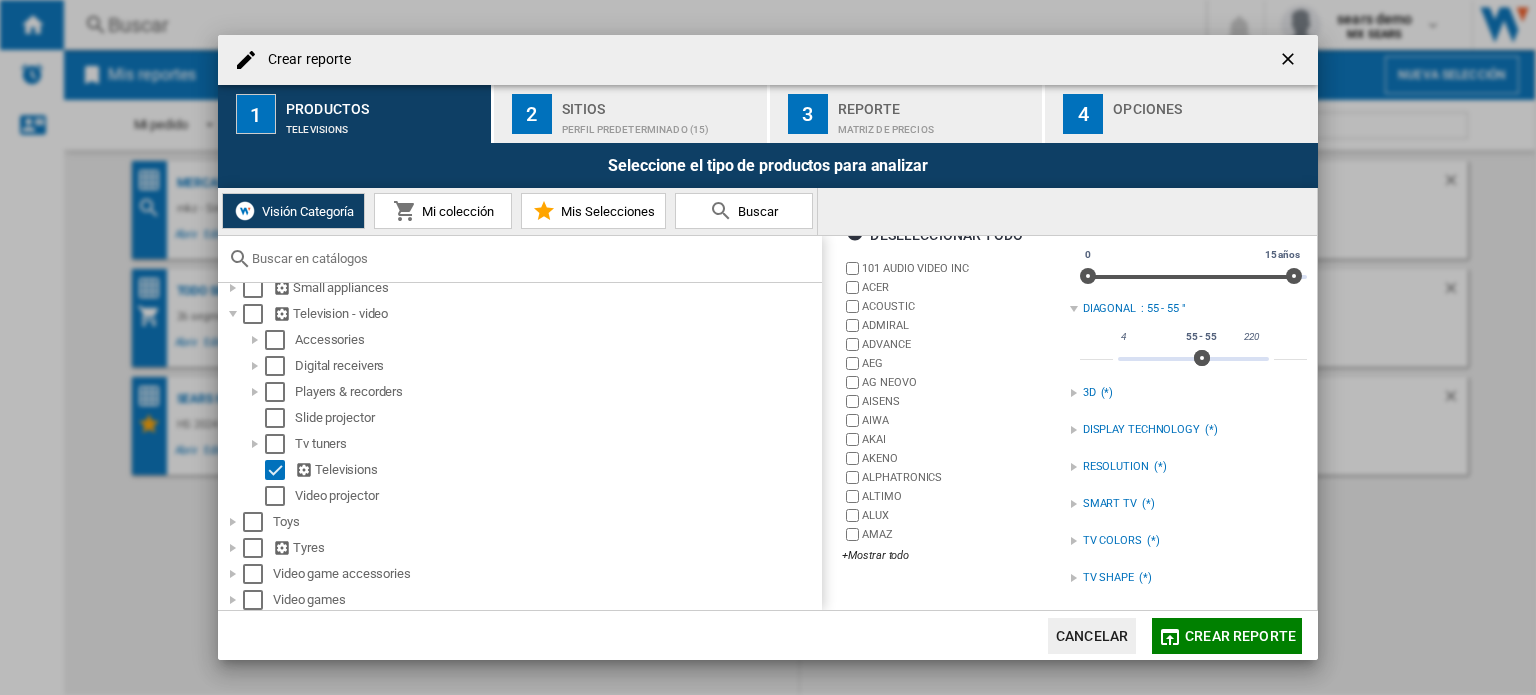 click on "RESOLUTION
(*)" at bounding box center [1188, 467] 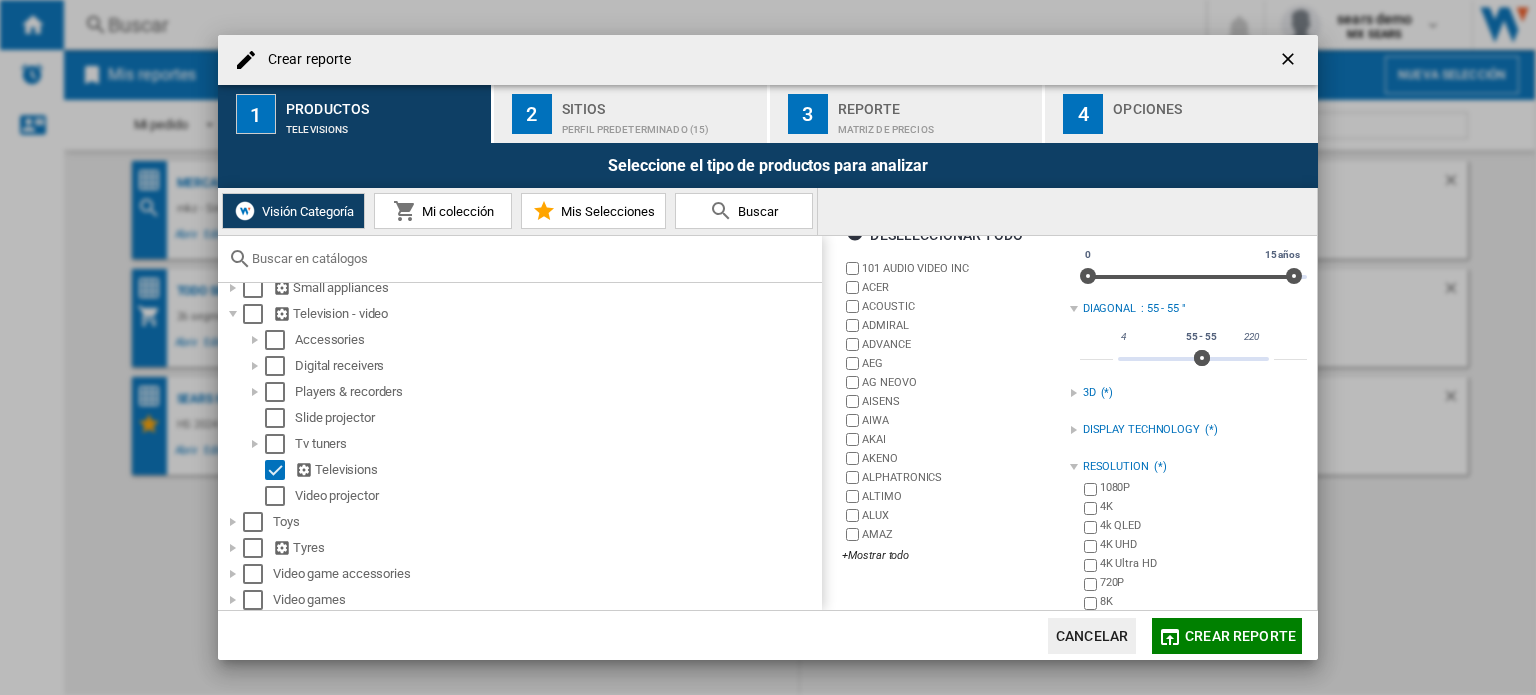 click on "RESOLUTION
(*)" at bounding box center (1188, 467) 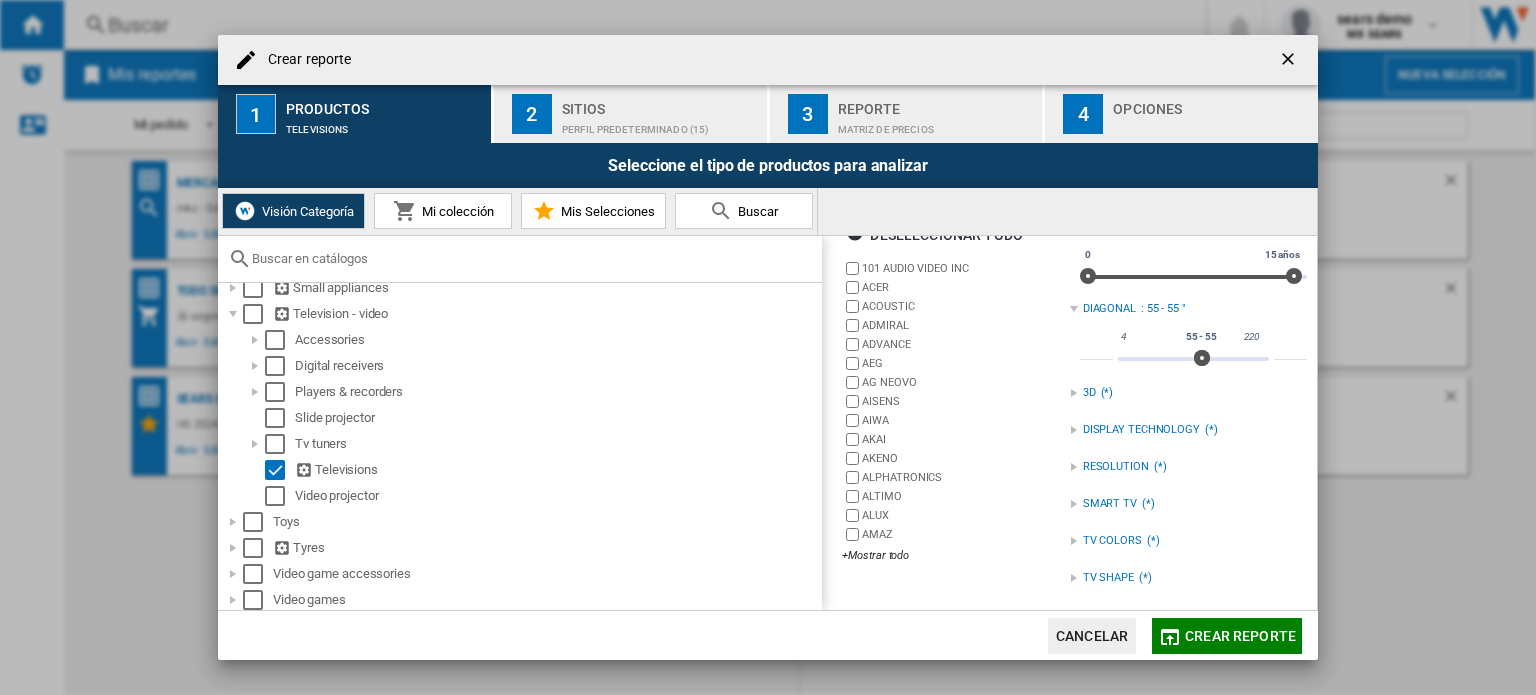 click at bounding box center [1074, 467] 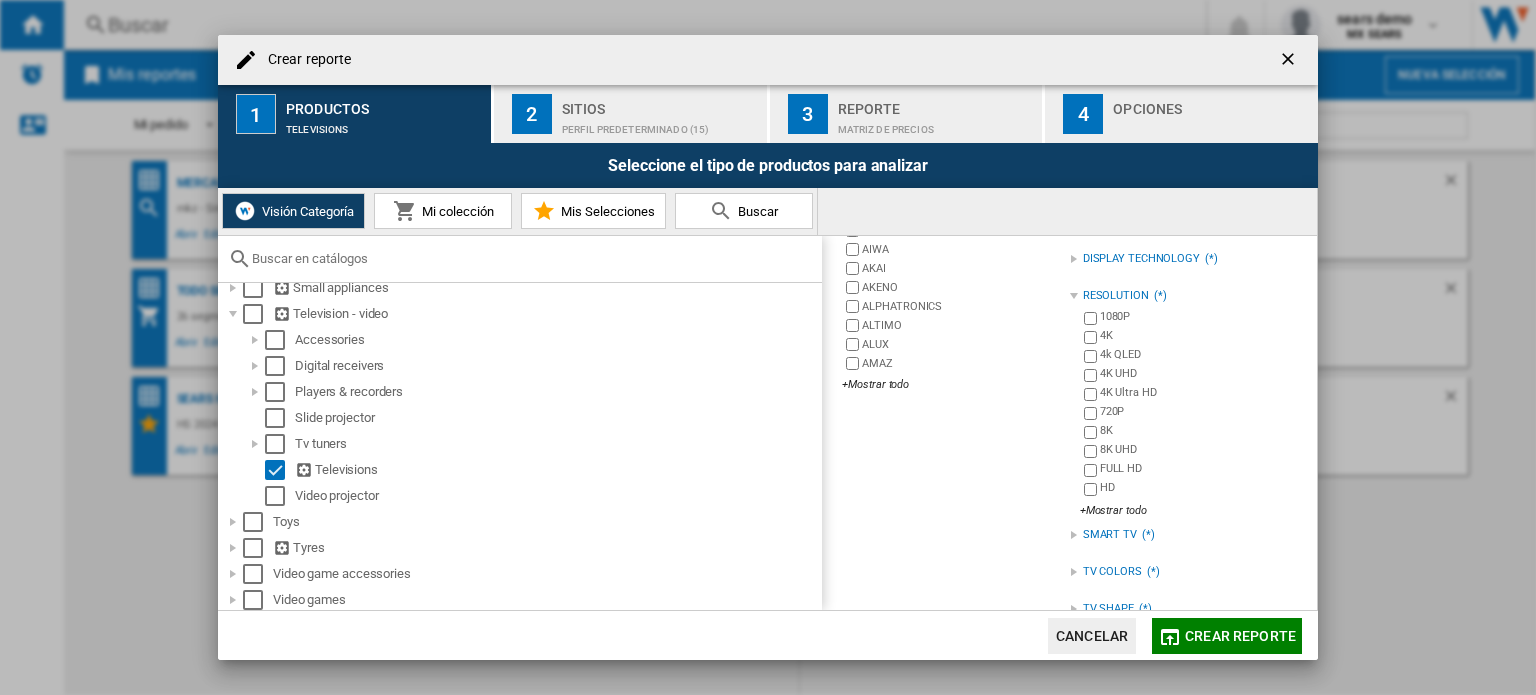 scroll, scrollTop: 288, scrollLeft: 0, axis: vertical 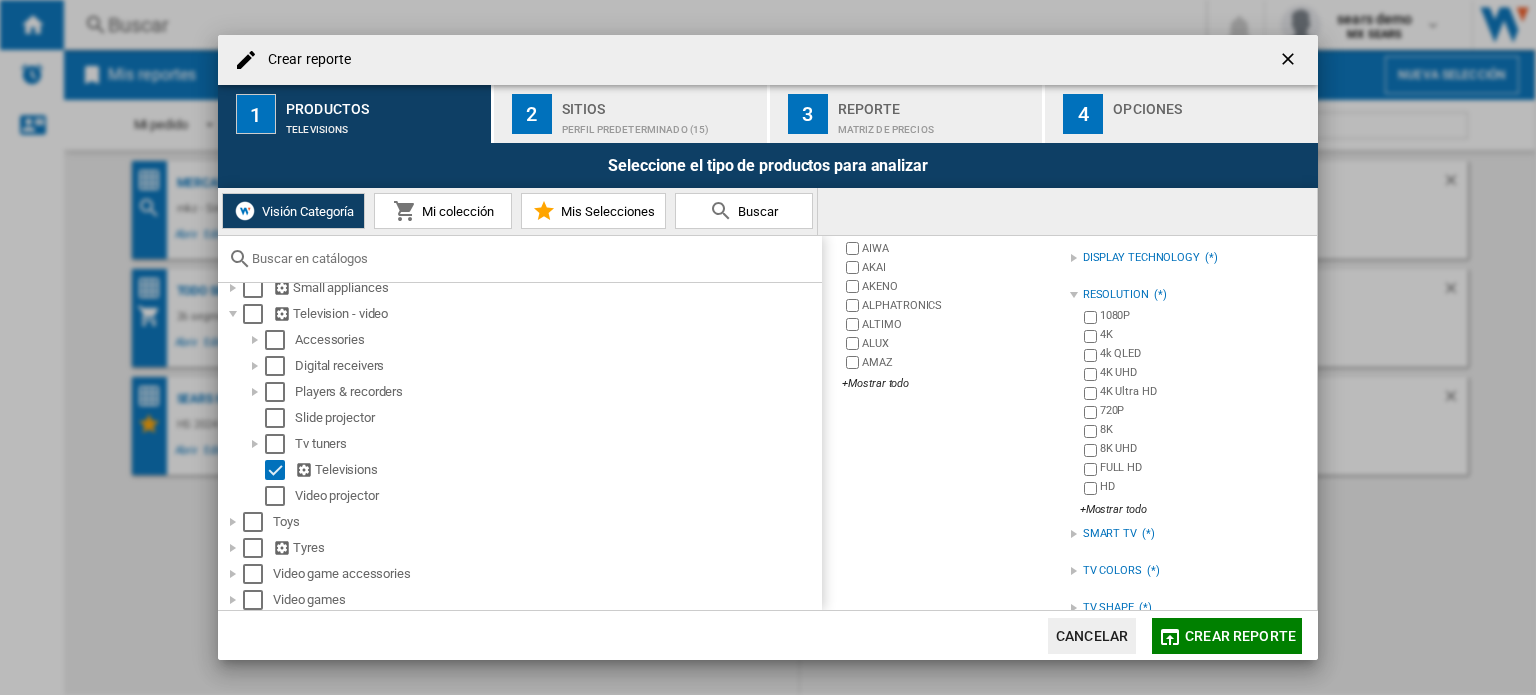 click on "AKENO" at bounding box center [965, 286] 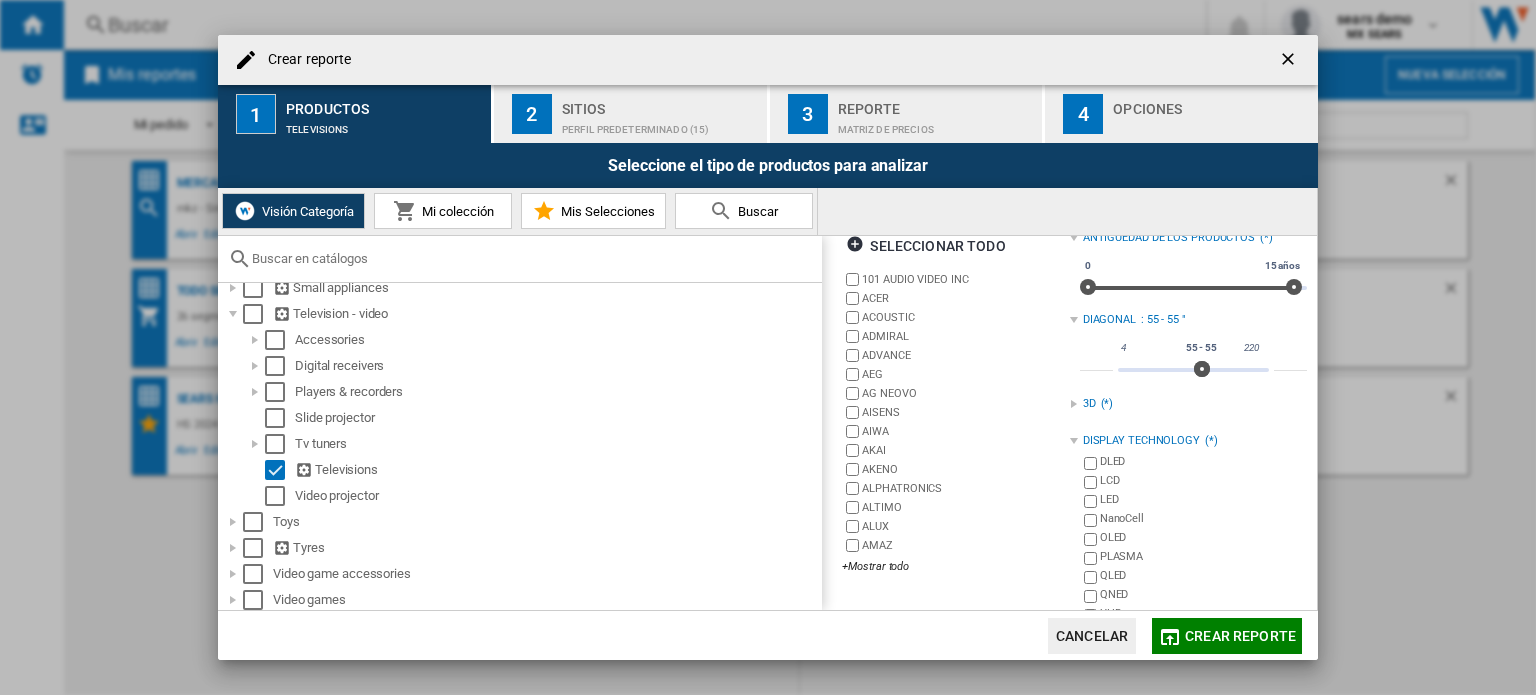 scroll, scrollTop: 95, scrollLeft: 0, axis: vertical 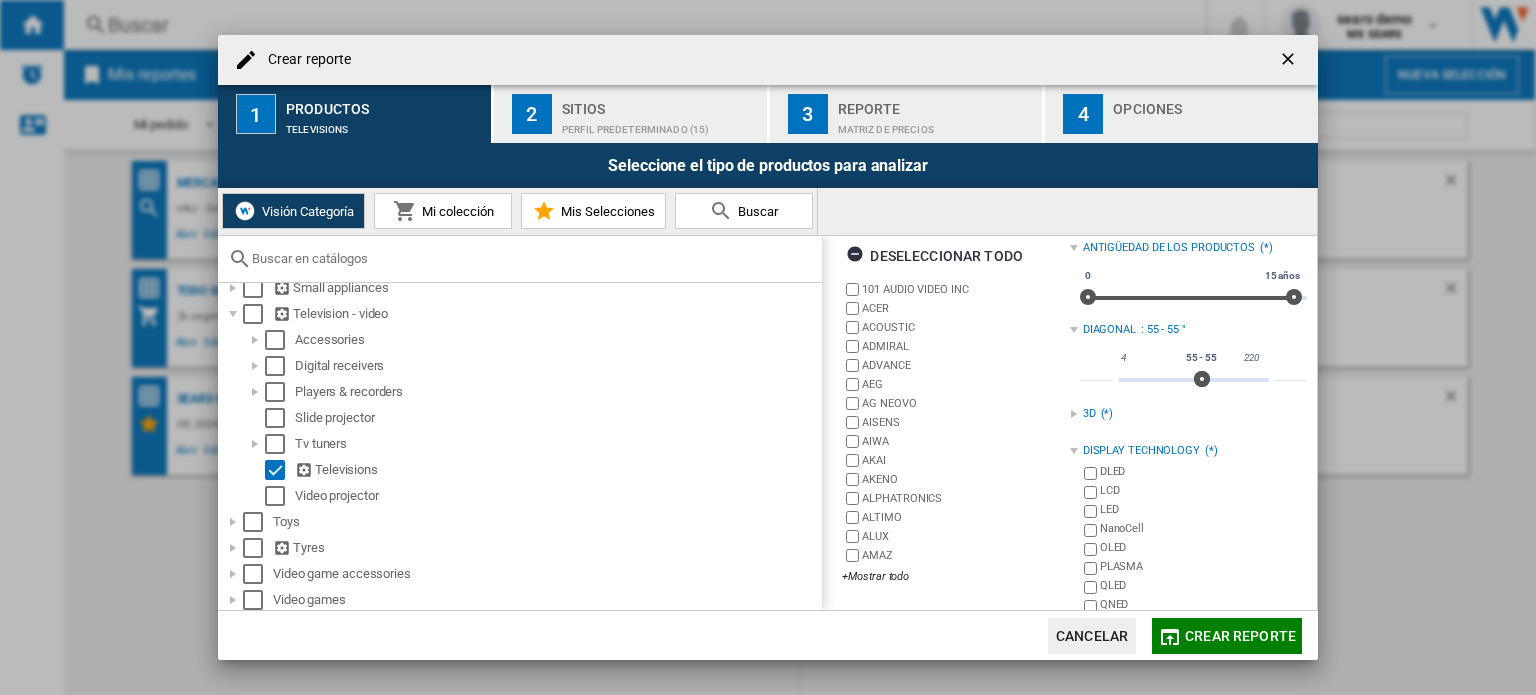 click on "Mis Selecciones" at bounding box center (605, 211) 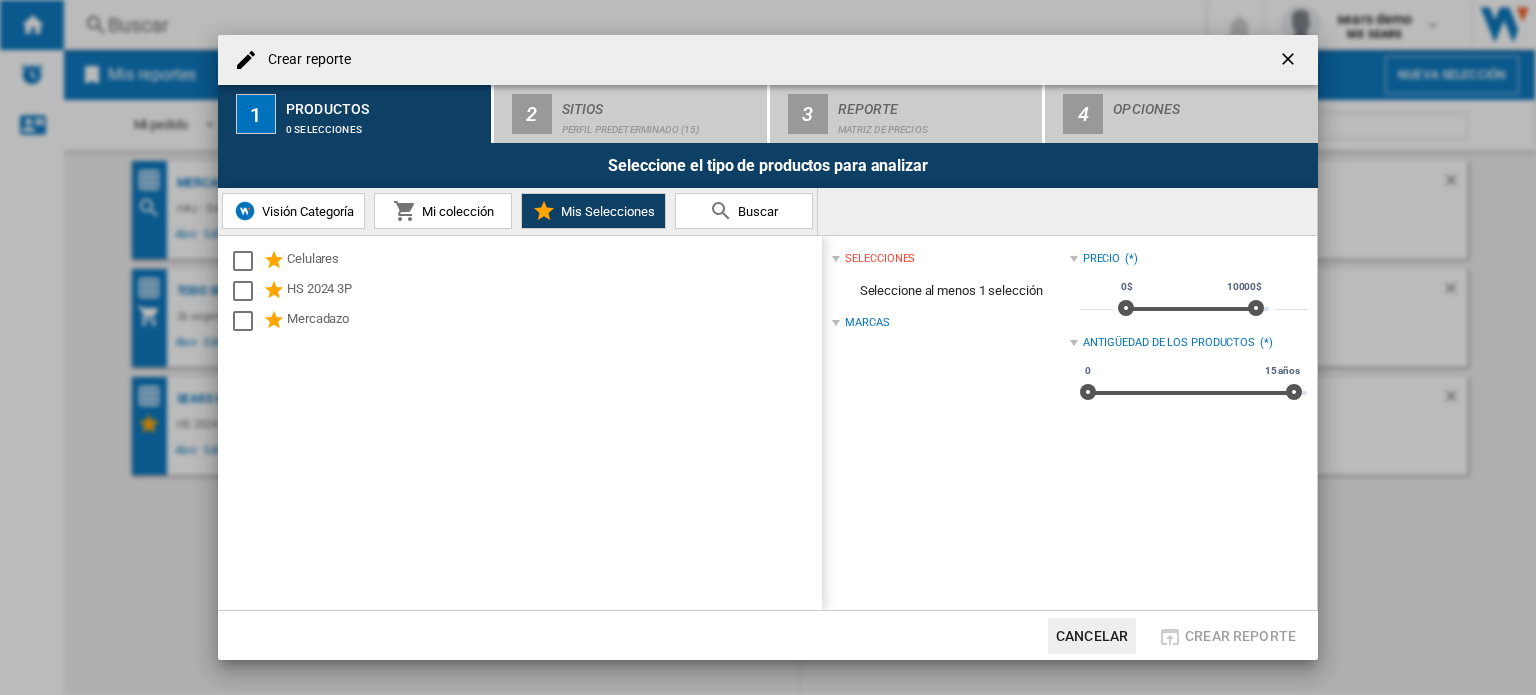 click on "Cancelar" 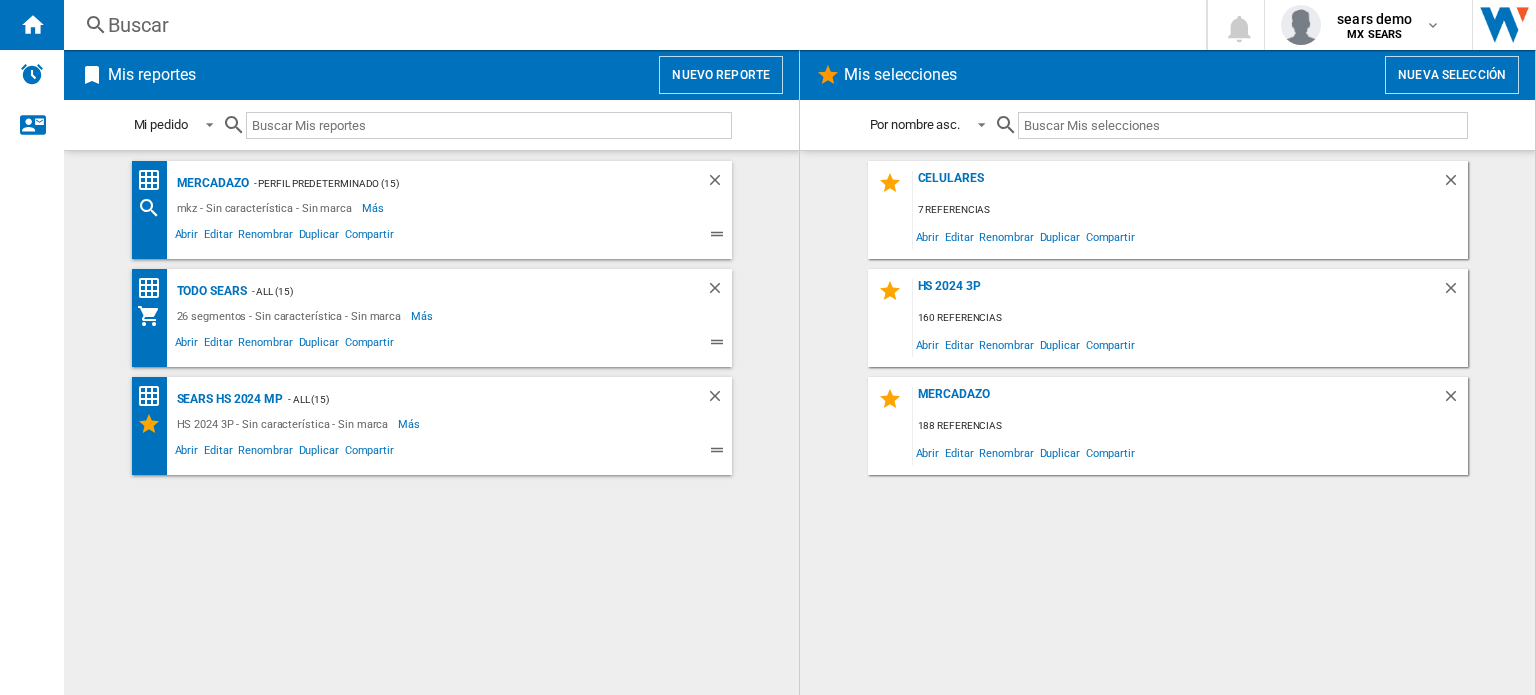 click on "Nueva selección" at bounding box center [1452, 75] 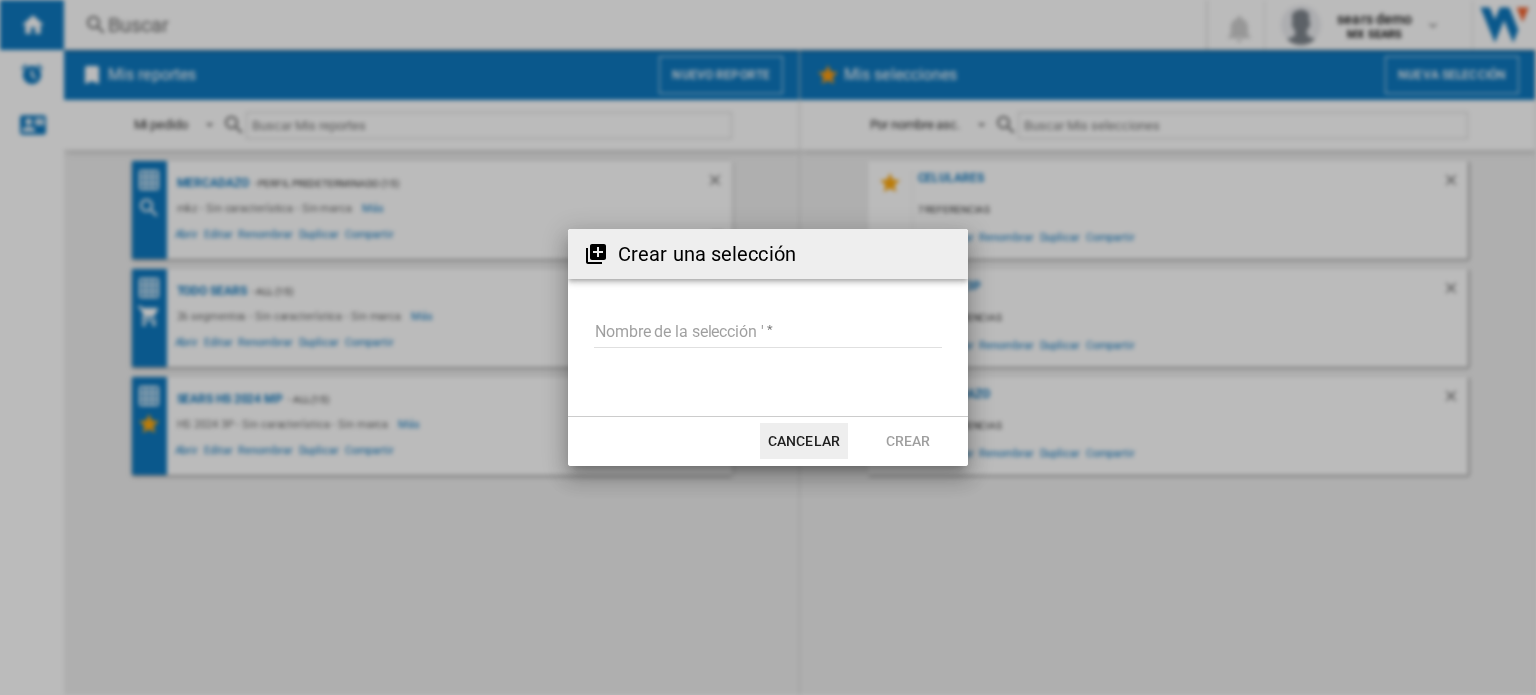 click on "Nombre de la selección '" 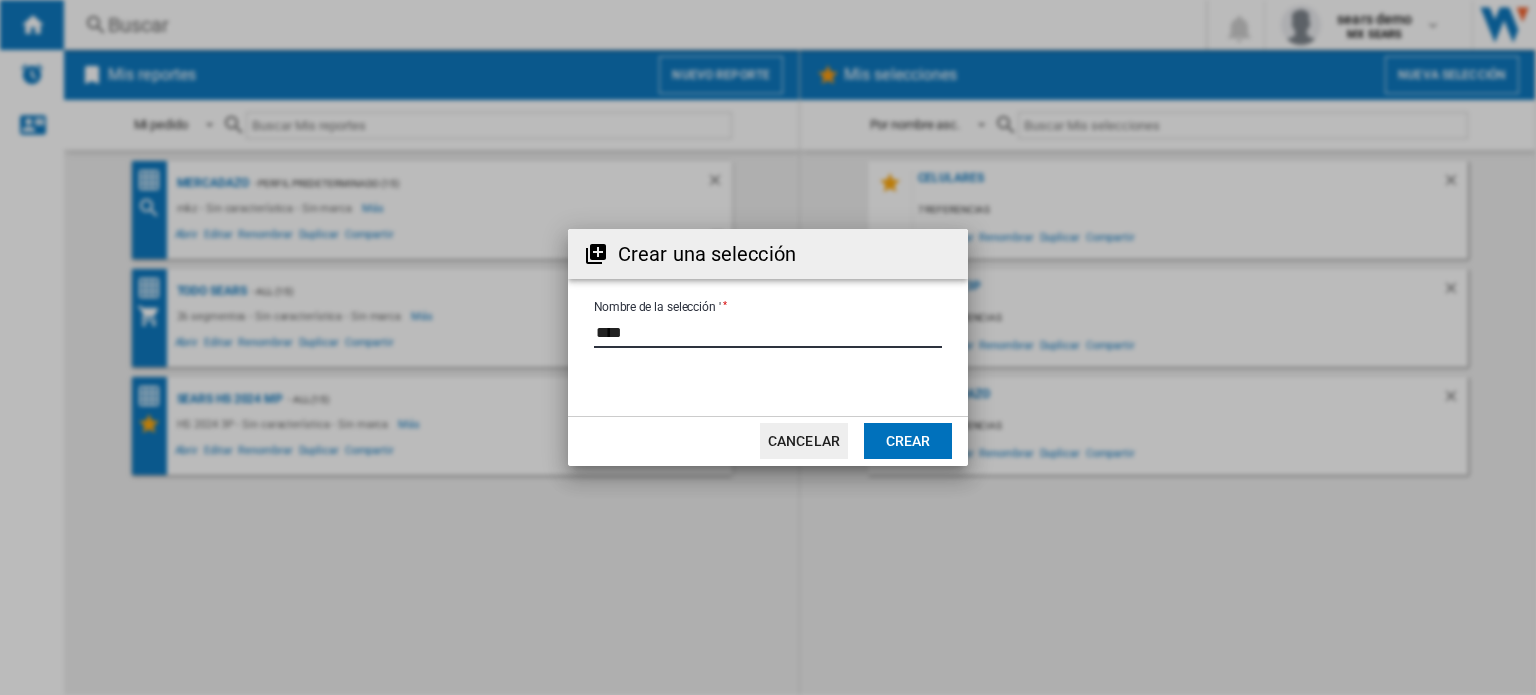 type on "****" 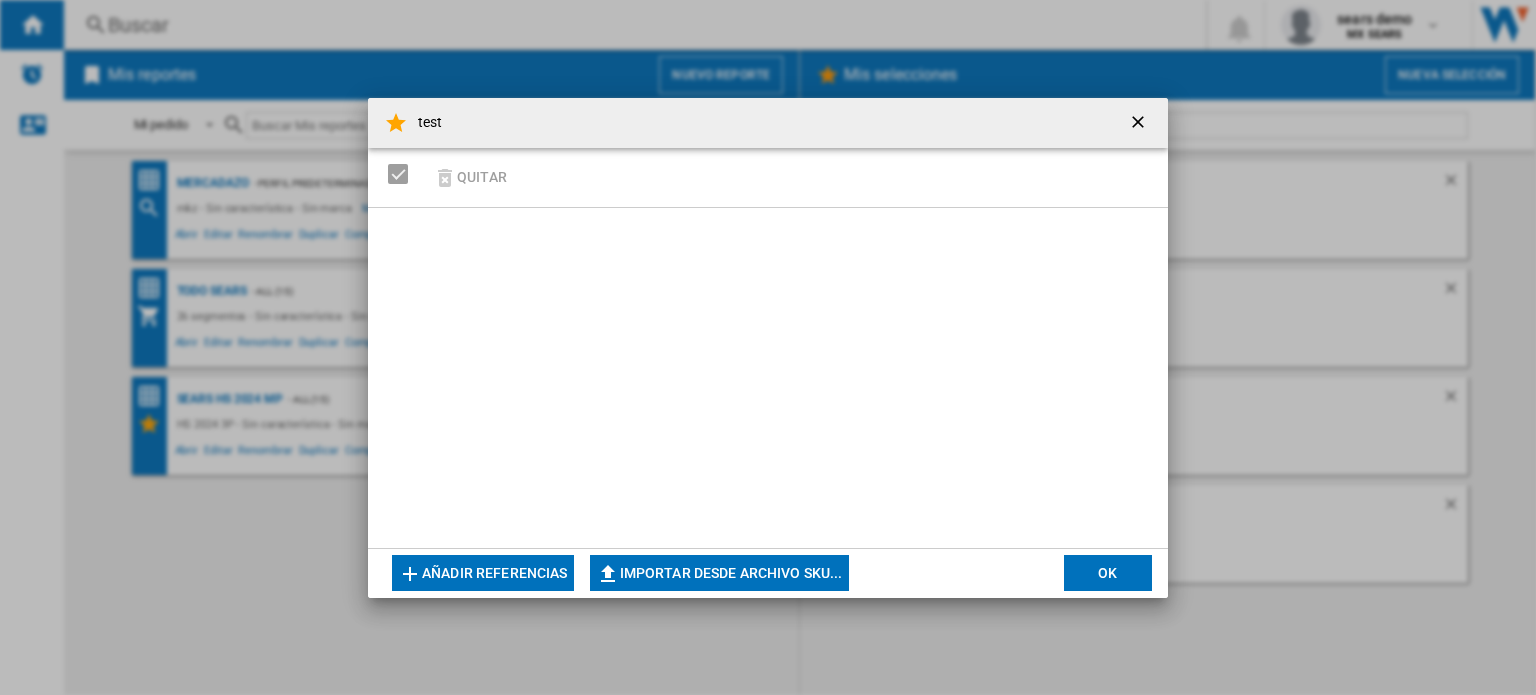 click on "test
Quitar
Añadir referencias
Importar desde archivo SKU...
Importar manualmente...
OK" at bounding box center [768, 347] 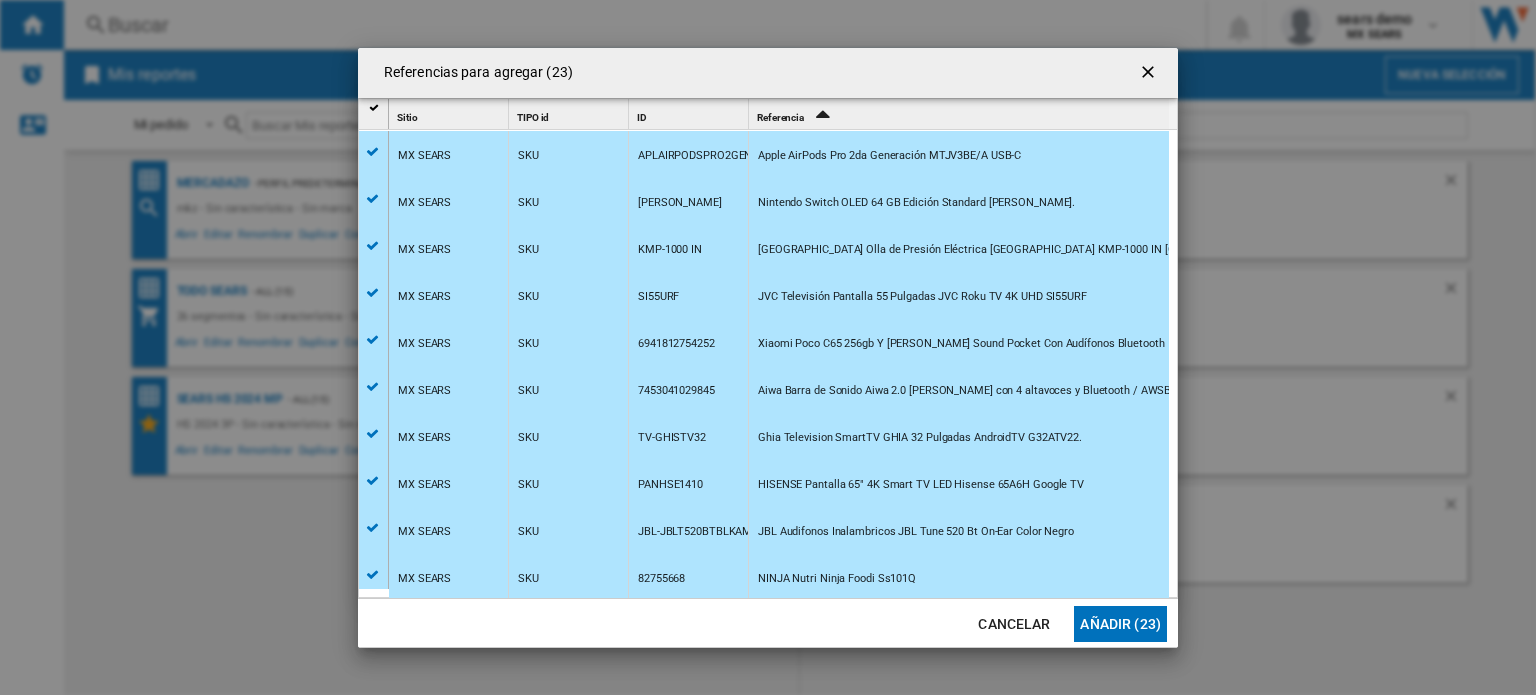 click on "Añadir (23)" 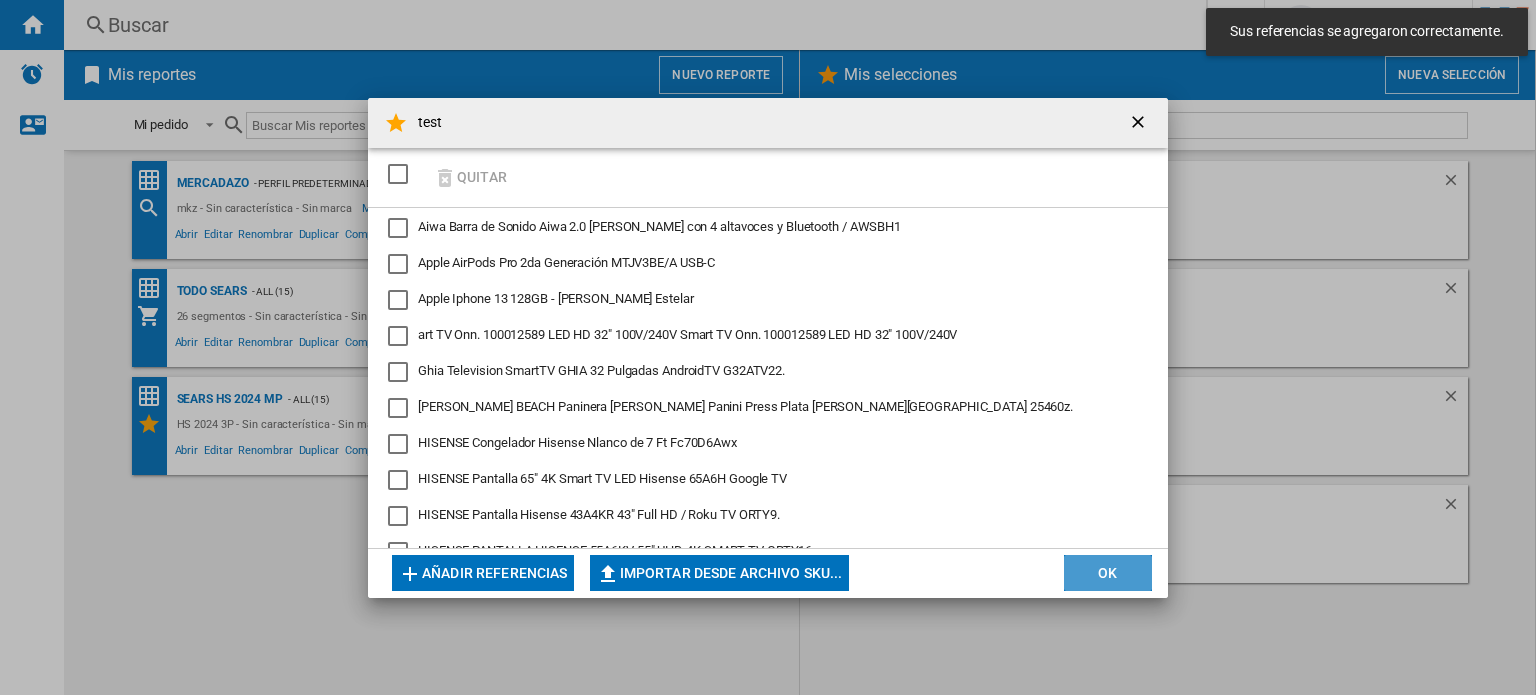 click on "OK" 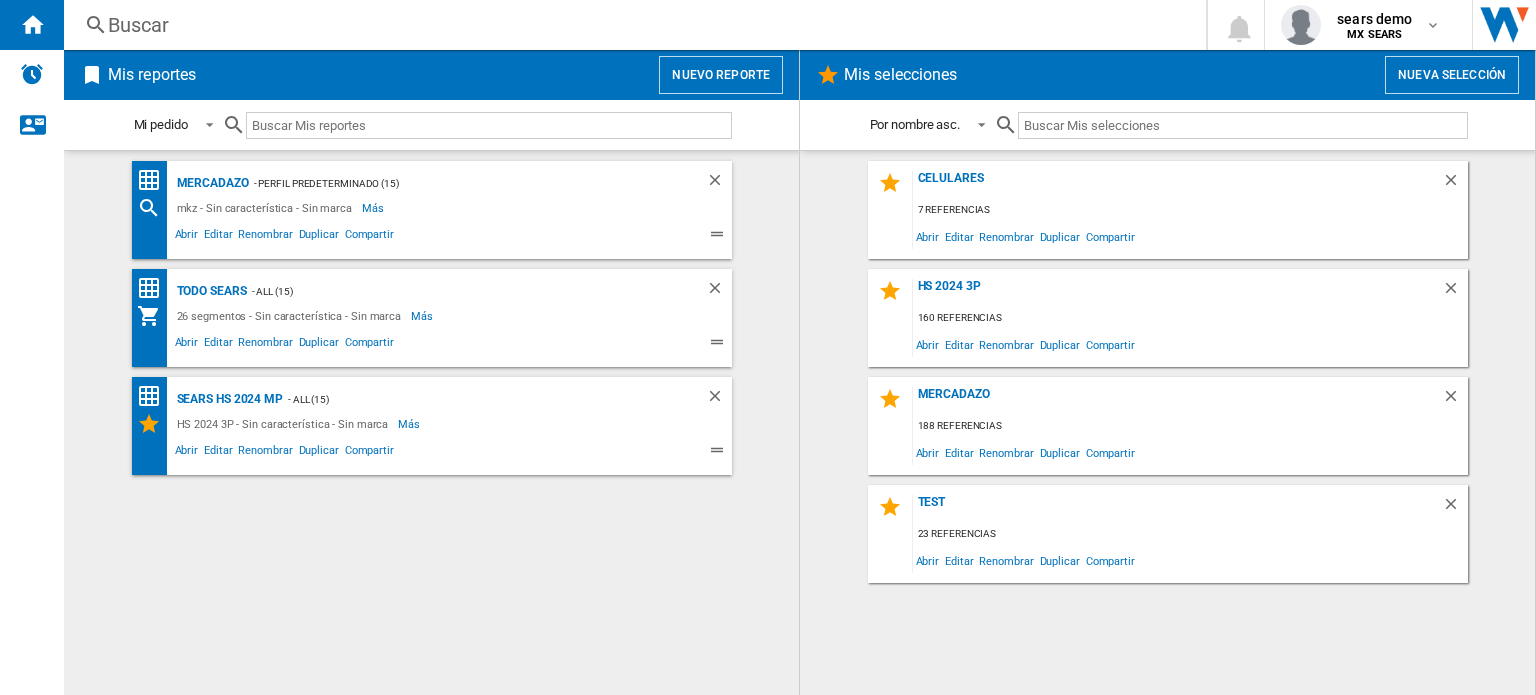 click on "Nuevo reporte" at bounding box center (721, 75) 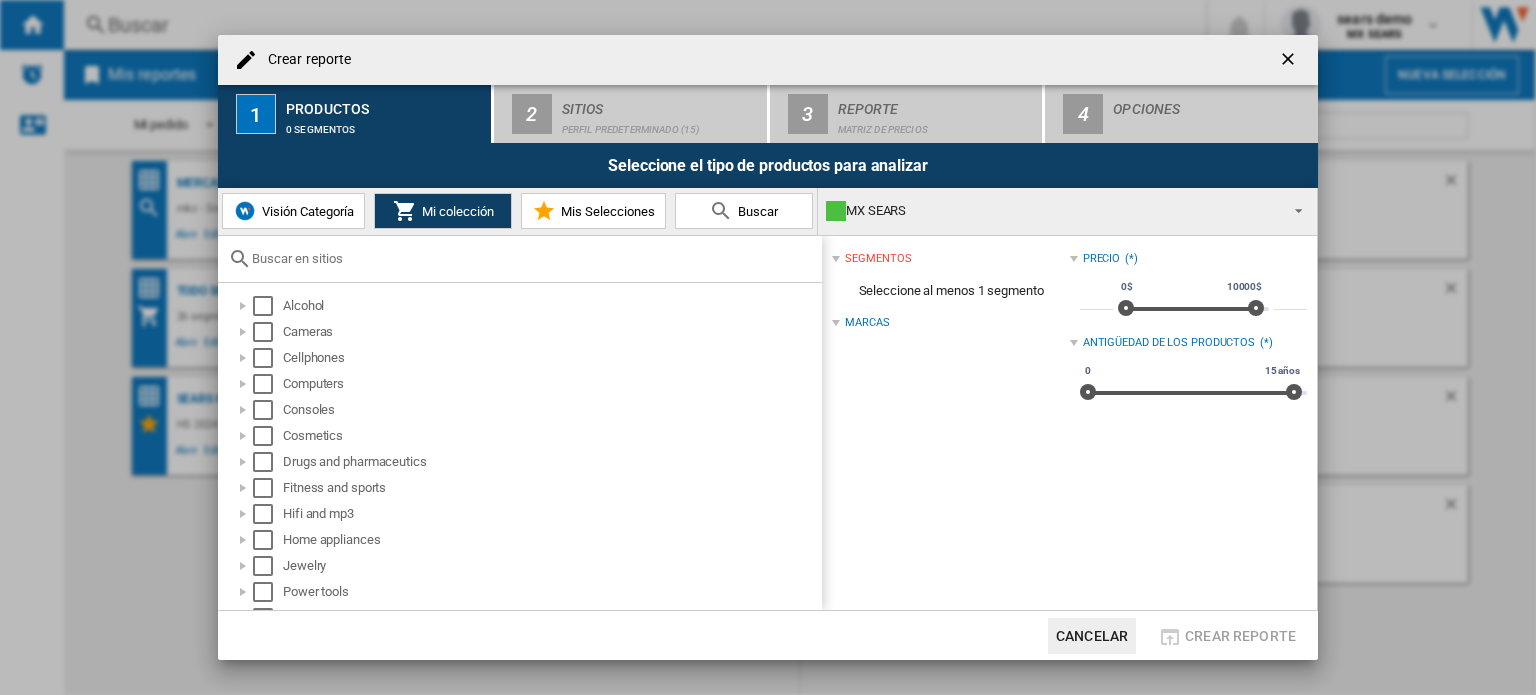 click on "Mis Selecciones" at bounding box center [605, 211] 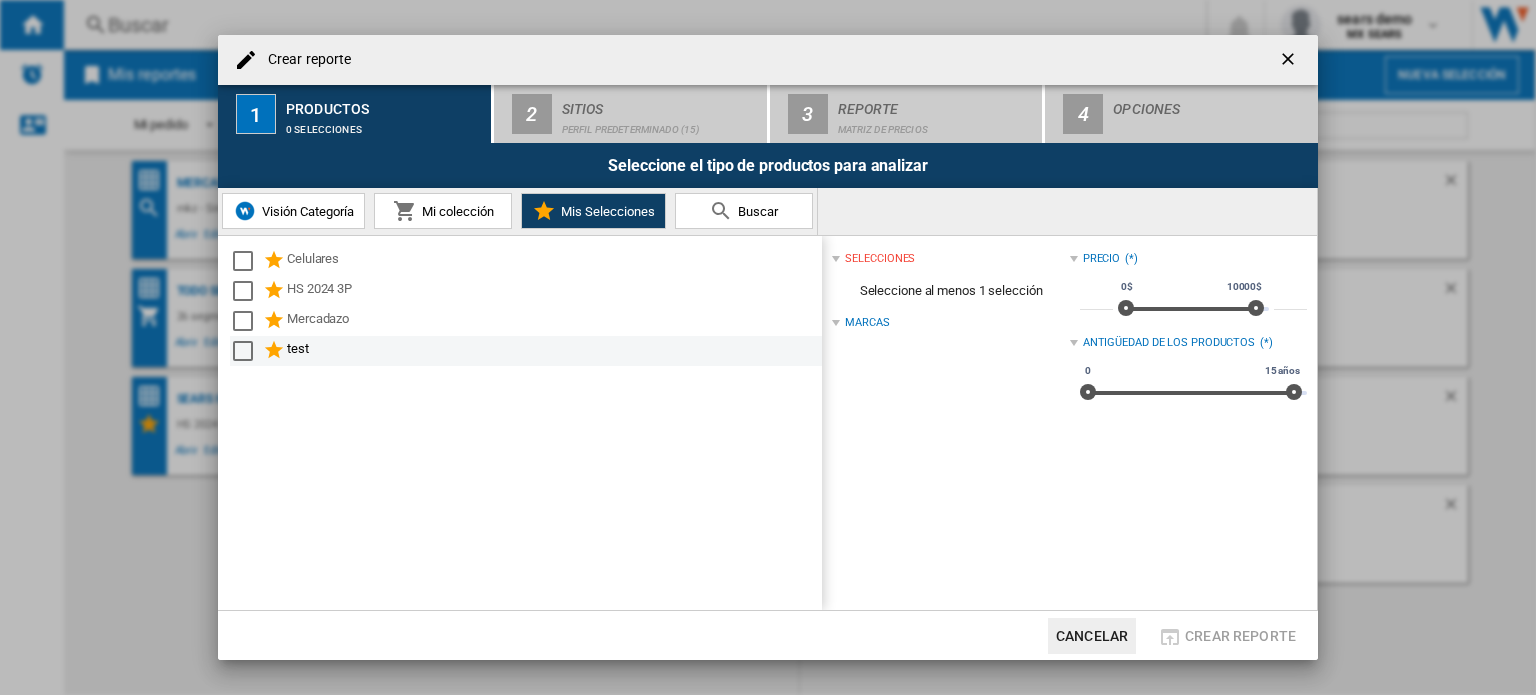 click on "test" at bounding box center [526, 351] 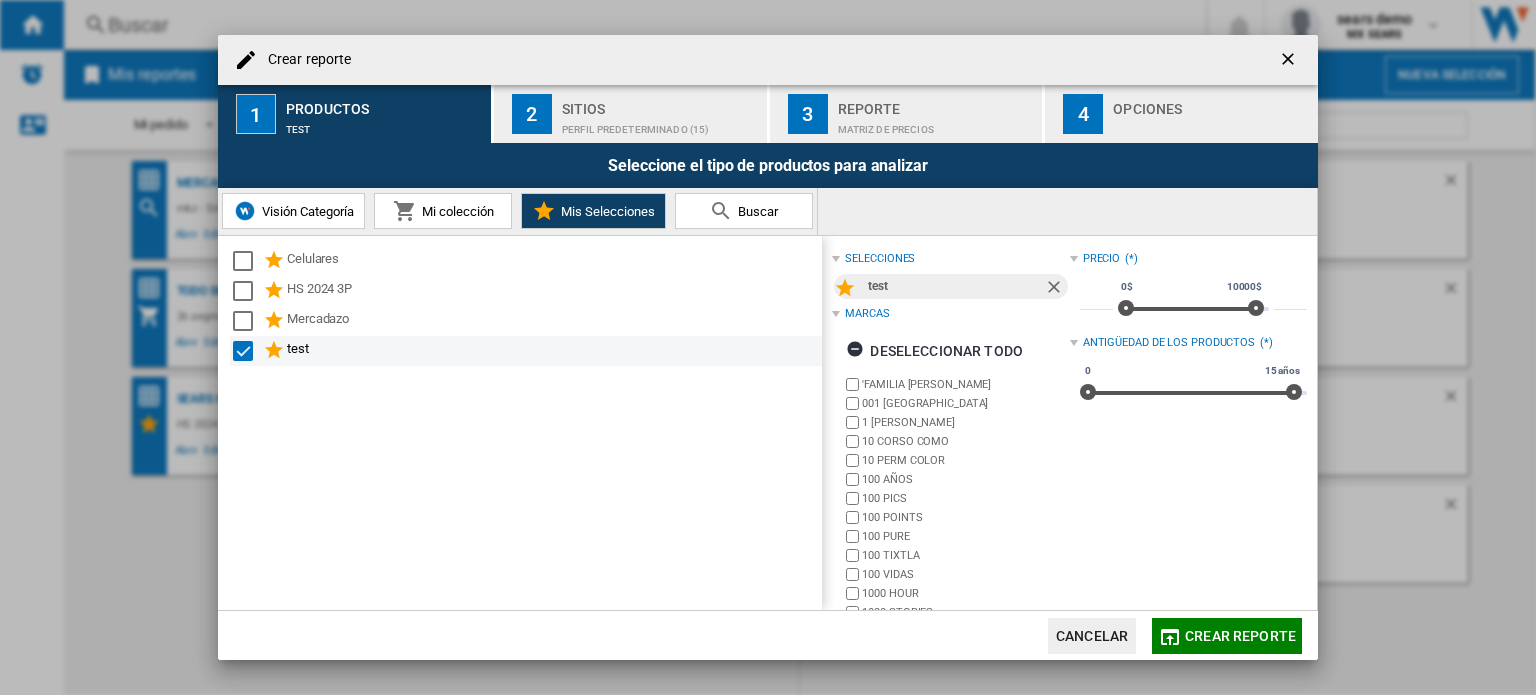 click at bounding box center (243, 351) 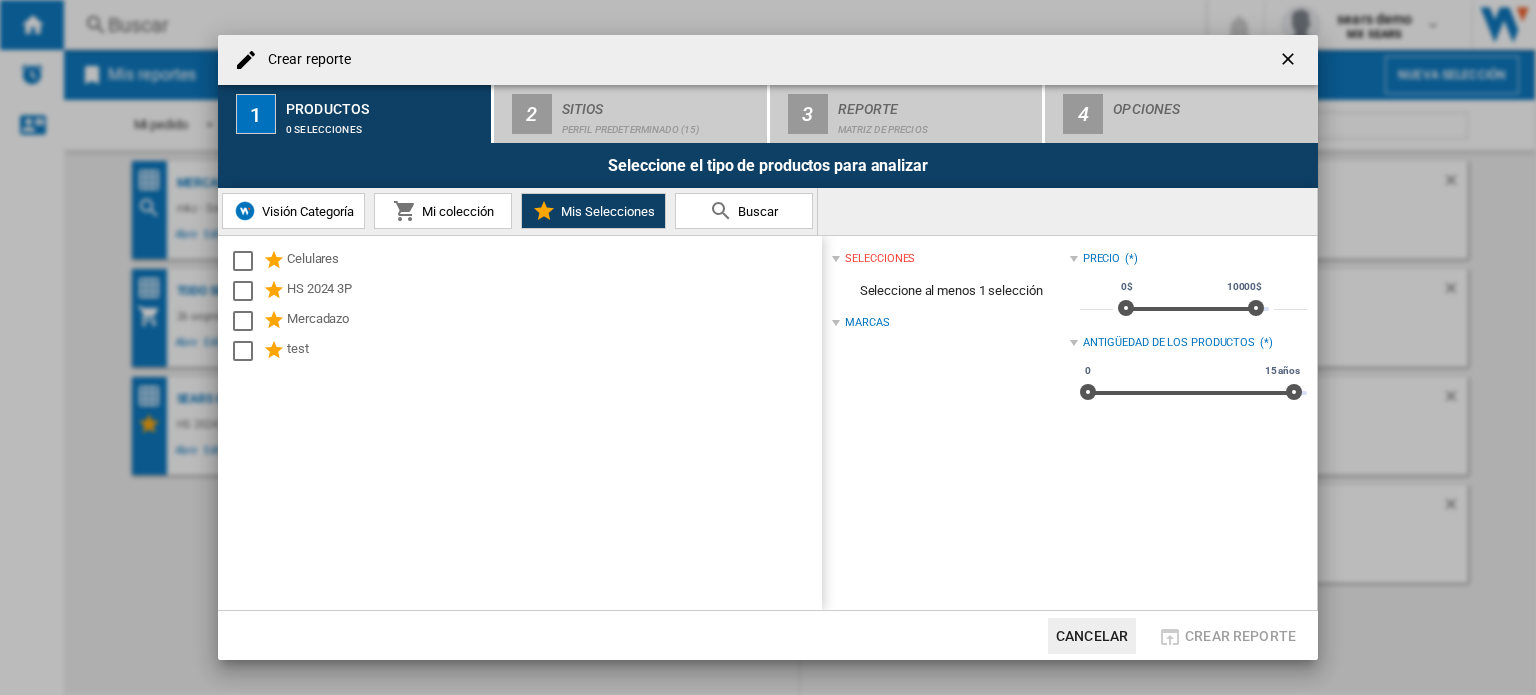 click at bounding box center [405, 211] 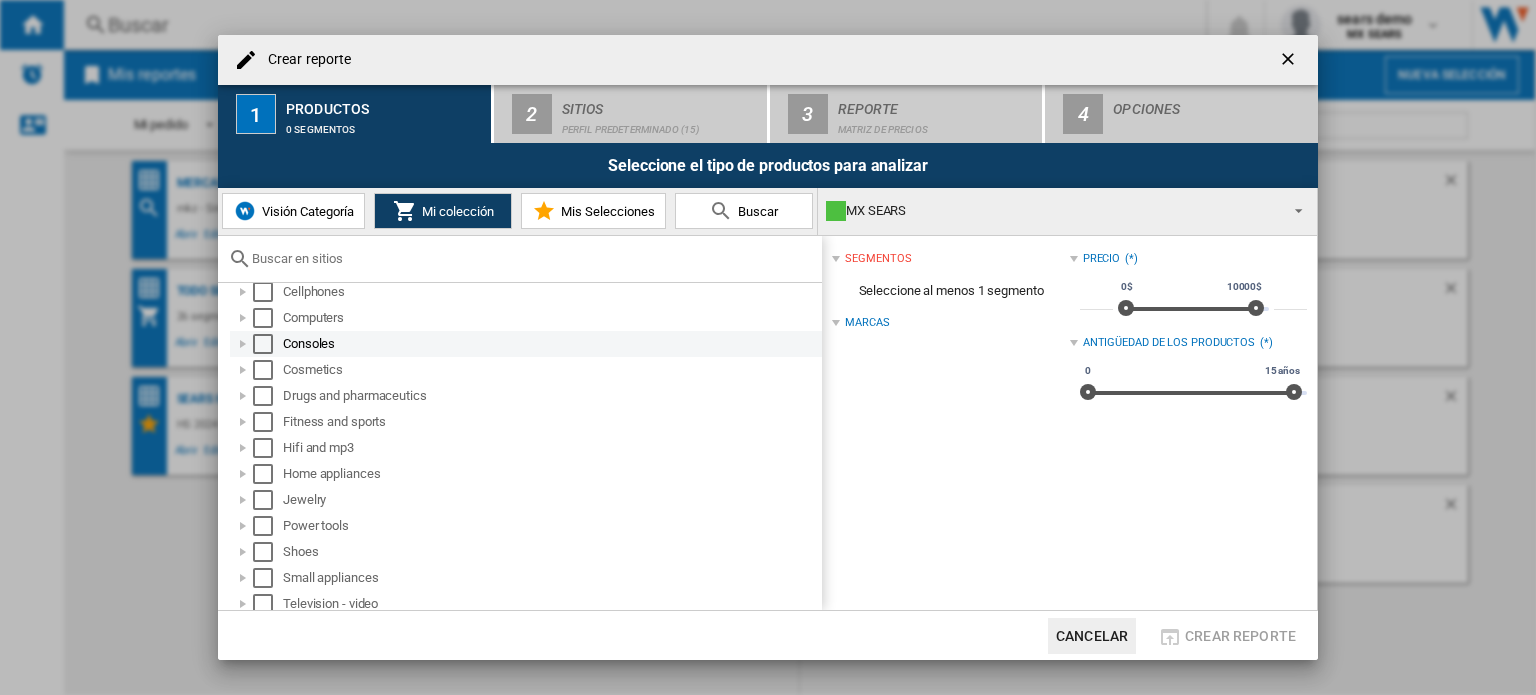 scroll, scrollTop: 0, scrollLeft: 0, axis: both 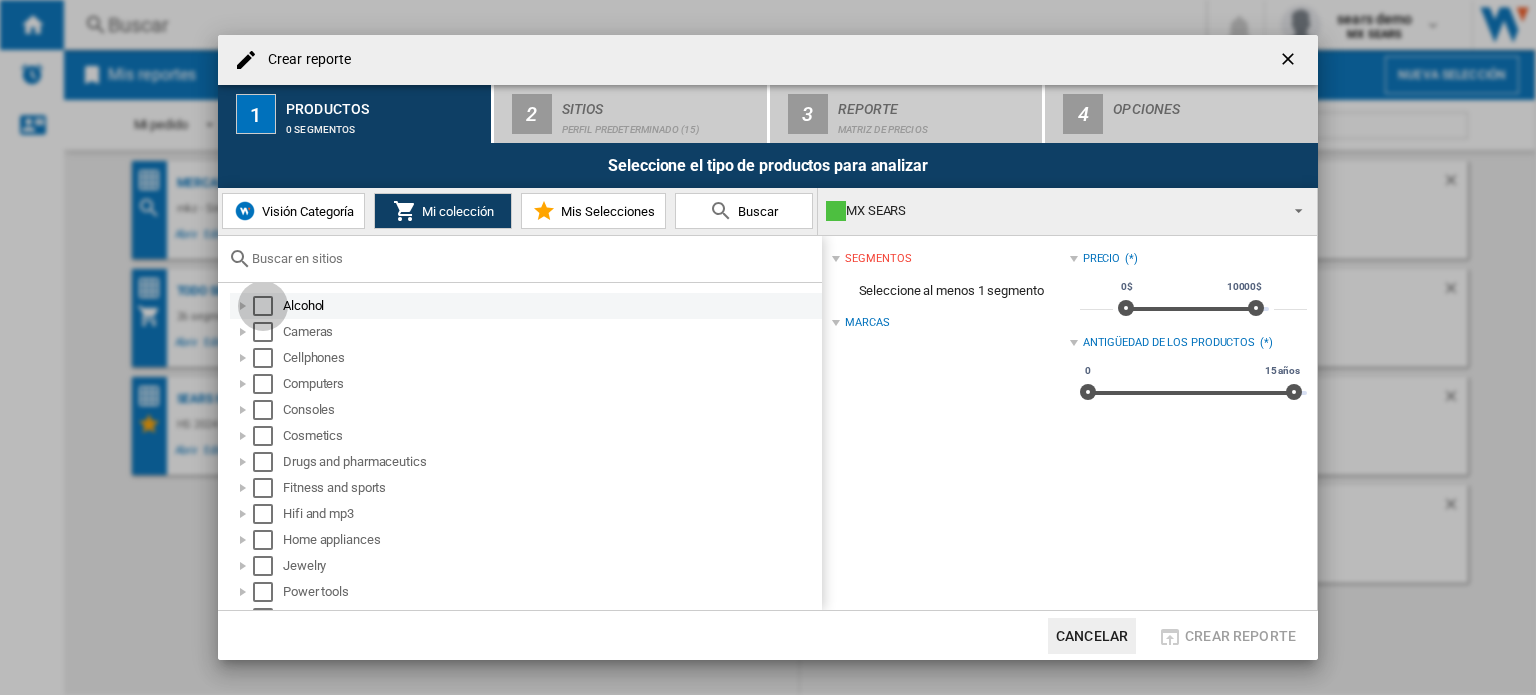 click at bounding box center [263, 306] 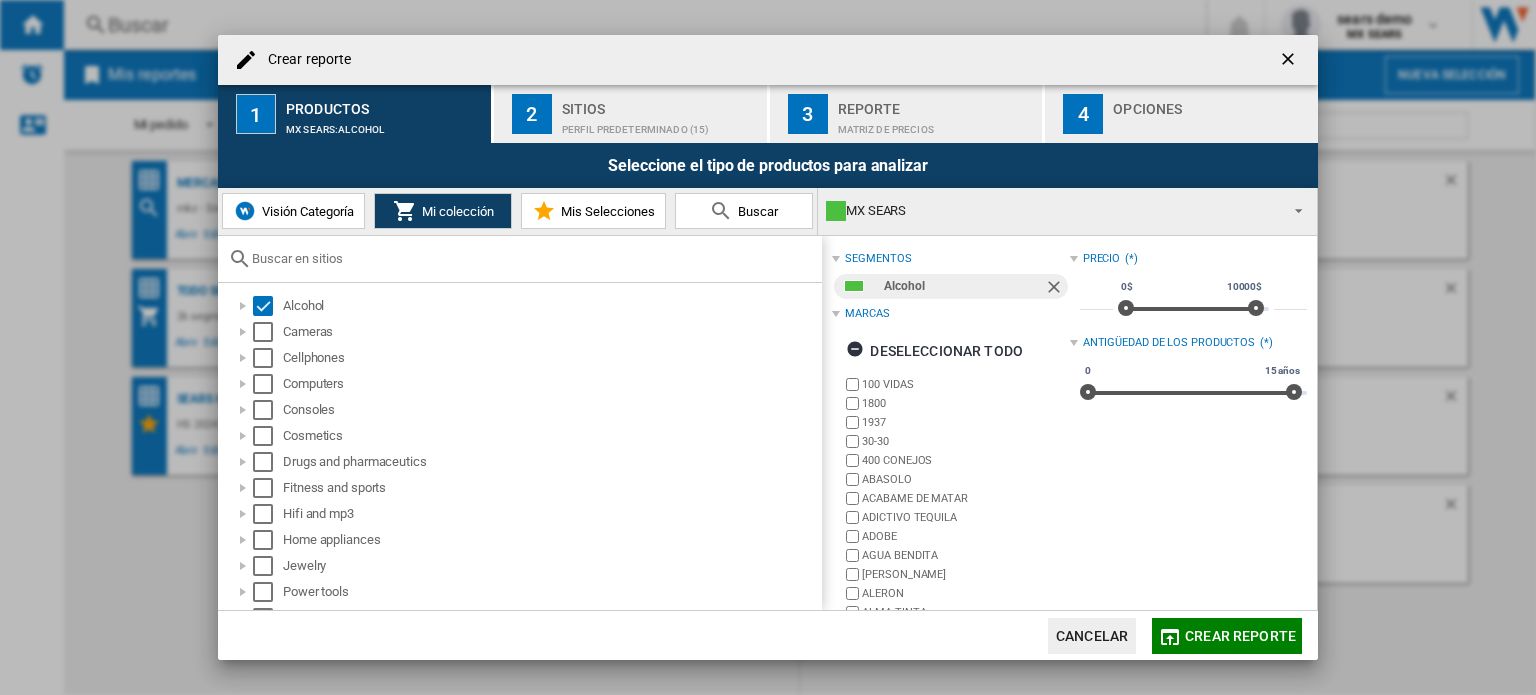 click on "Sitios" at bounding box center [660, 103] 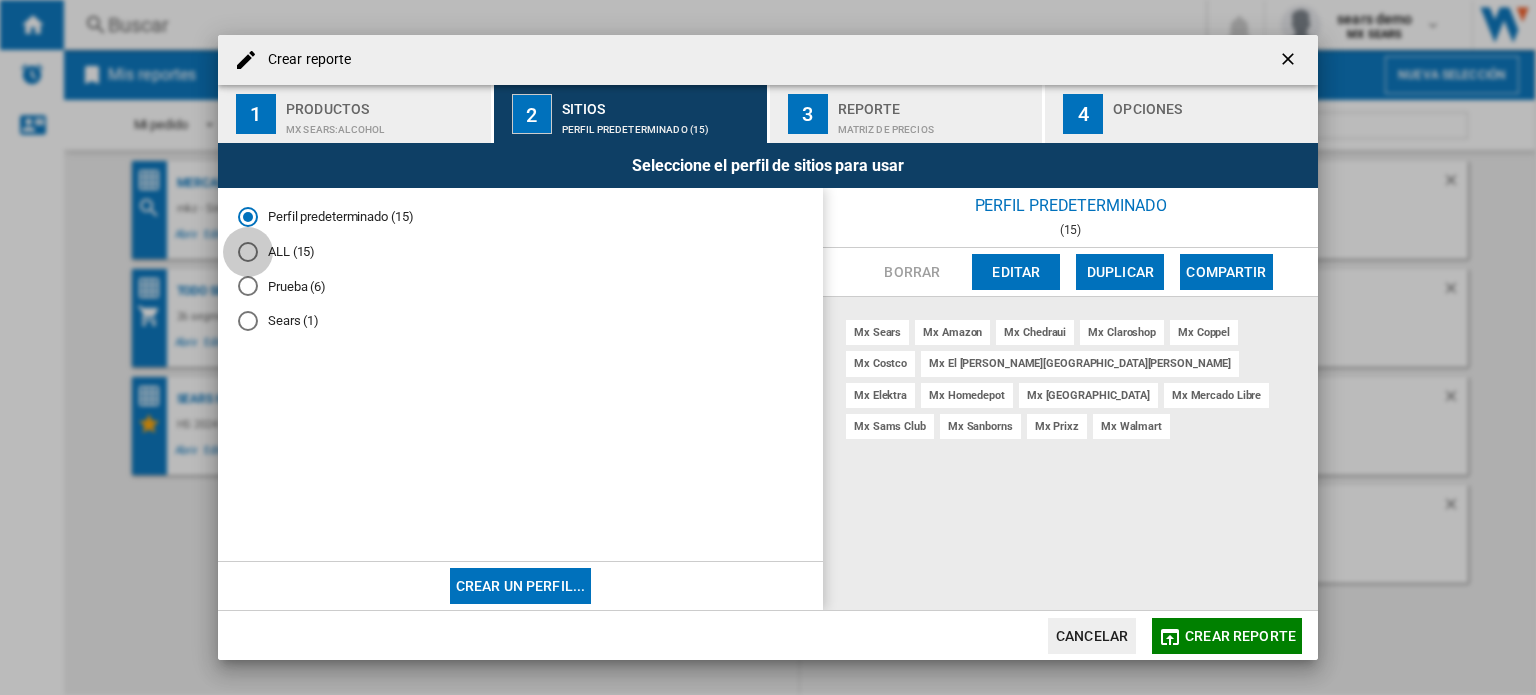 click at bounding box center [248, 252] 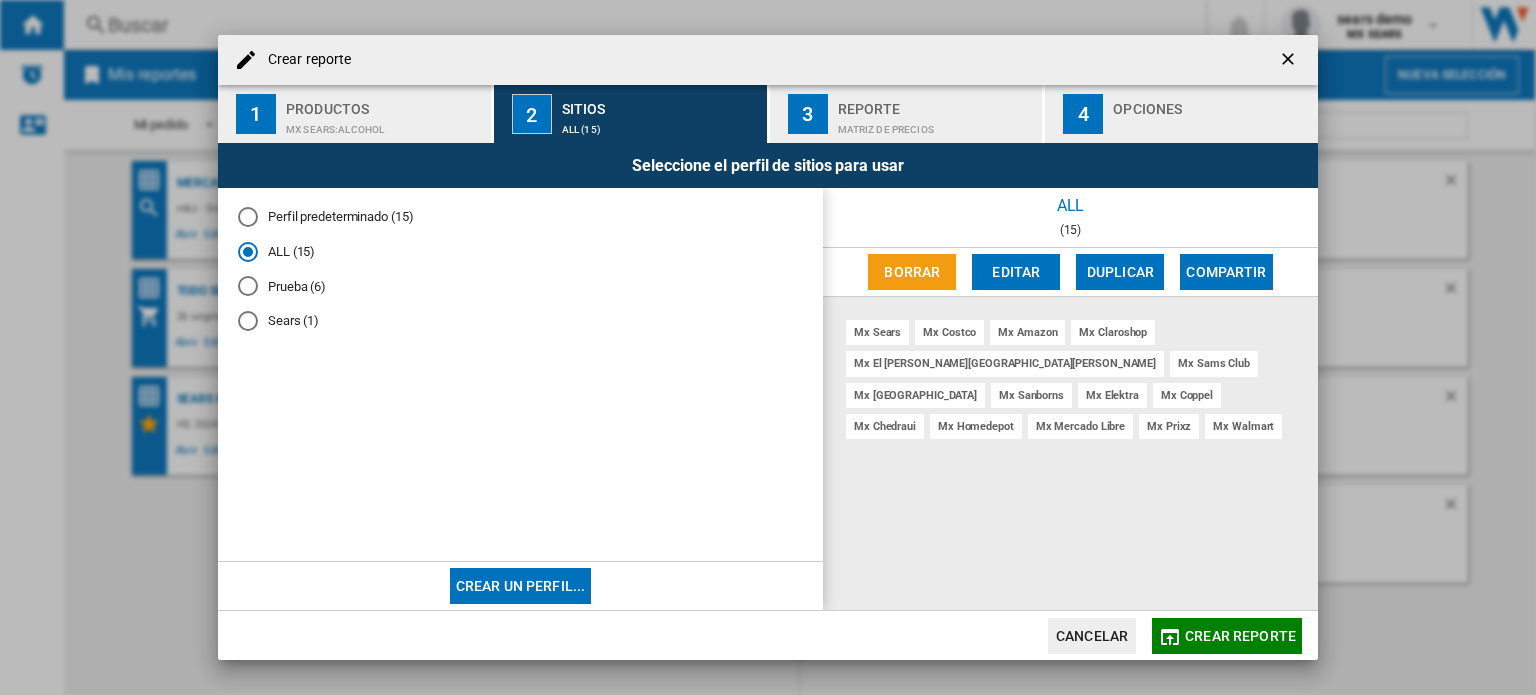 click on "Reporte" at bounding box center (936, 103) 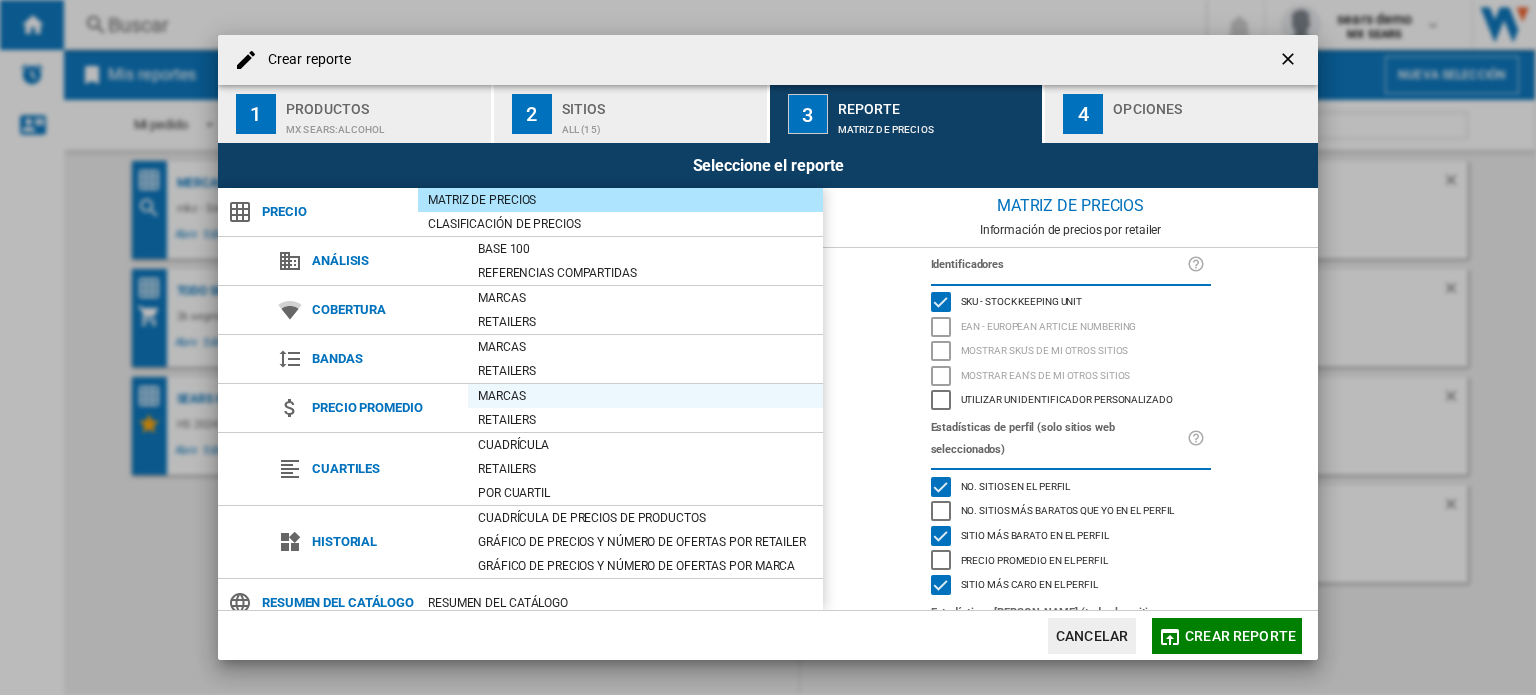 scroll, scrollTop: 141, scrollLeft: 0, axis: vertical 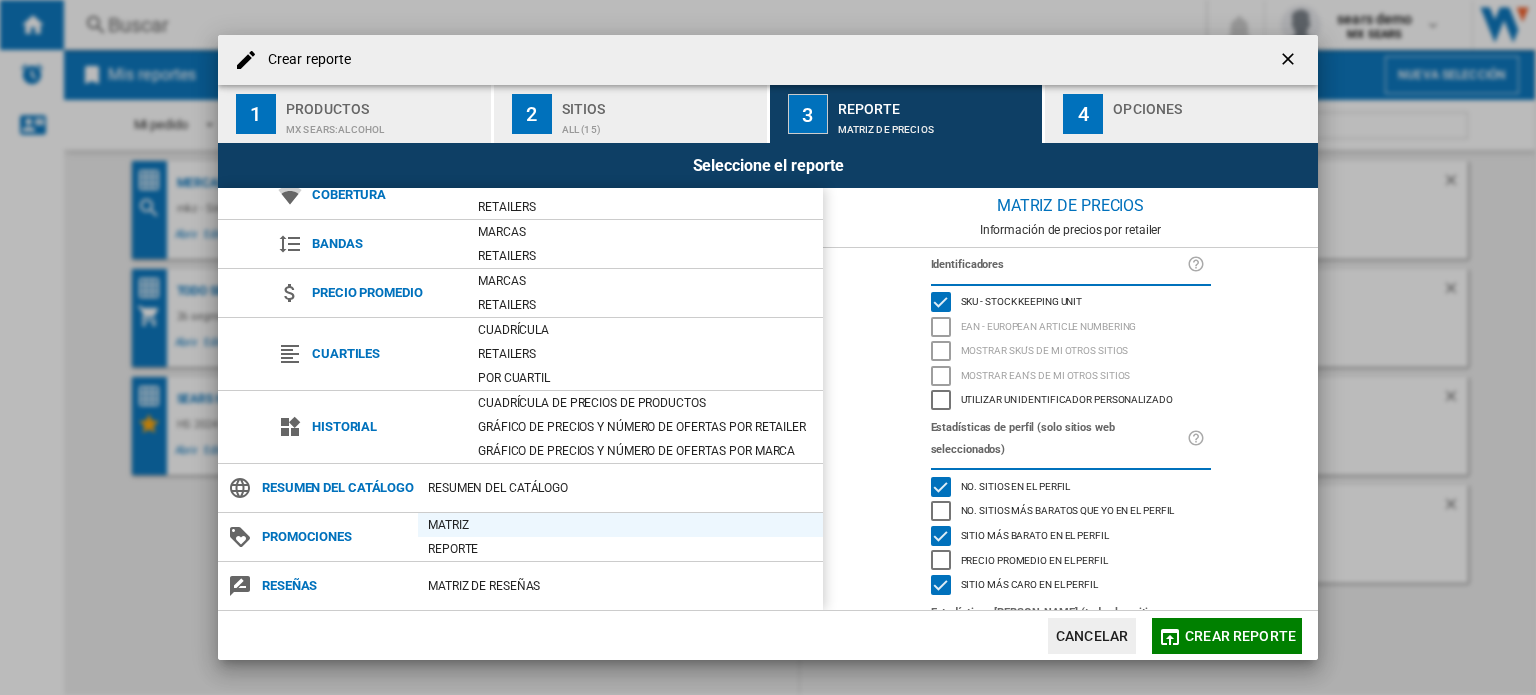 click on "Matriz" at bounding box center (620, 525) 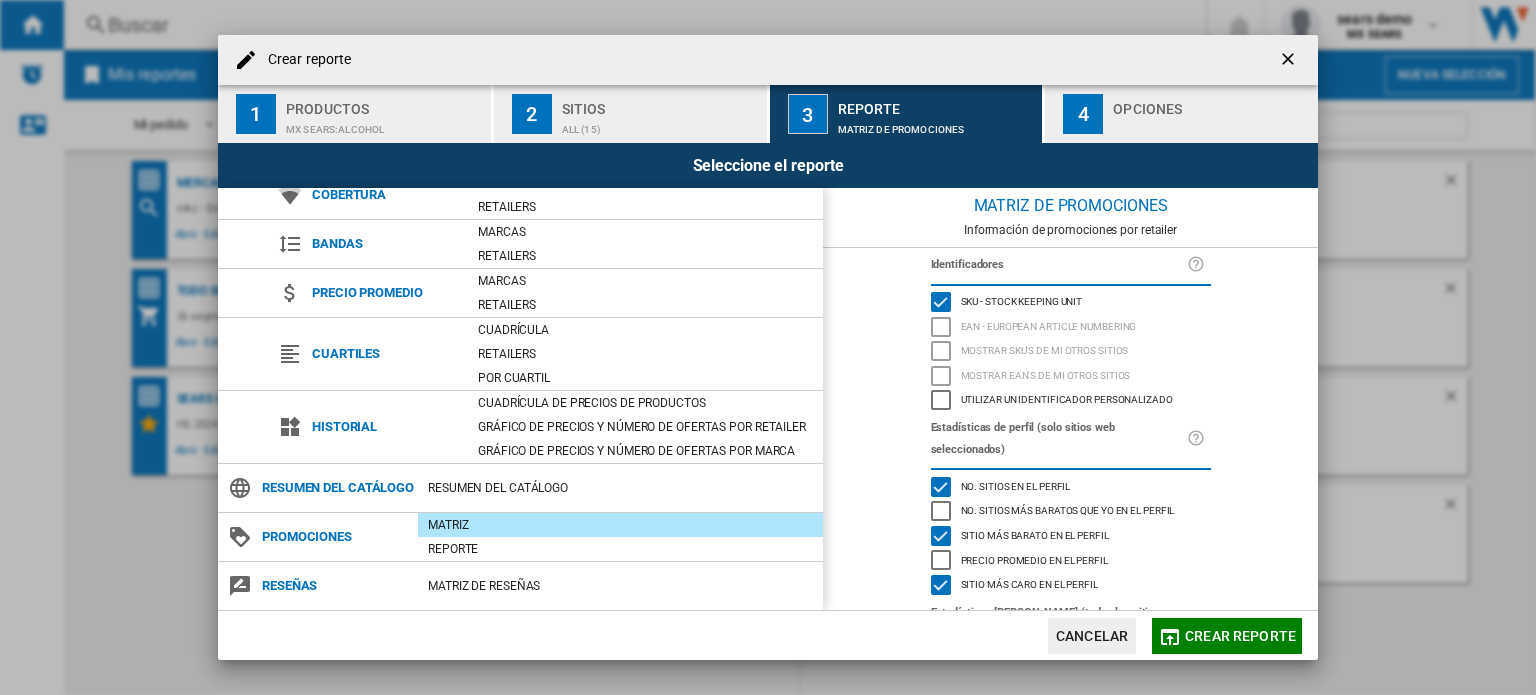 scroll, scrollTop: 0, scrollLeft: 0, axis: both 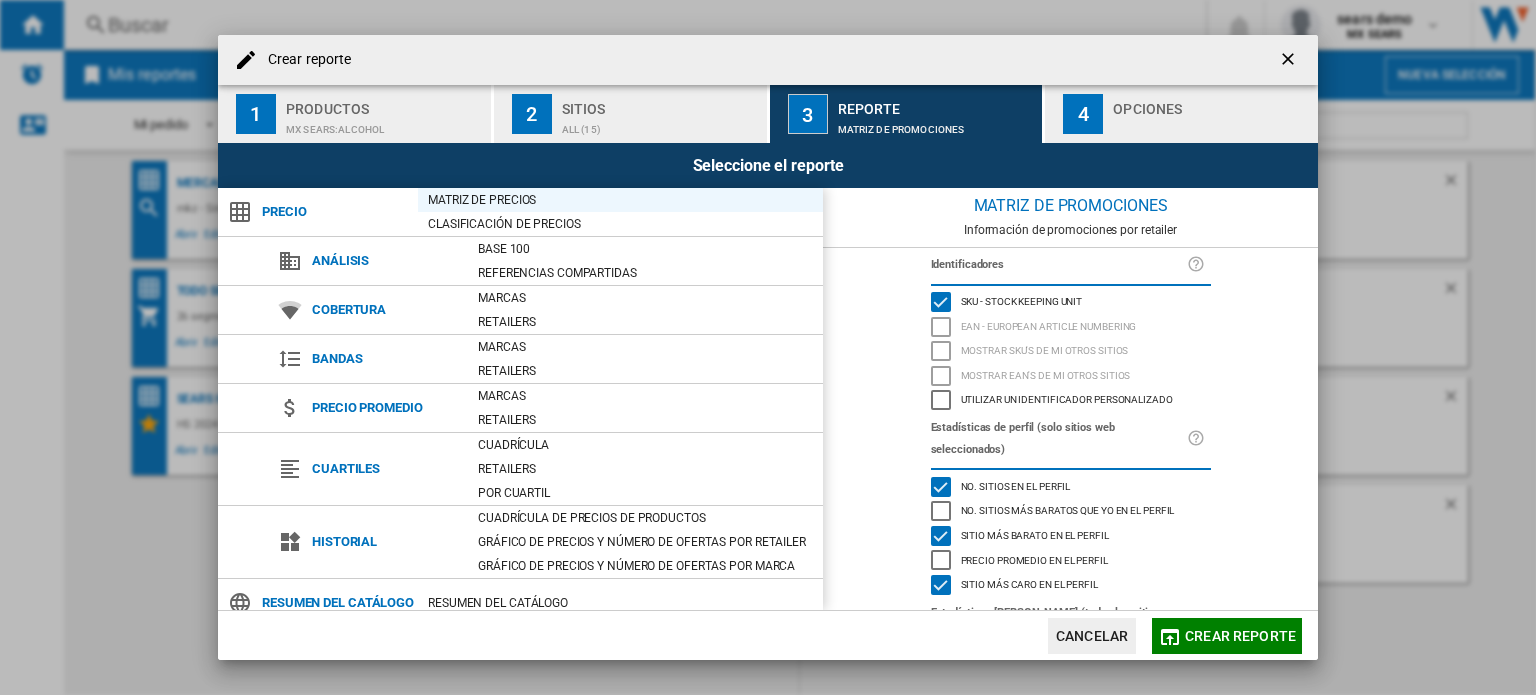 click on "Matriz de precios" at bounding box center (620, 200) 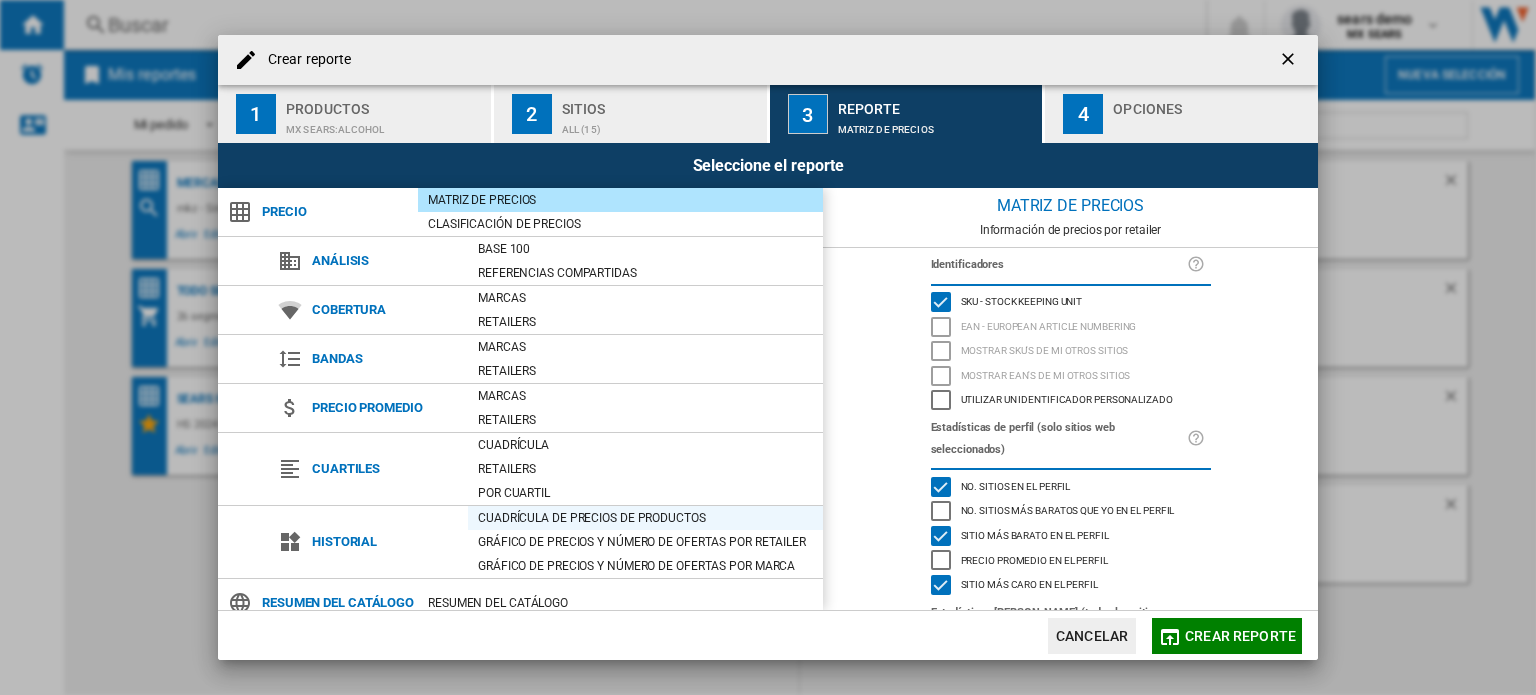 scroll, scrollTop: 141, scrollLeft: 0, axis: vertical 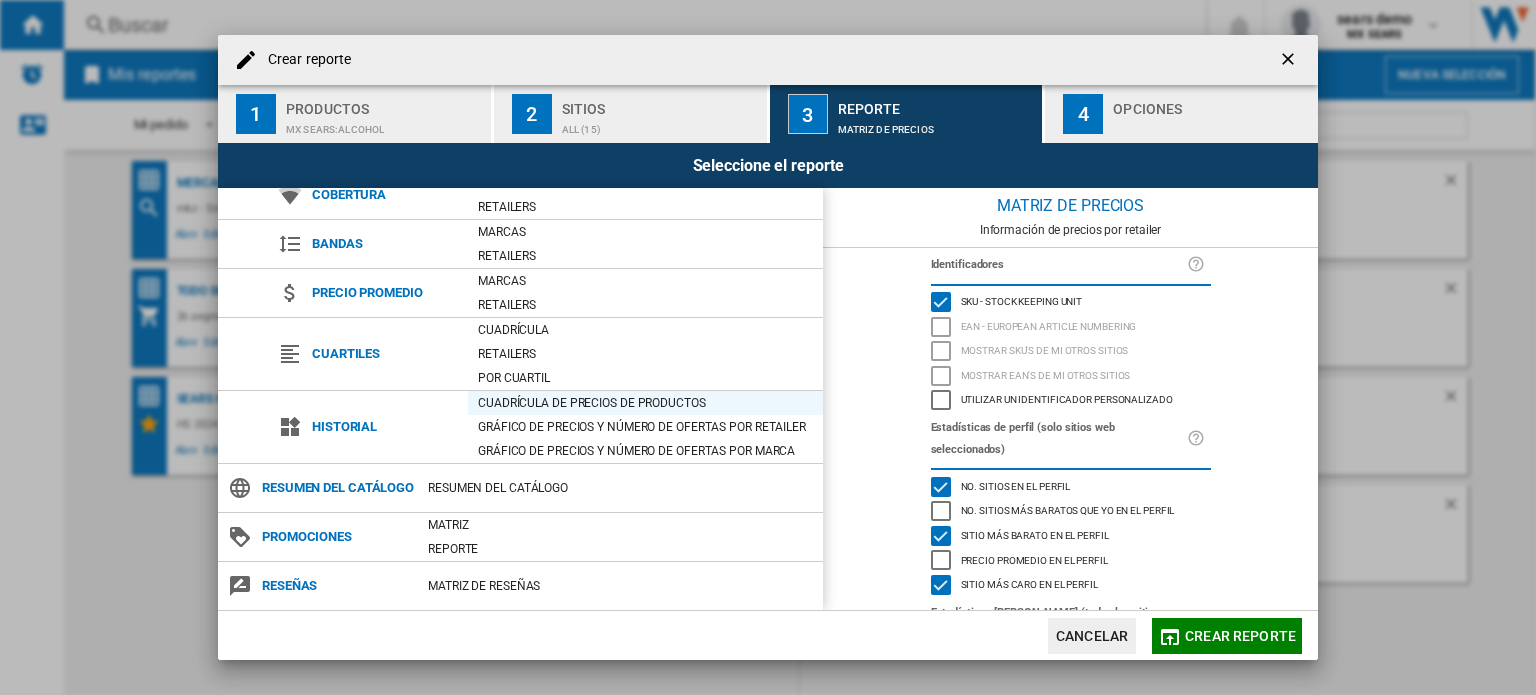 click on "Cuadrícula de precios de productos" at bounding box center (645, 403) 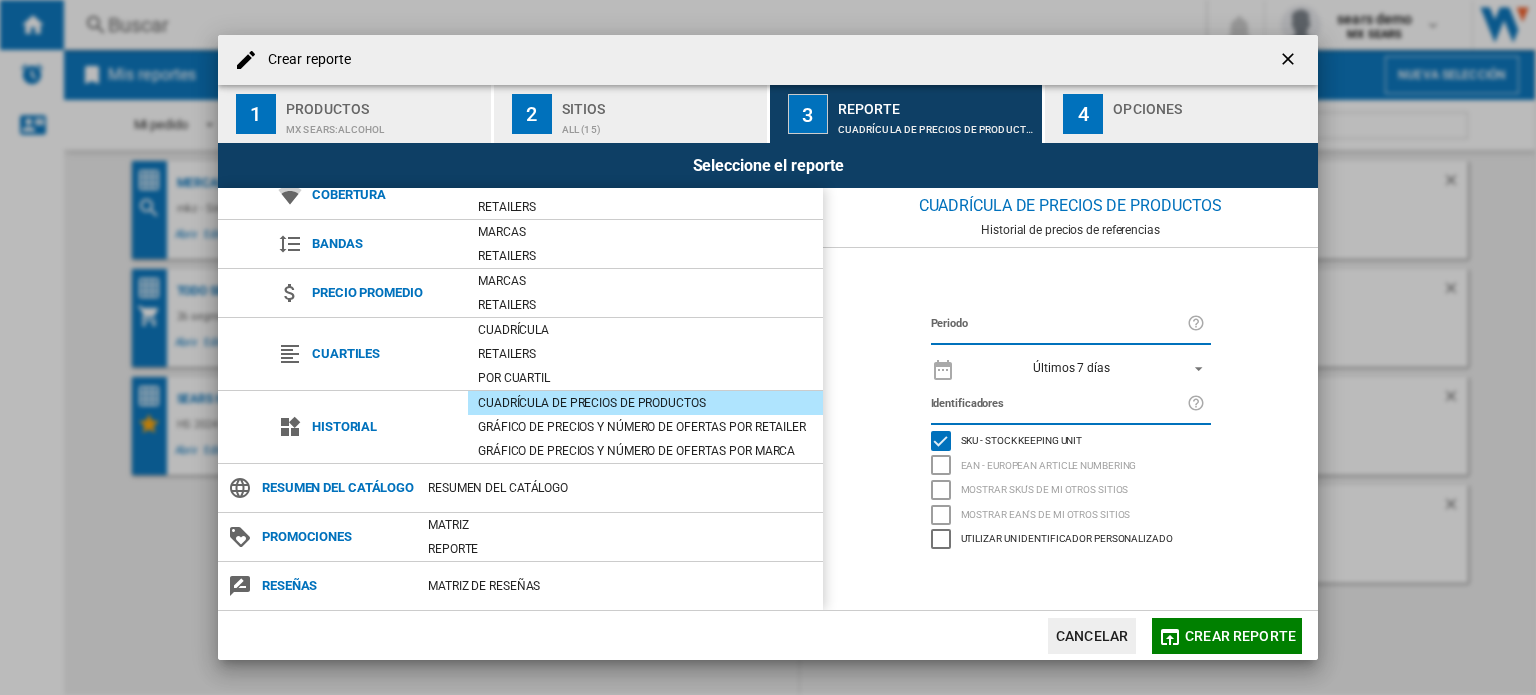 click on "Últimos 7 días" at bounding box center [1071, 368] 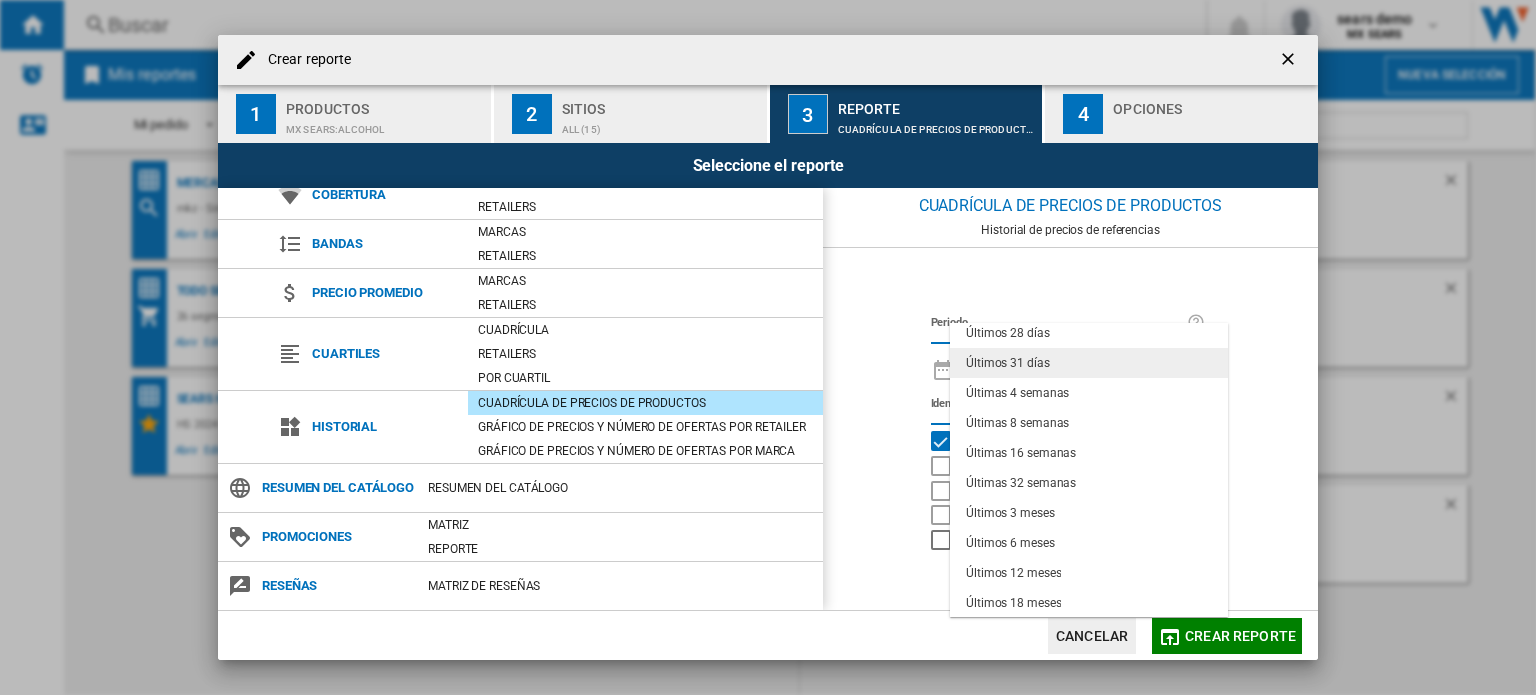 scroll, scrollTop: 124, scrollLeft: 0, axis: vertical 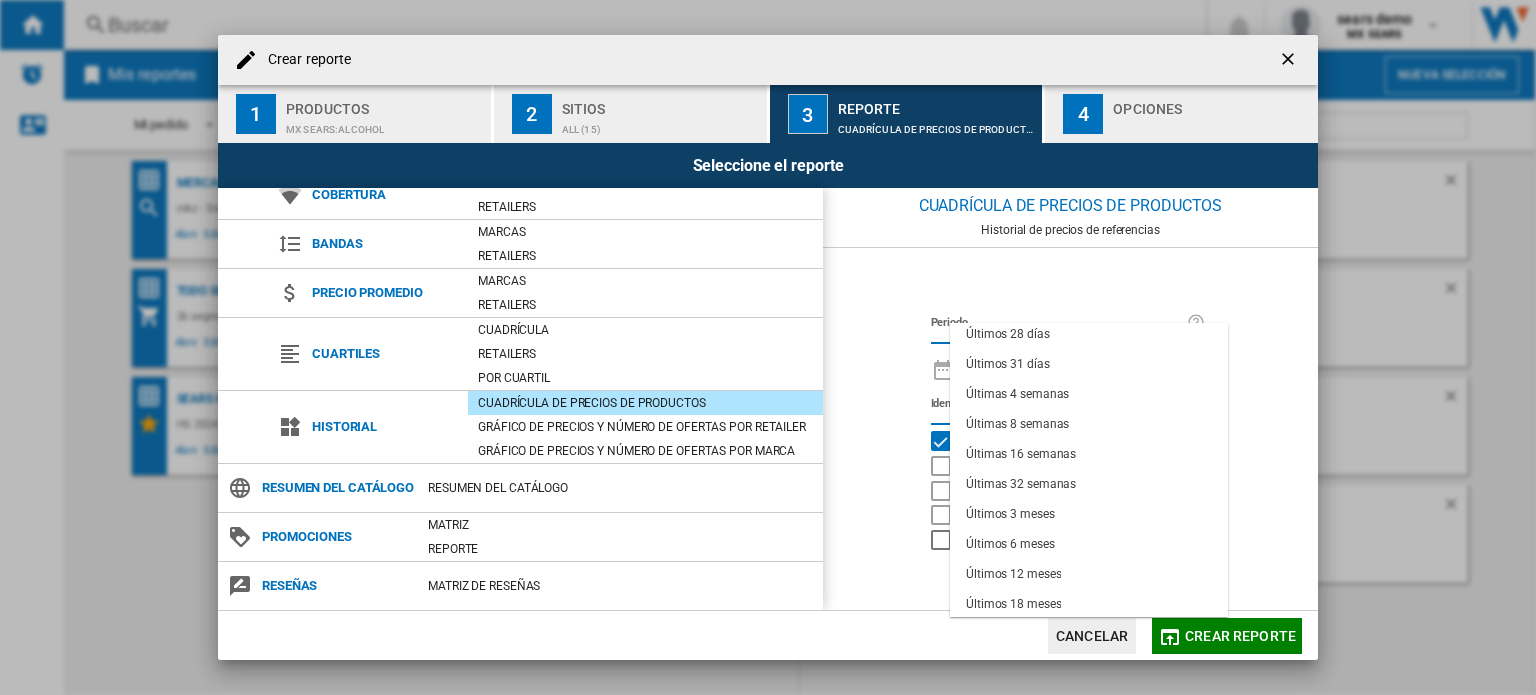 click at bounding box center [768, 347] 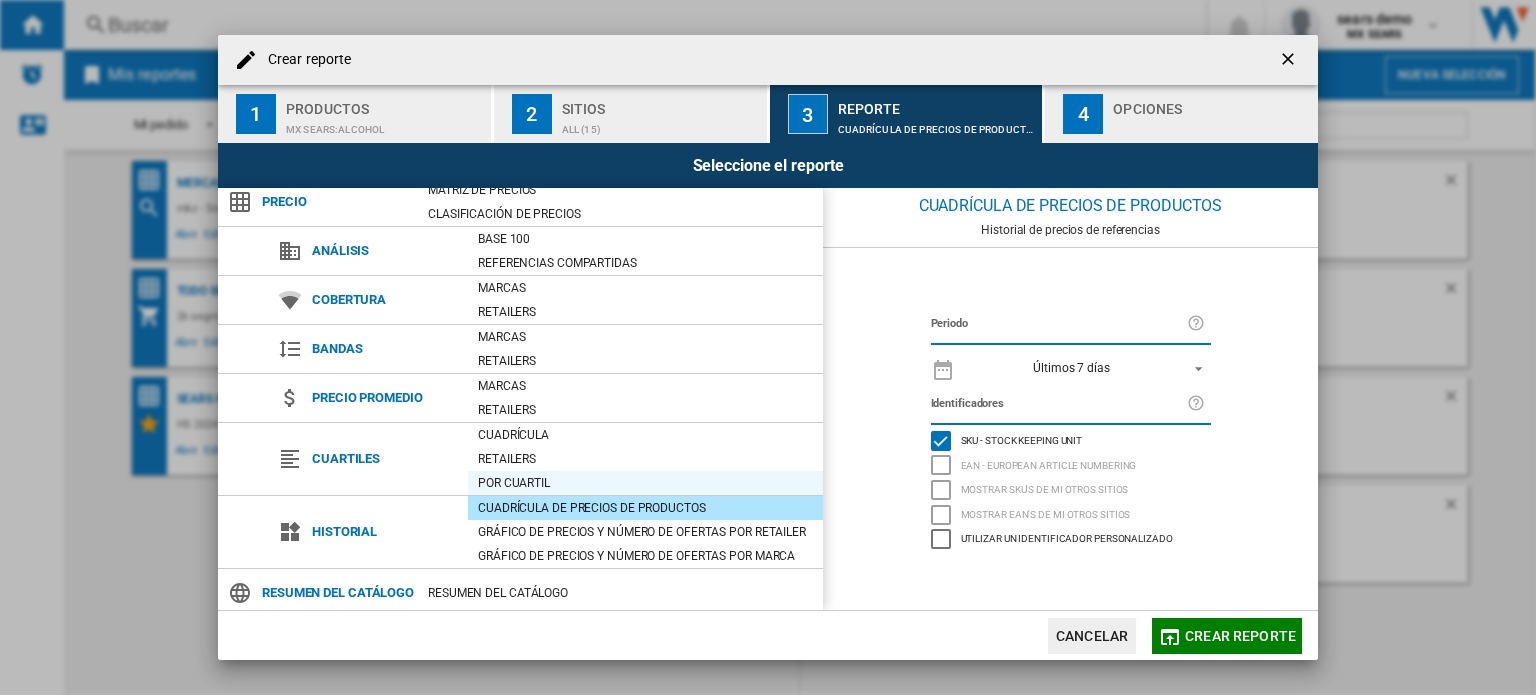 scroll, scrollTop: 0, scrollLeft: 0, axis: both 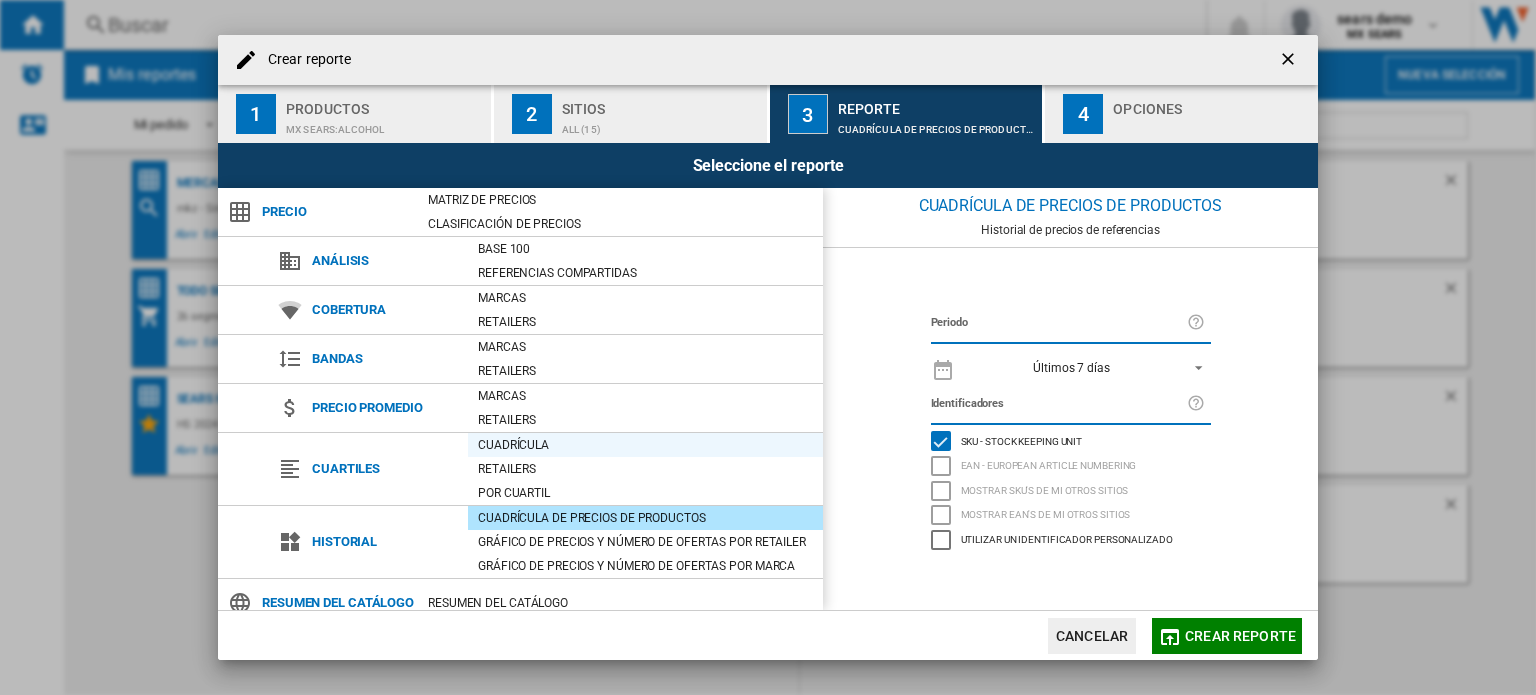 click on "Cuadrícula" at bounding box center [645, 445] 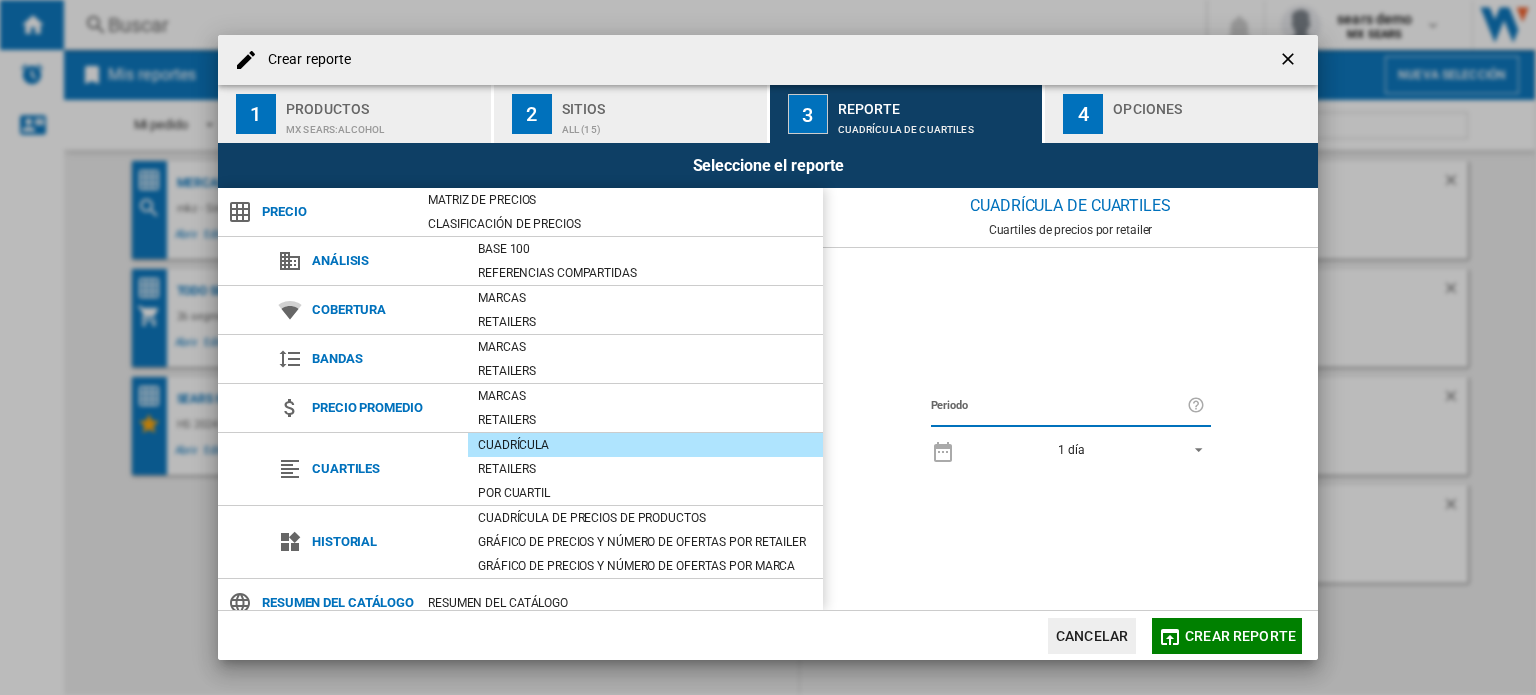 scroll, scrollTop: 141, scrollLeft: 0, axis: vertical 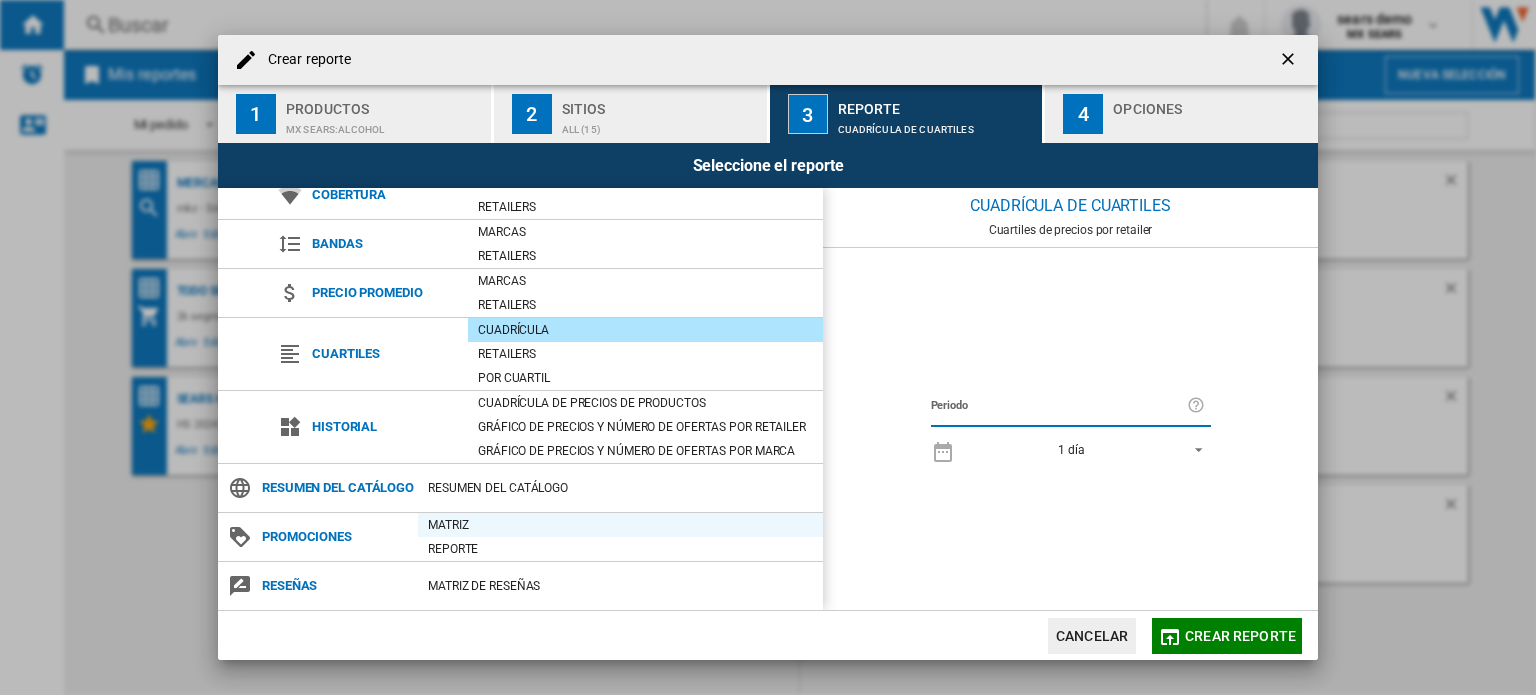 click on "Matriz" at bounding box center [620, 525] 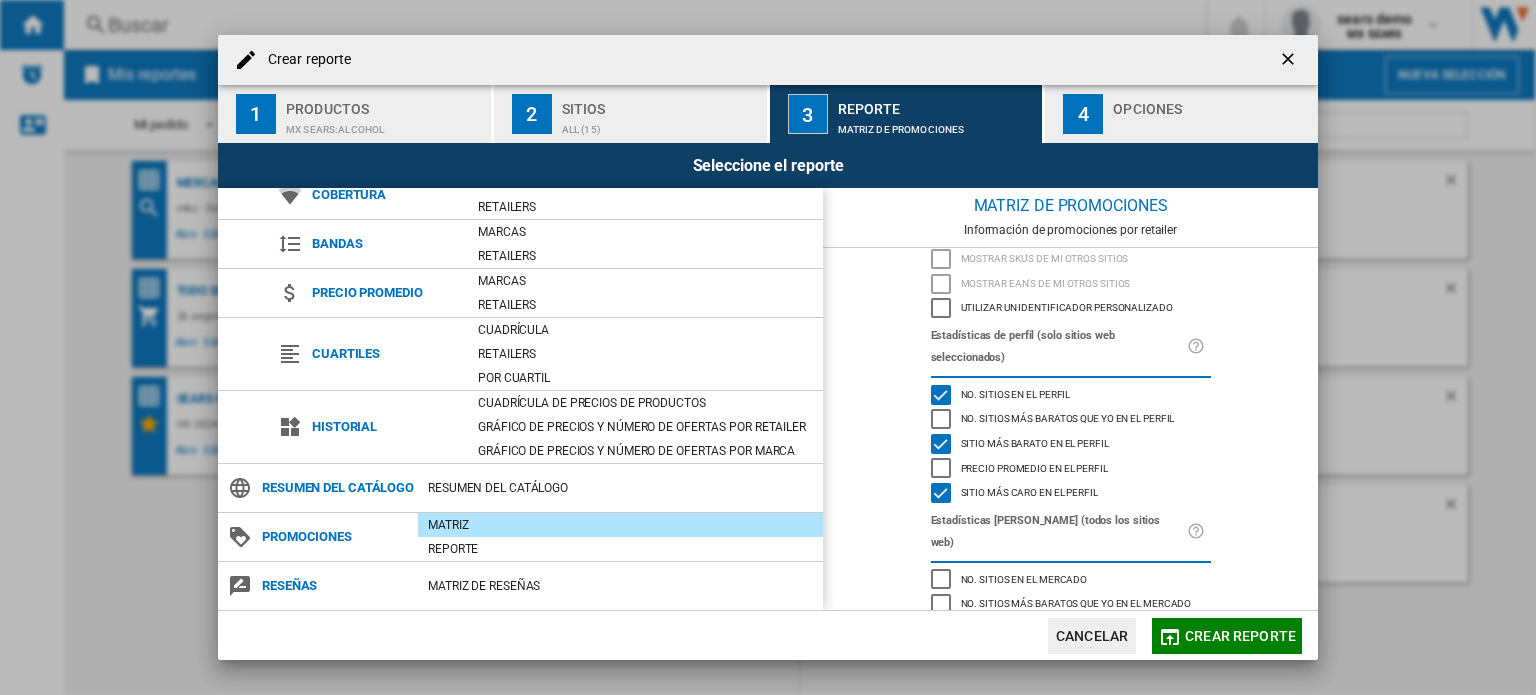 scroll, scrollTop: 96, scrollLeft: 0, axis: vertical 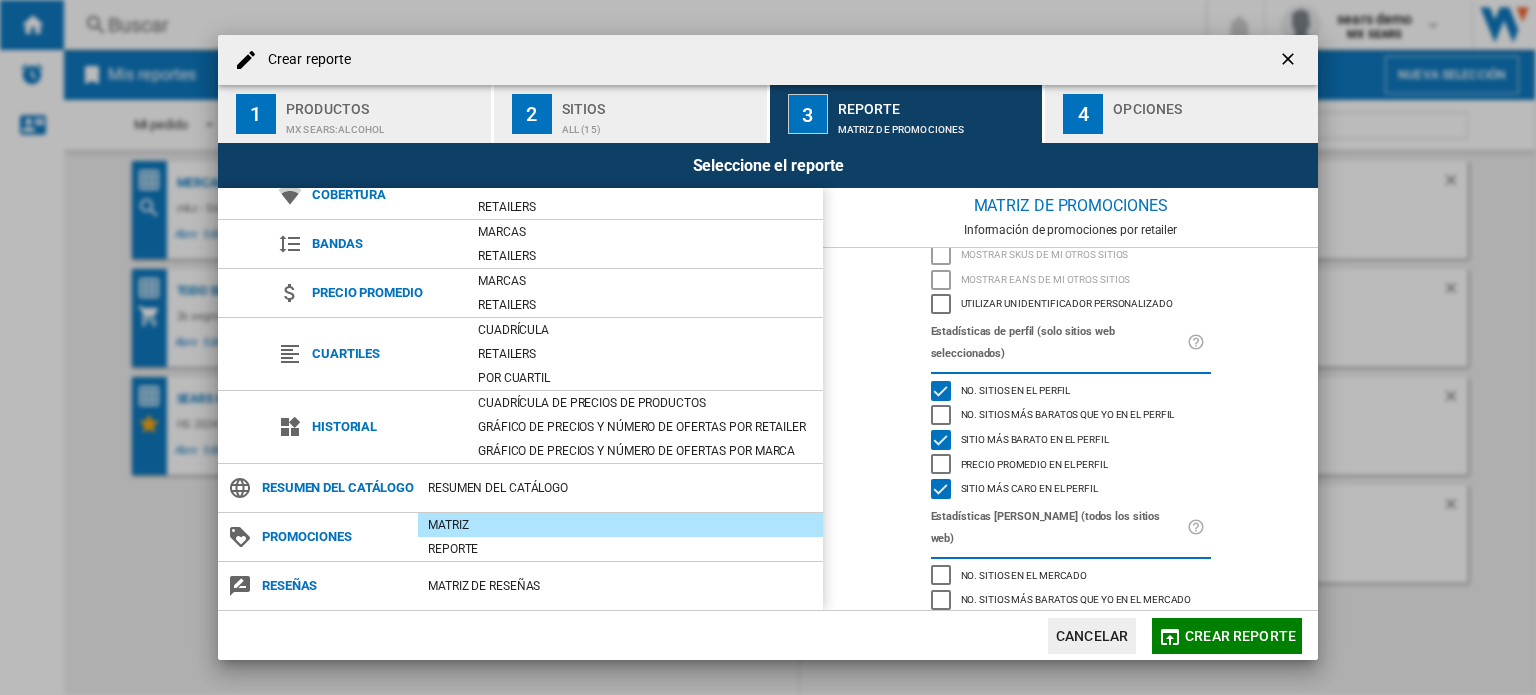click on "No. sitios más baratos que yo en el perfil" 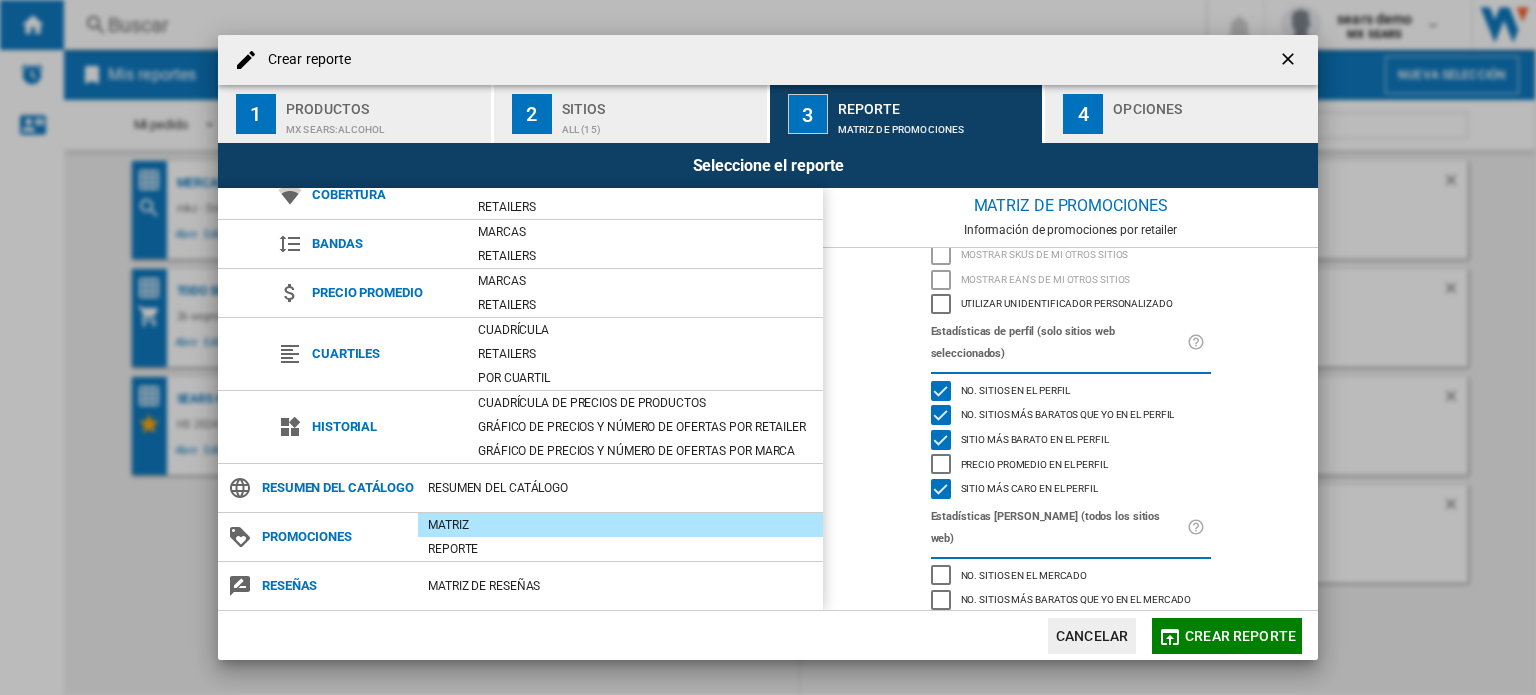 click on "Precio promedio en el perfil" 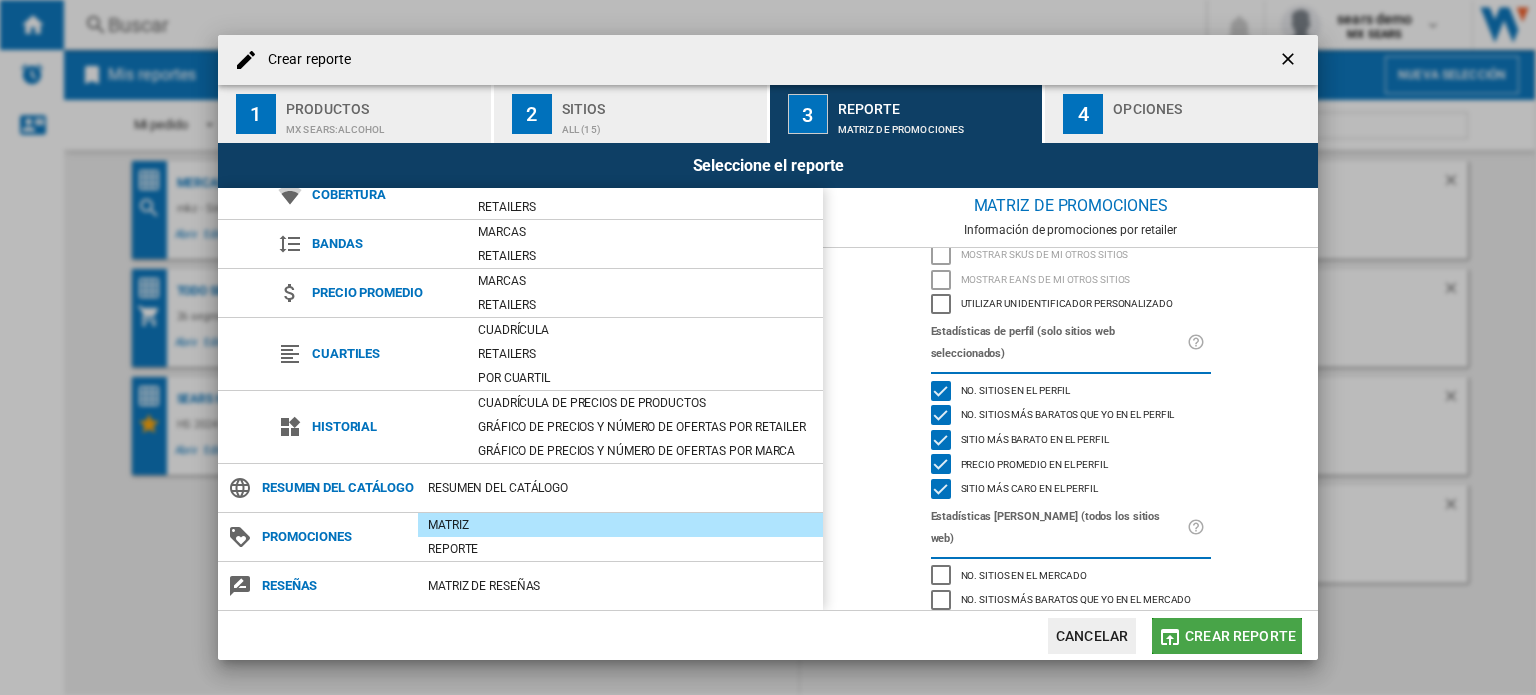 click on "Crear reporte" 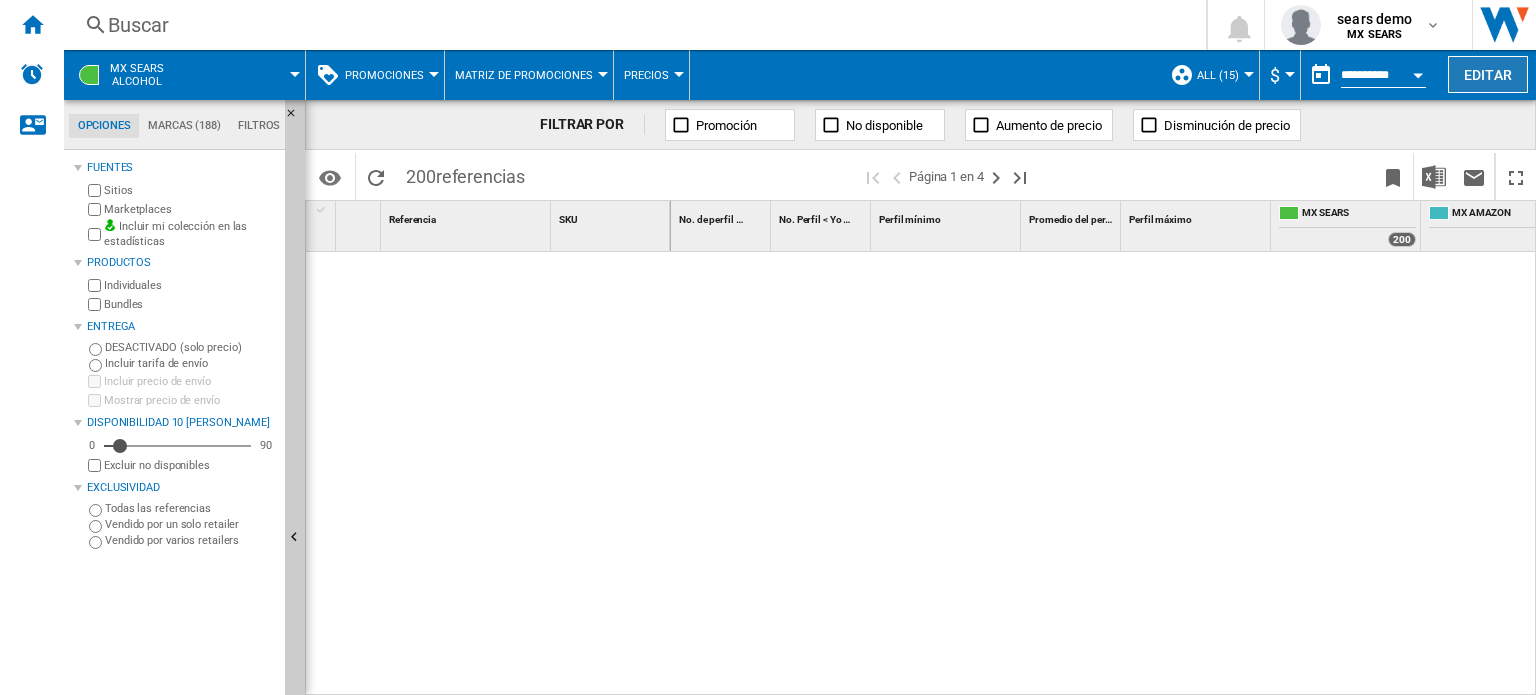 click on "Editar" at bounding box center (1488, 74) 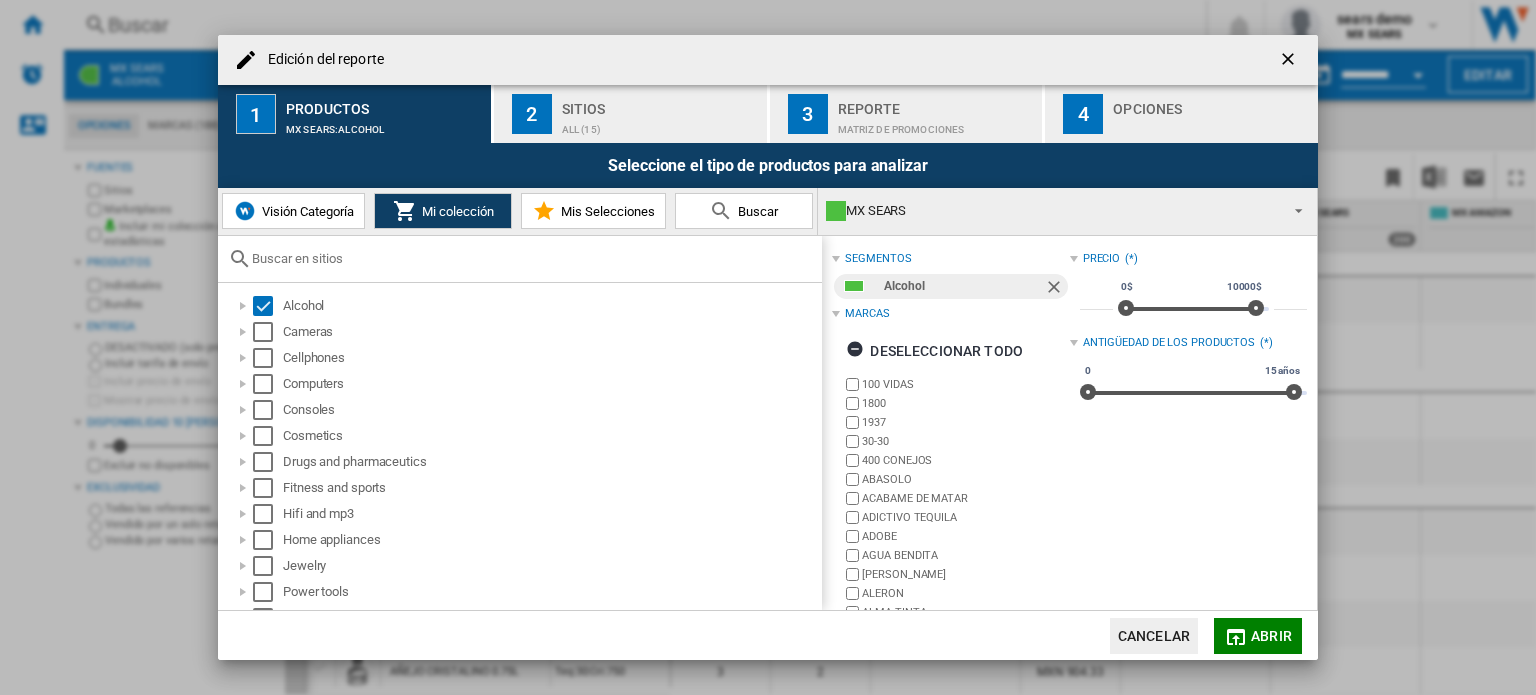 click on "Opciones" at bounding box center (1211, 103) 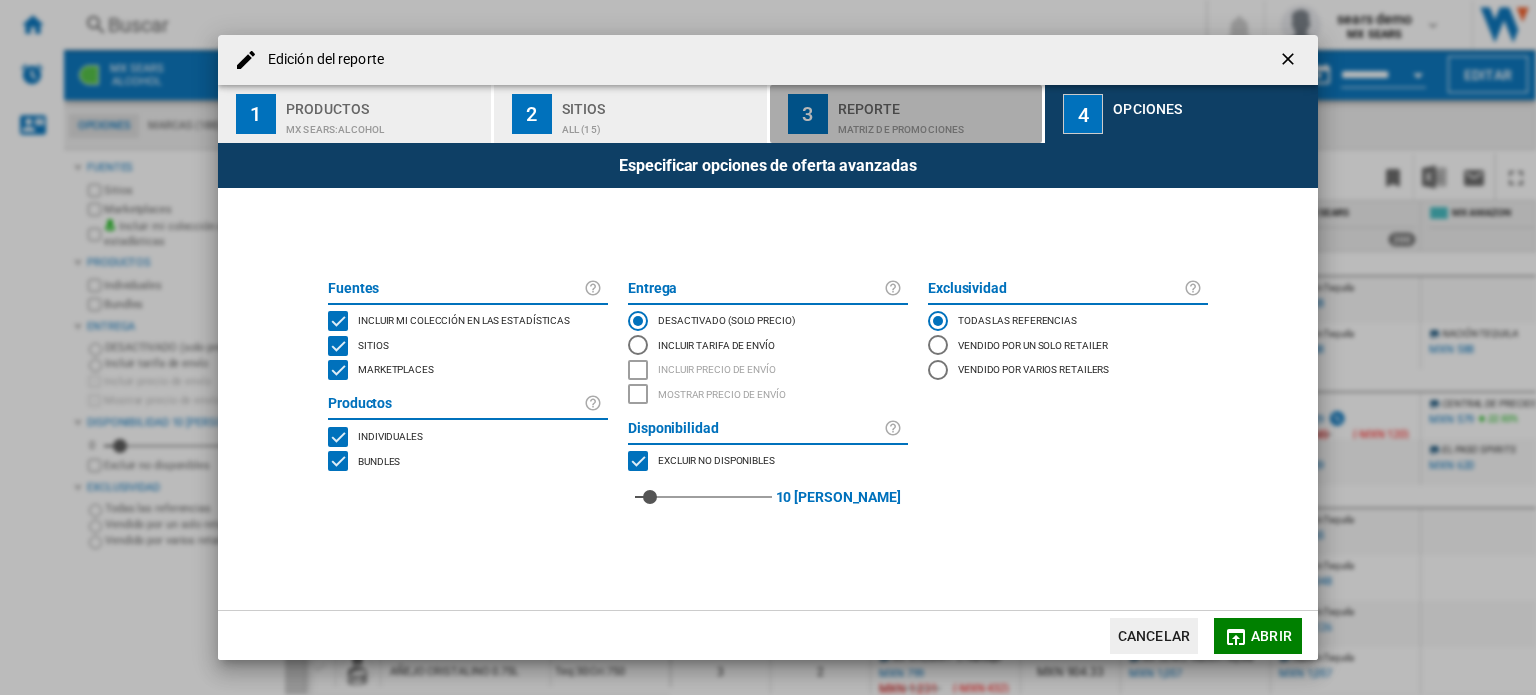 click on "Reporte" at bounding box center [936, 103] 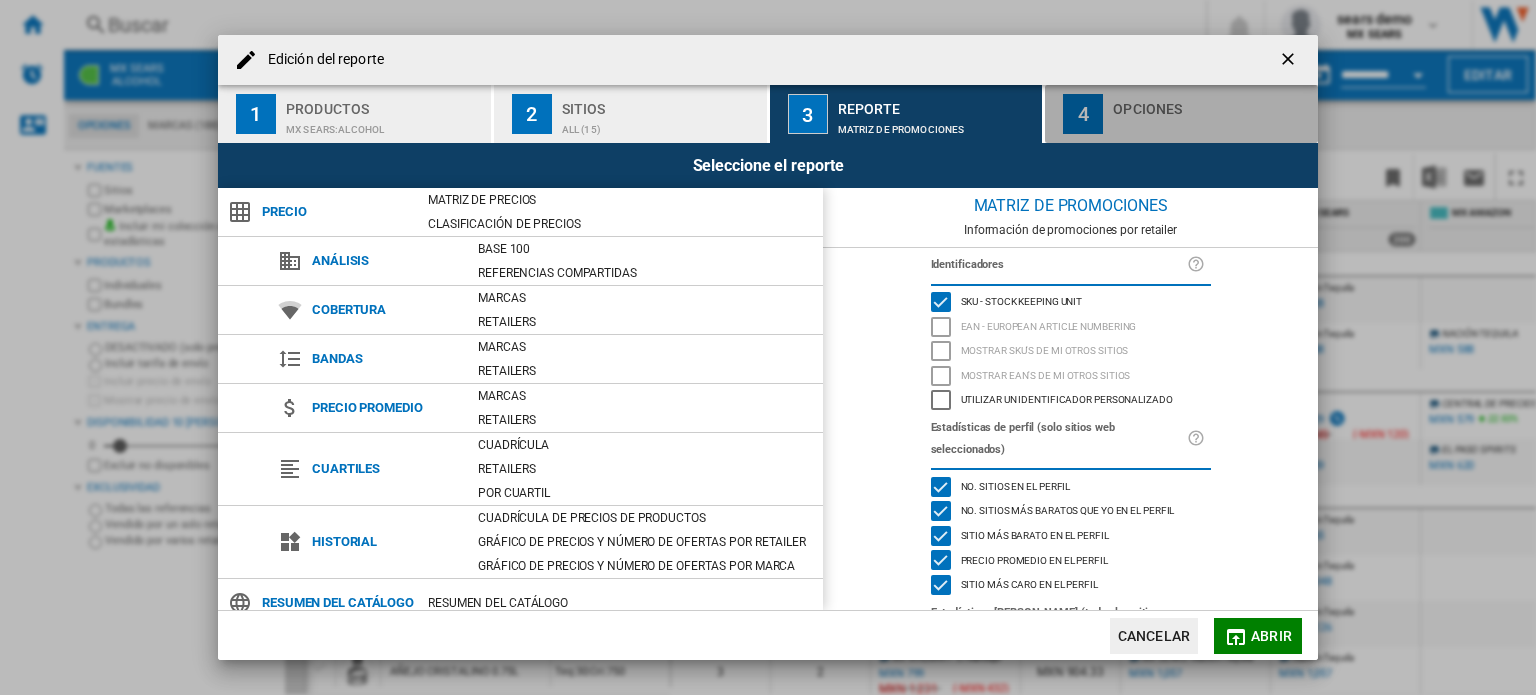 click at bounding box center [1211, 124] 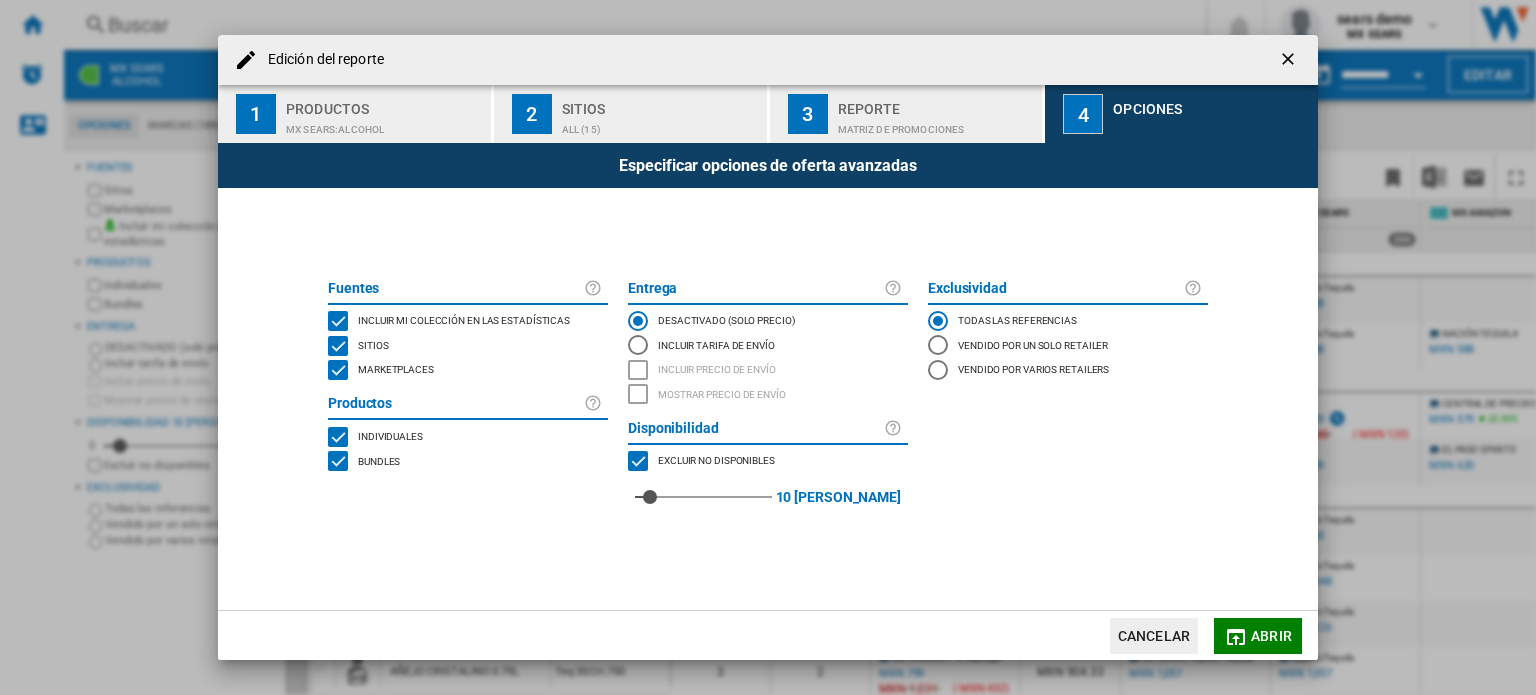 click on "Sitios" 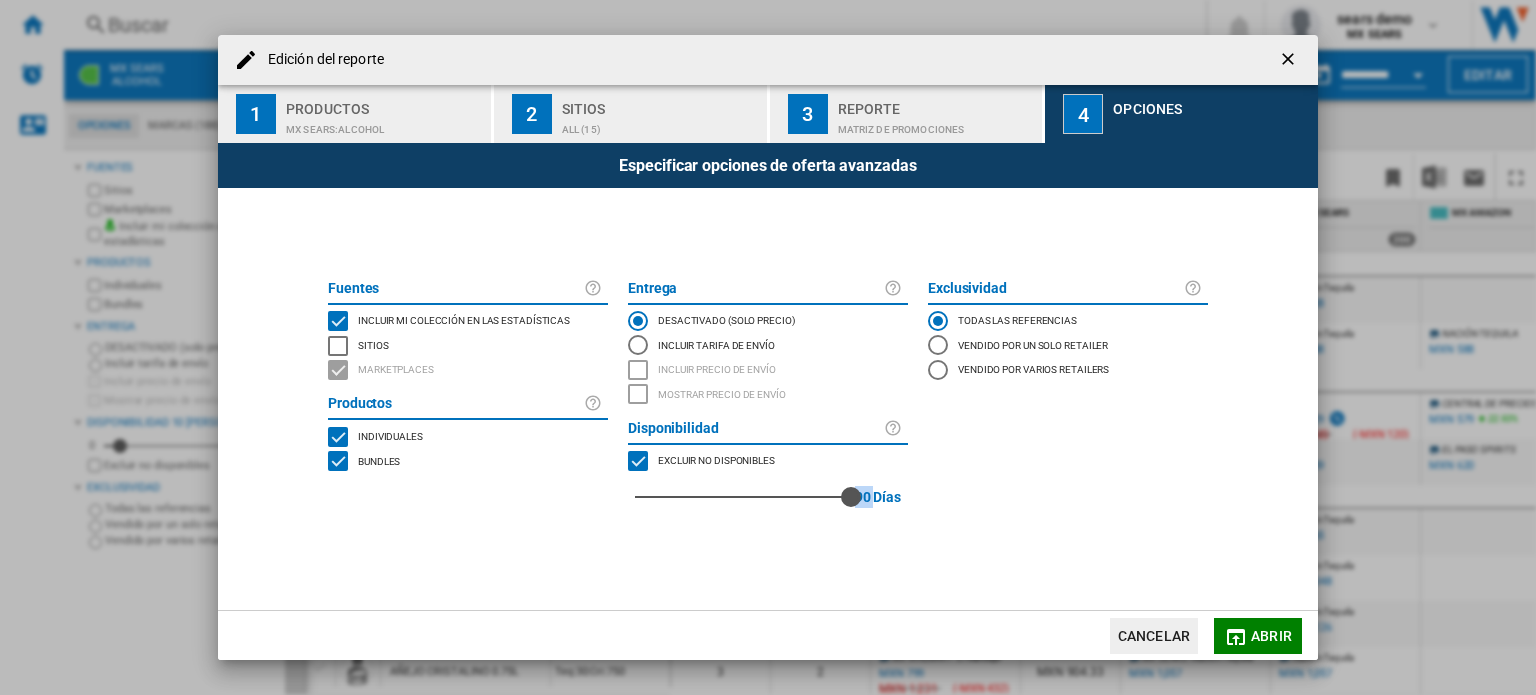 drag, startPoint x: 662, startPoint y: 500, endPoint x: 858, endPoint y: 510, distance: 196.25494 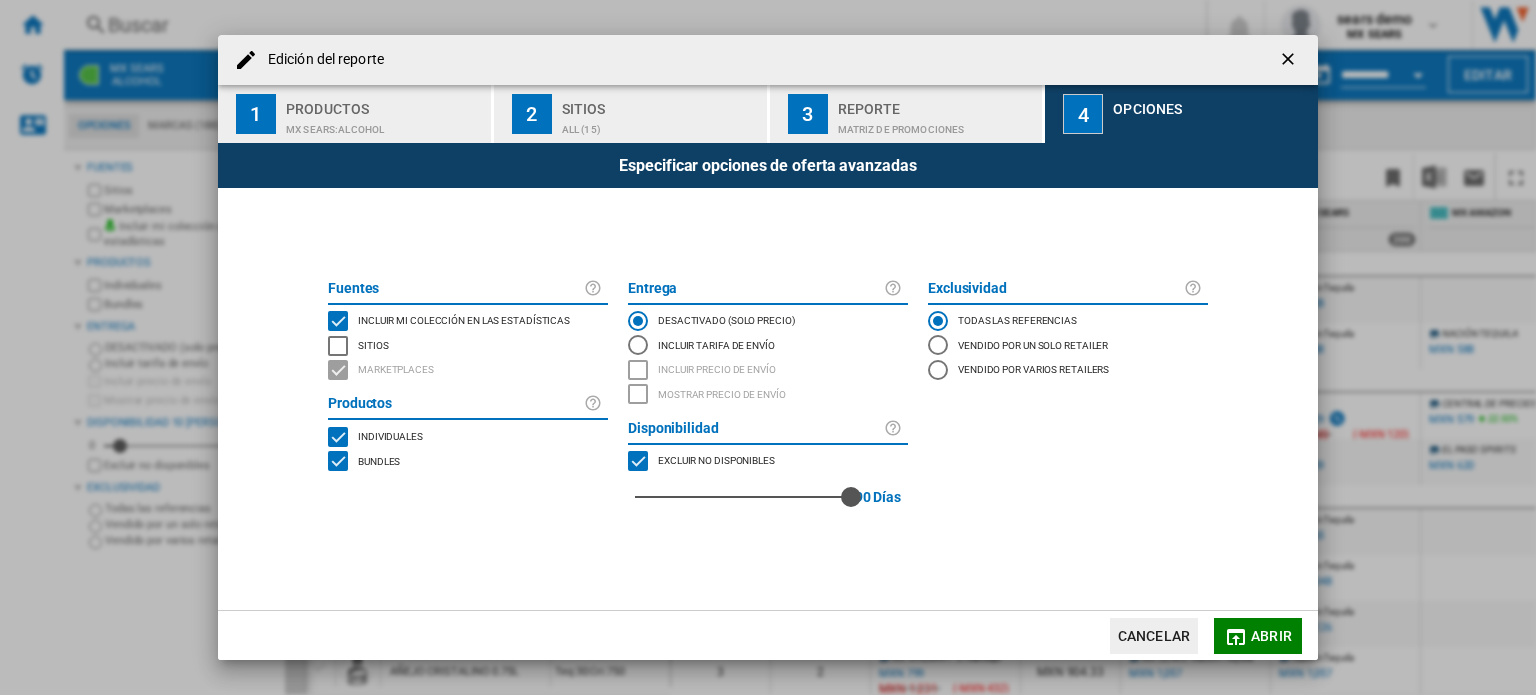 drag, startPoint x: 827, startPoint y: 495, endPoint x: 883, endPoint y: 496, distance: 56.008926 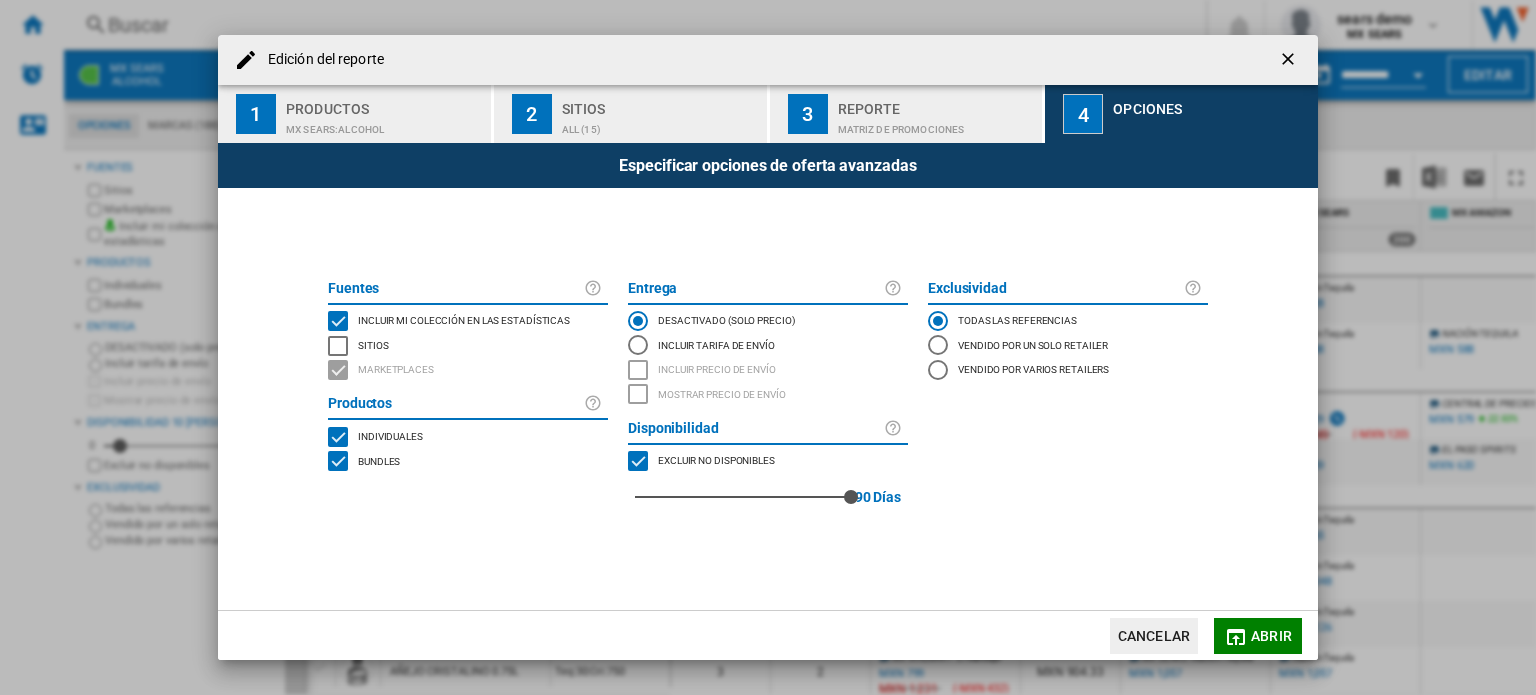 click on "Cancelar
Abrir" 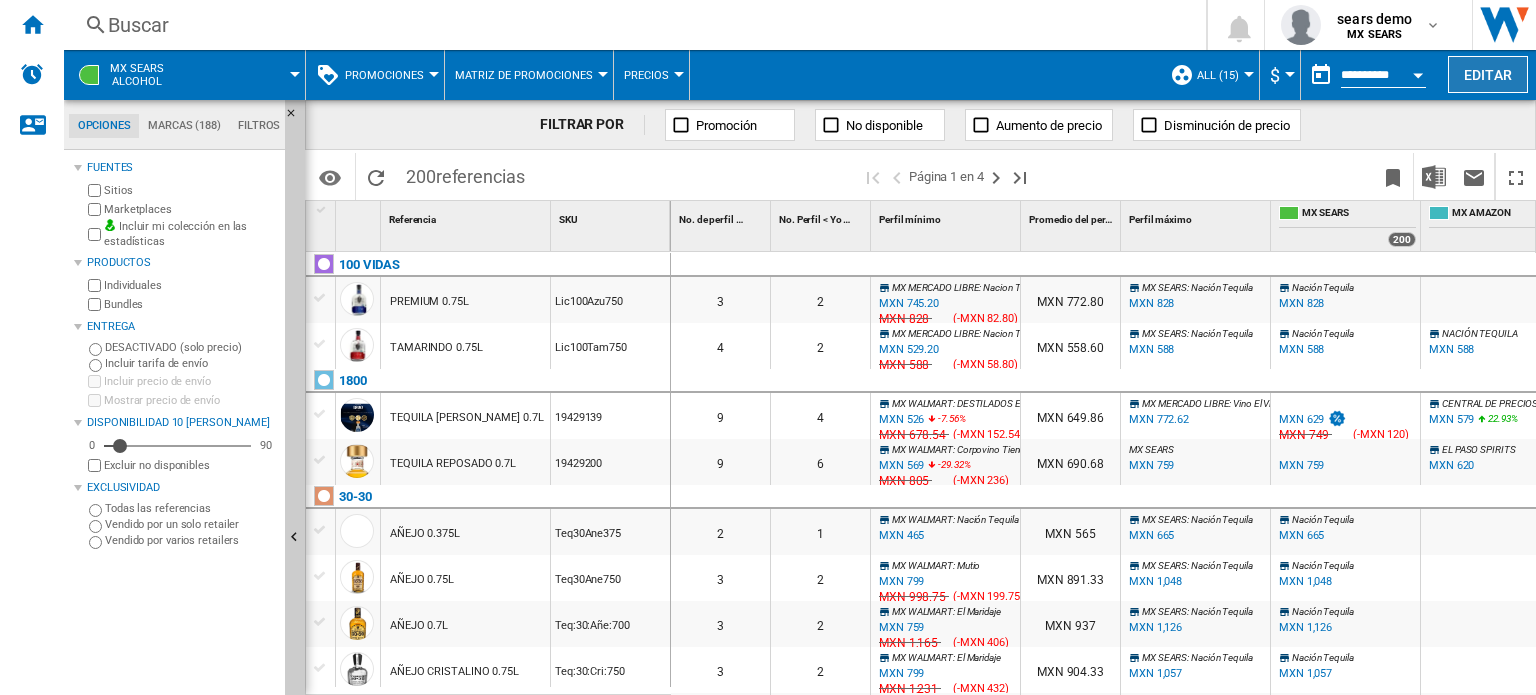 click on "Editar" at bounding box center [1488, 74] 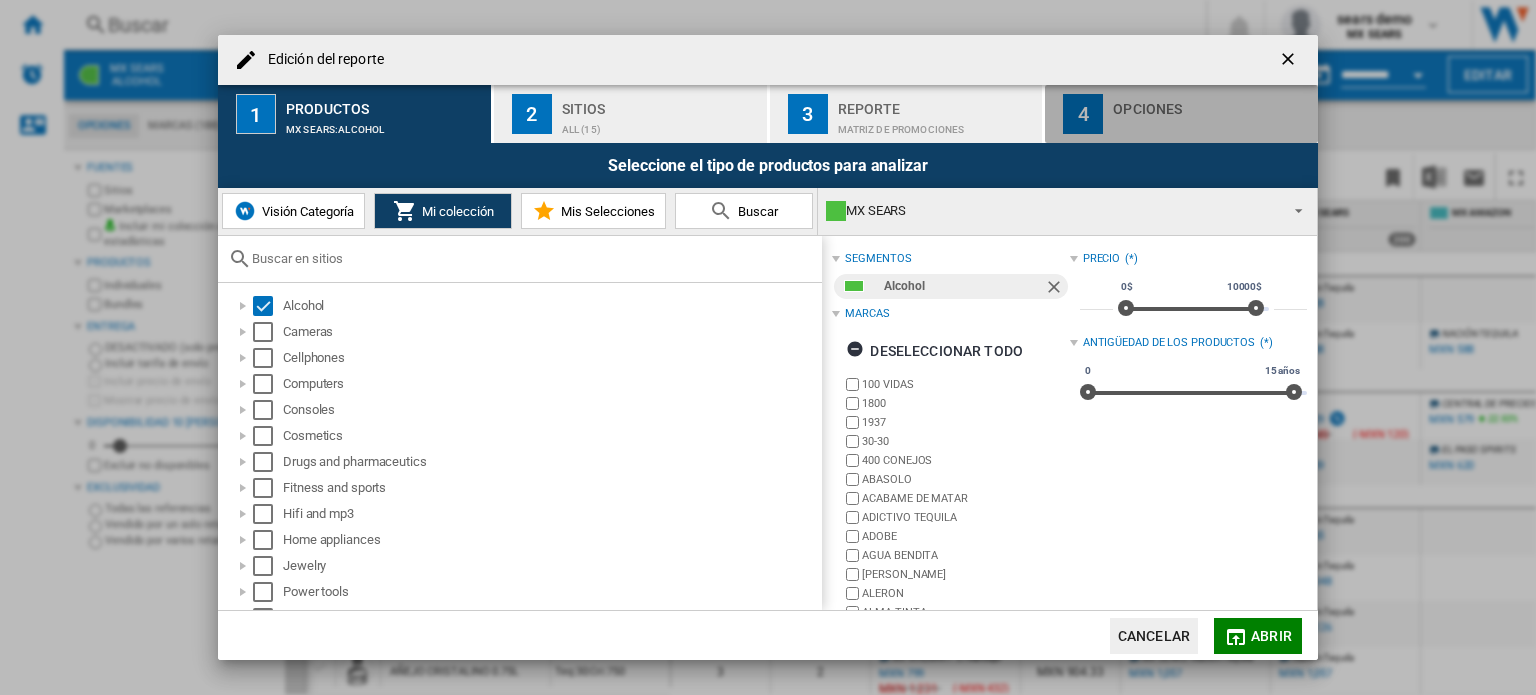 click on "4
Opciones" at bounding box center (1181, 114) 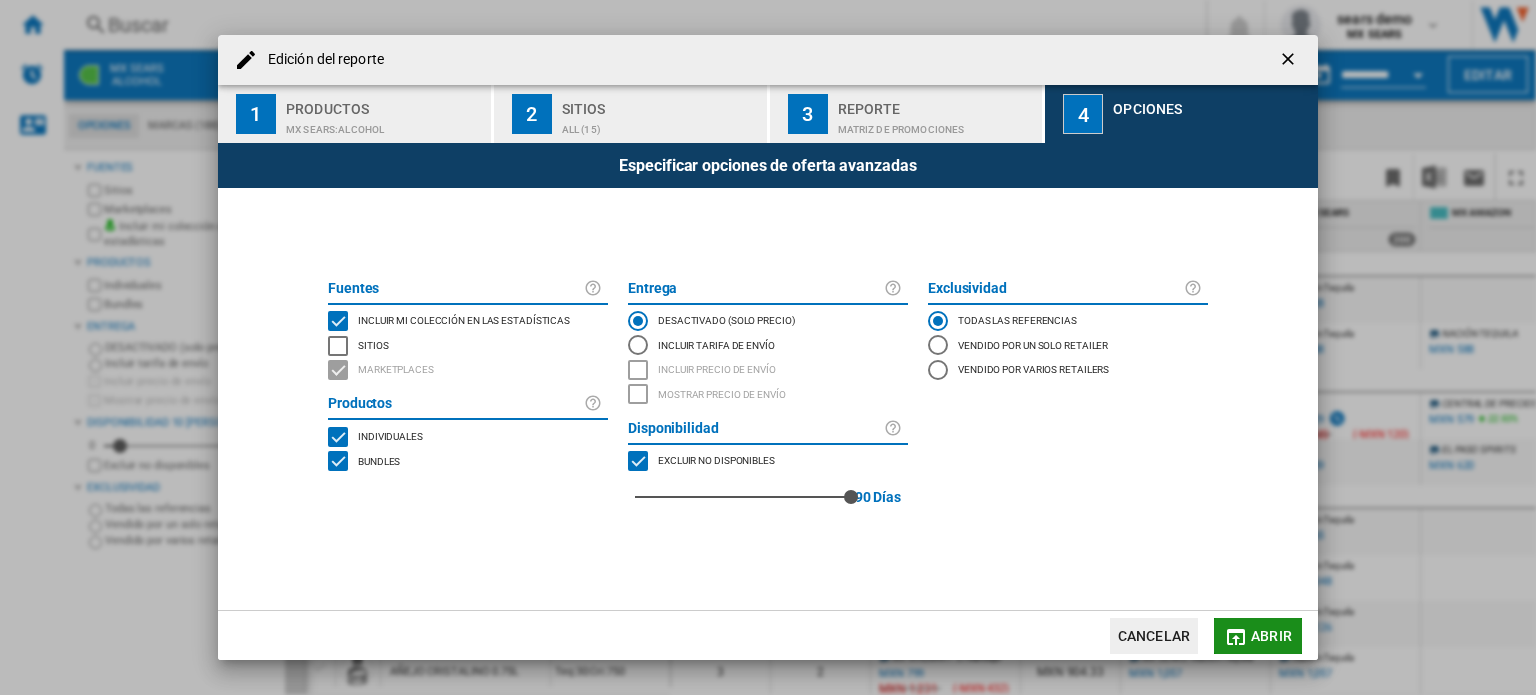 click on "Abrir" 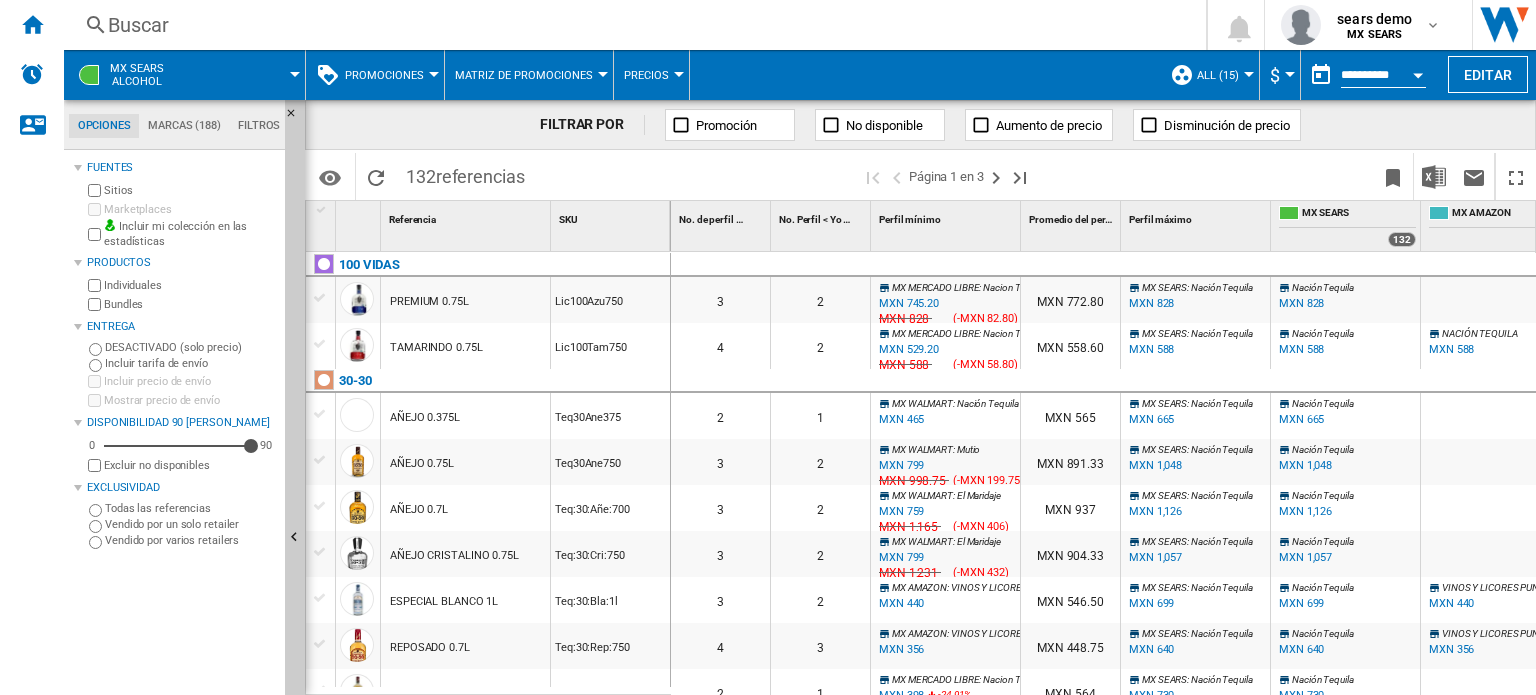 click on "Promociones" at bounding box center (384, 75) 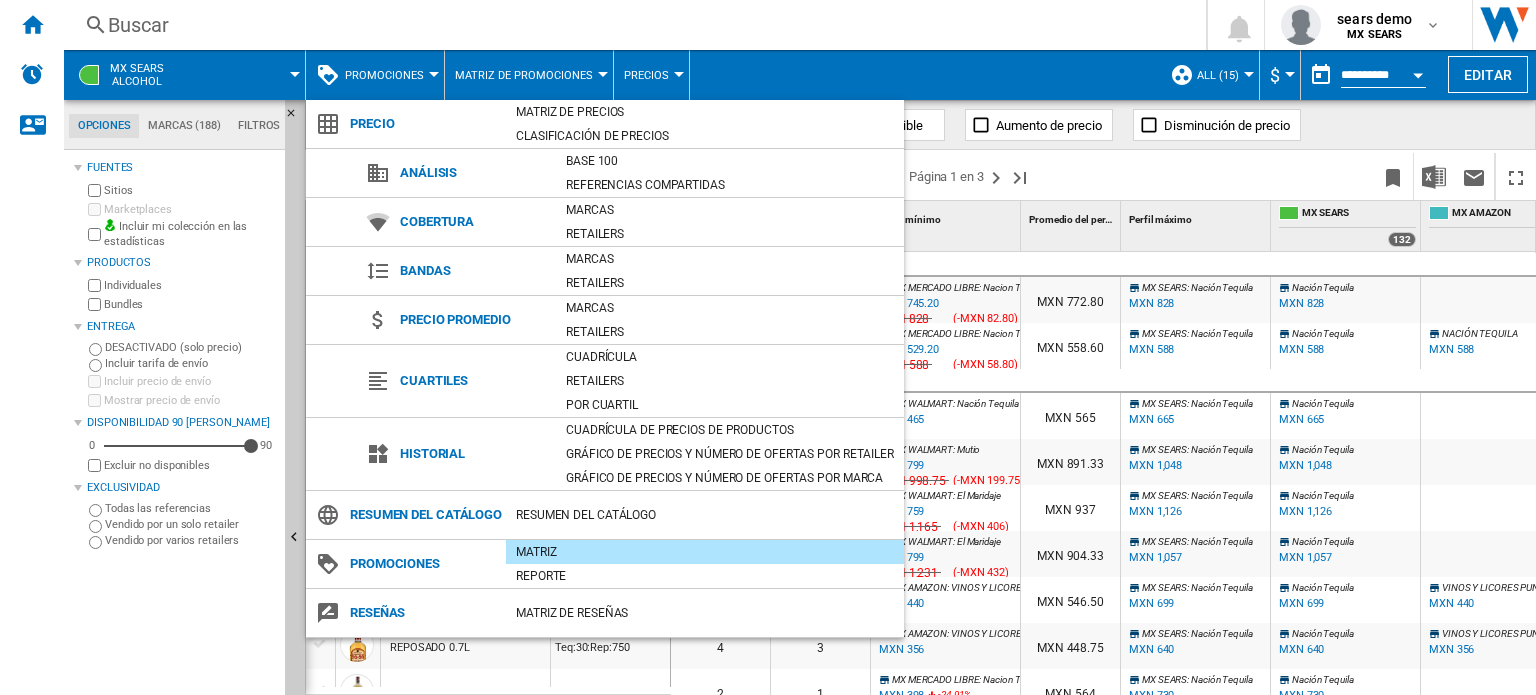 click at bounding box center (768, 347) 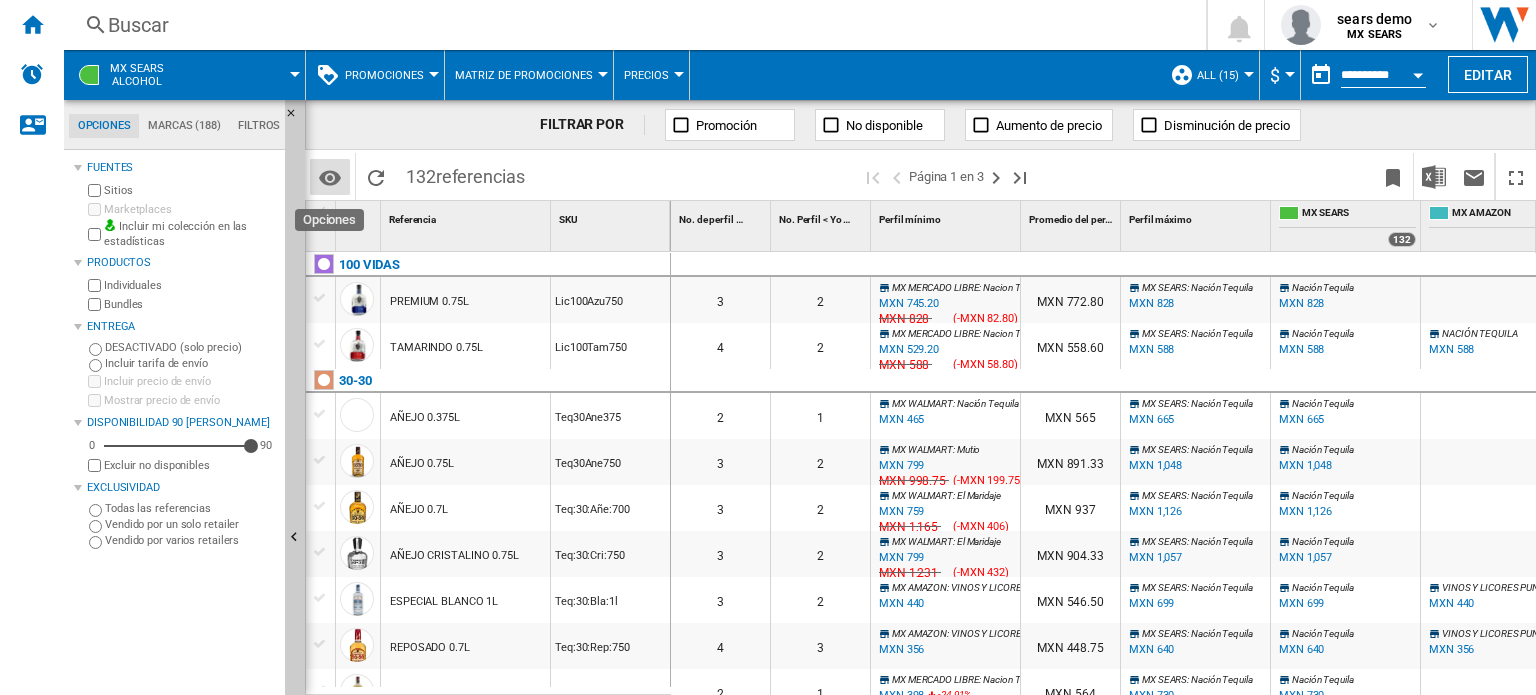 click at bounding box center (330, 178) 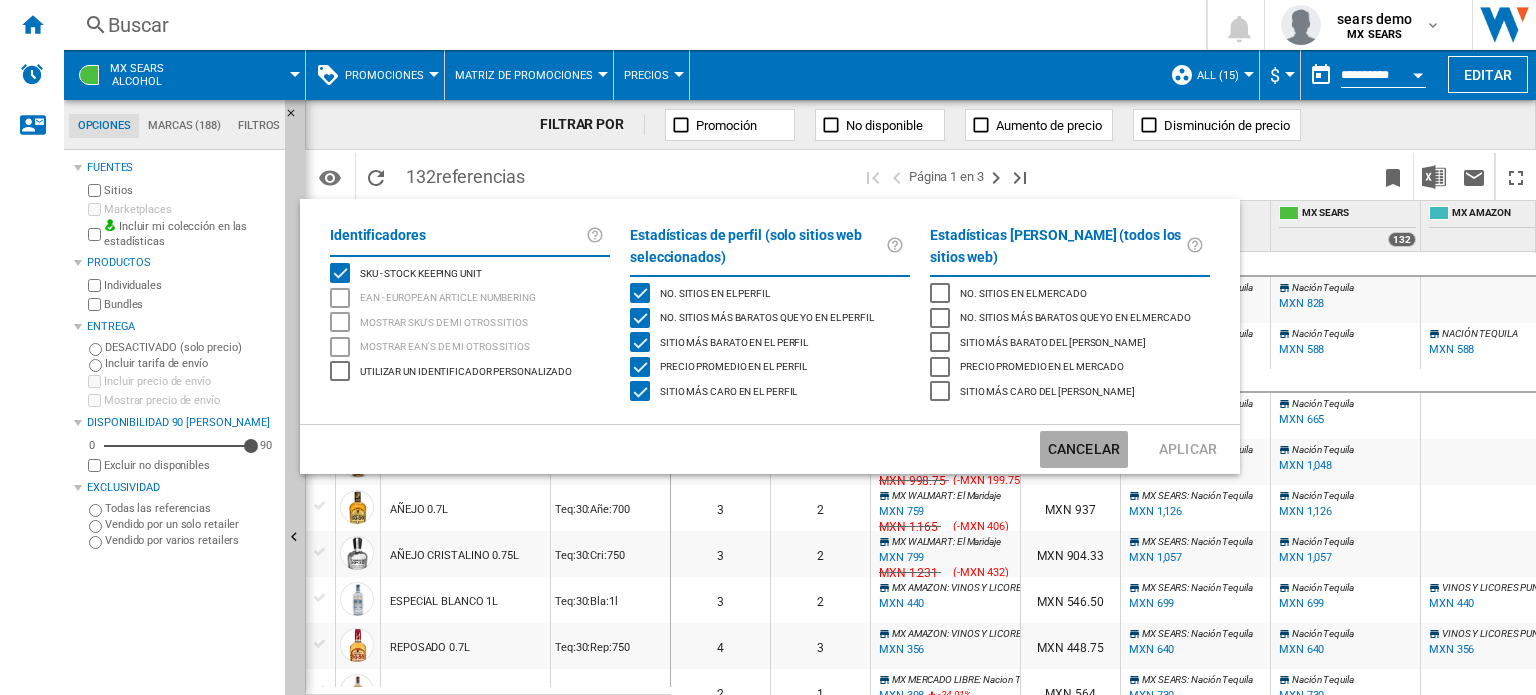 click on "Cancelar" at bounding box center [1084, 449] 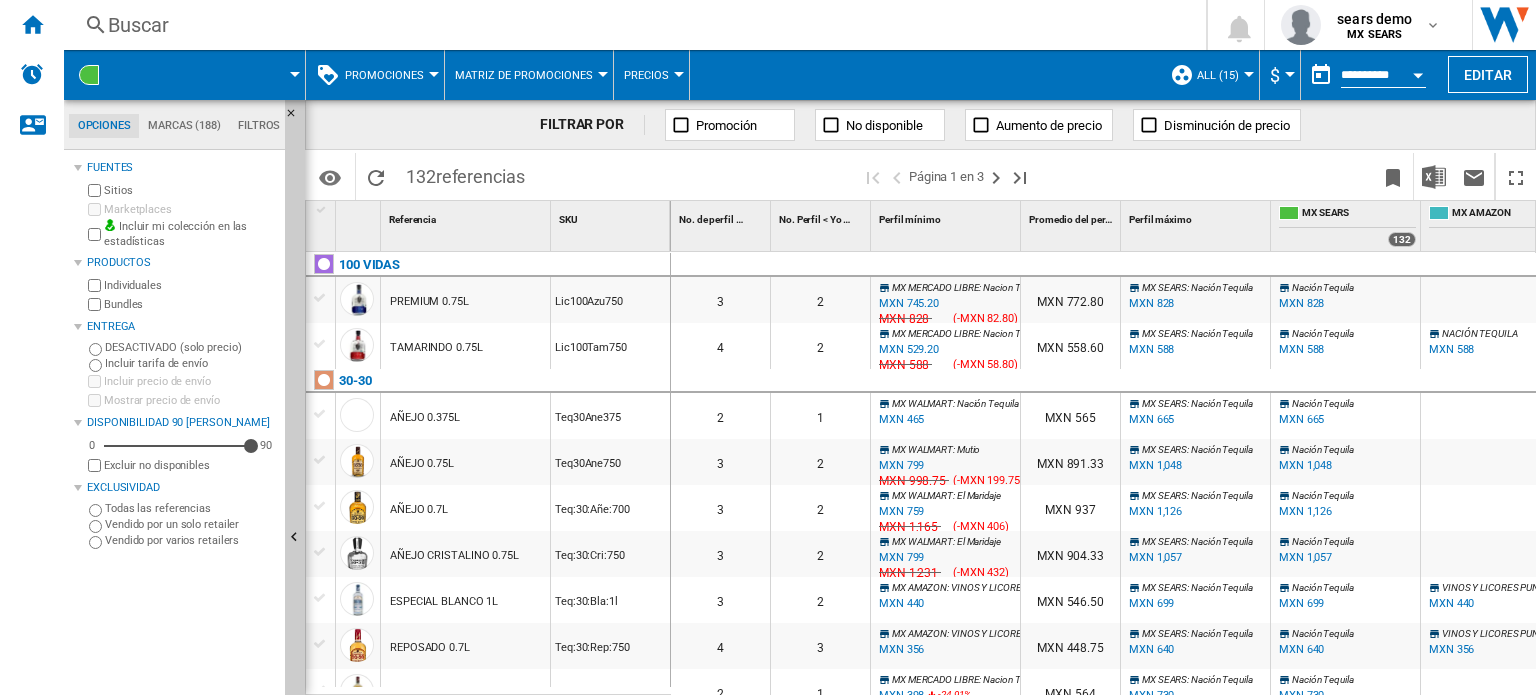 click on "ALL (15)" at bounding box center [1223, 75] 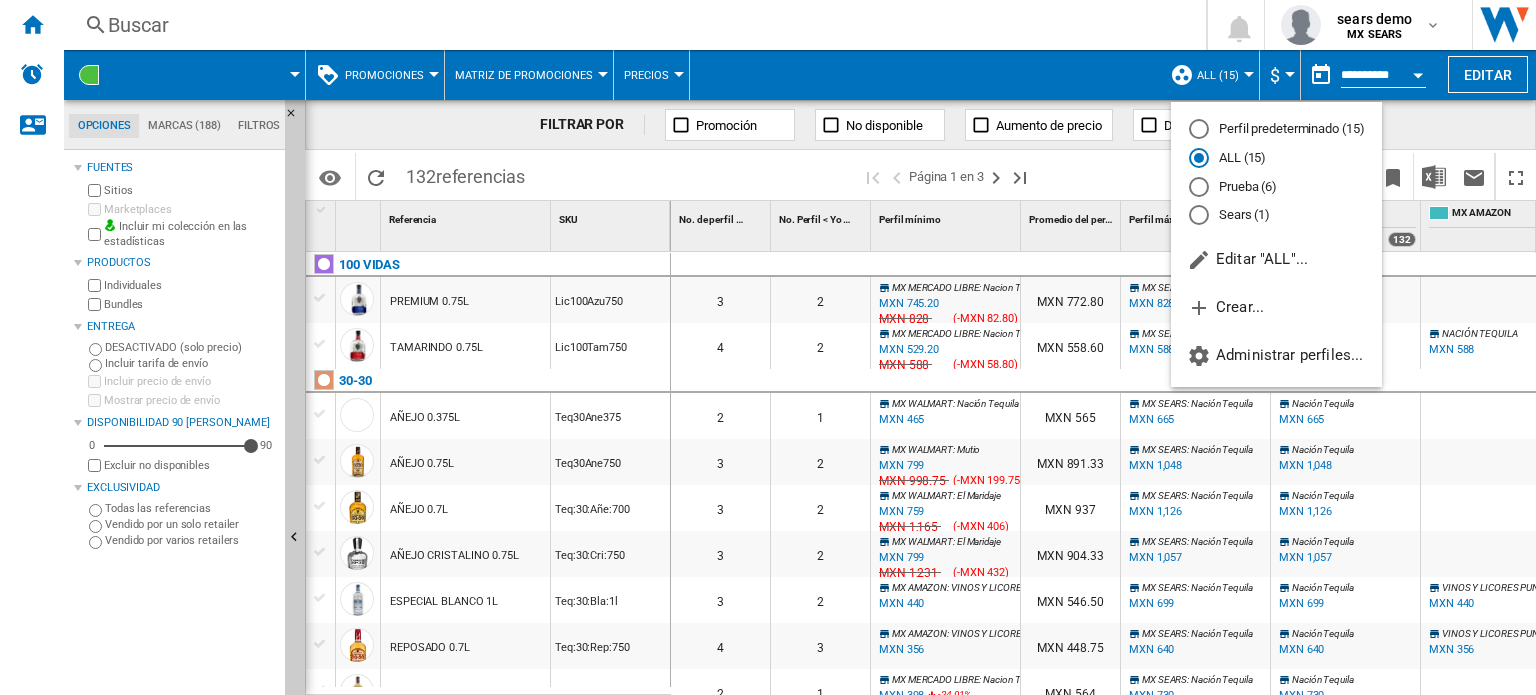 click at bounding box center [768, 347] 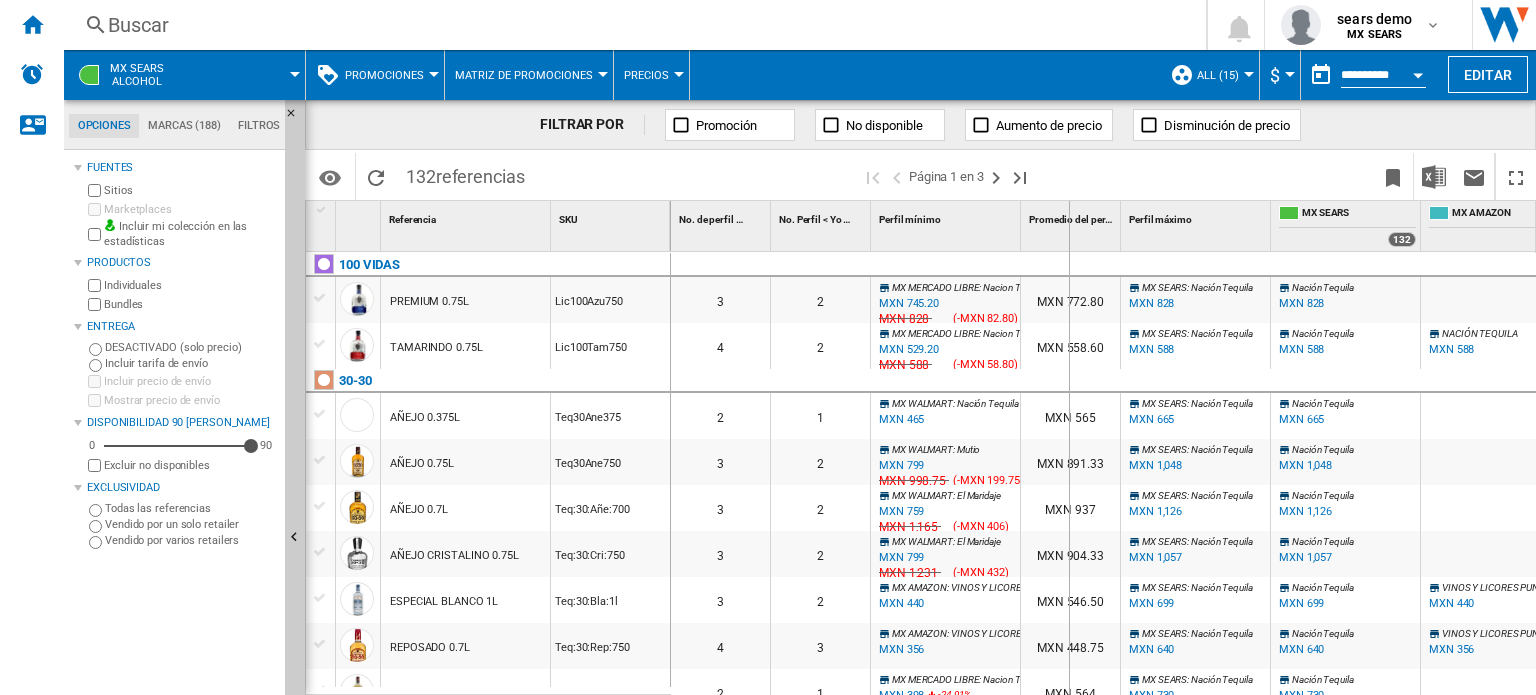 drag, startPoint x: 1021, startPoint y: 218, endPoint x: 1068, endPoint y: 228, distance: 48.052055 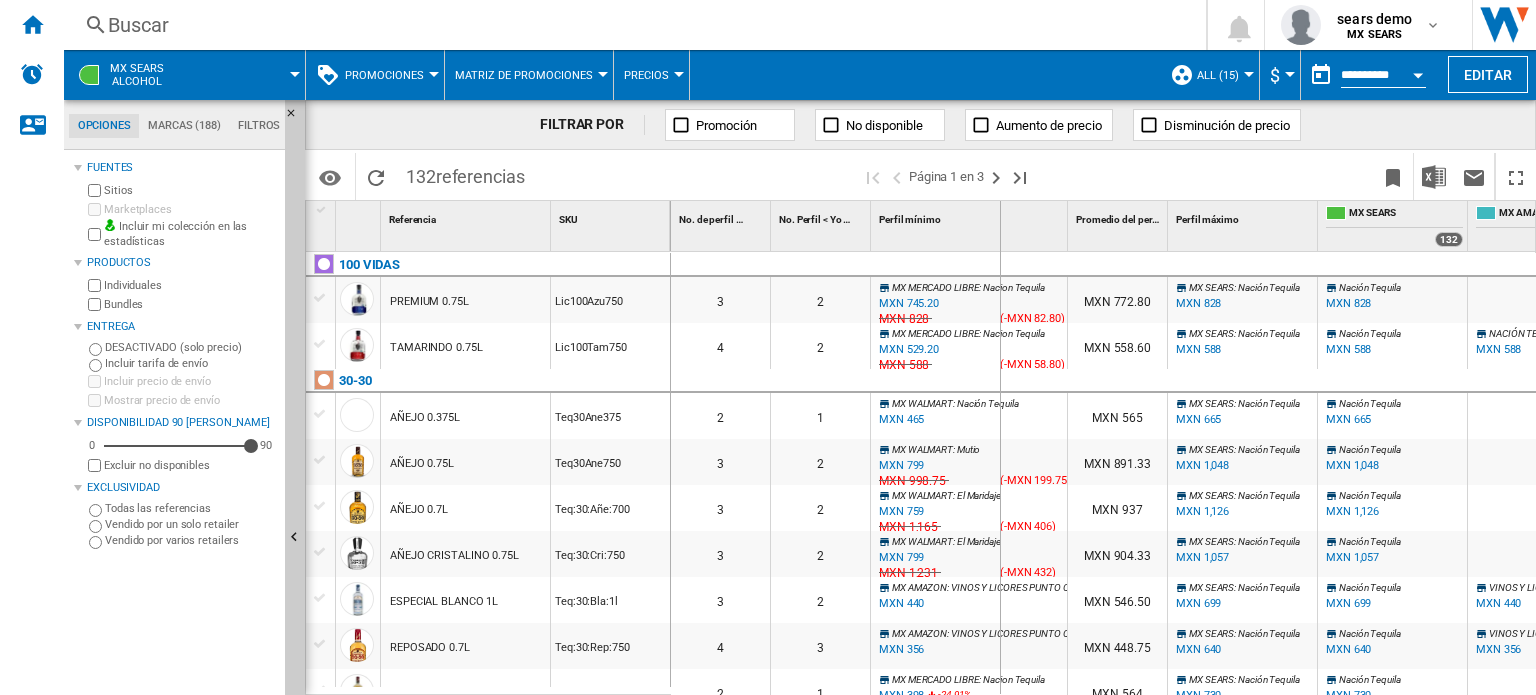drag, startPoint x: 1067, startPoint y: 227, endPoint x: 995, endPoint y: 271, distance: 84.38009 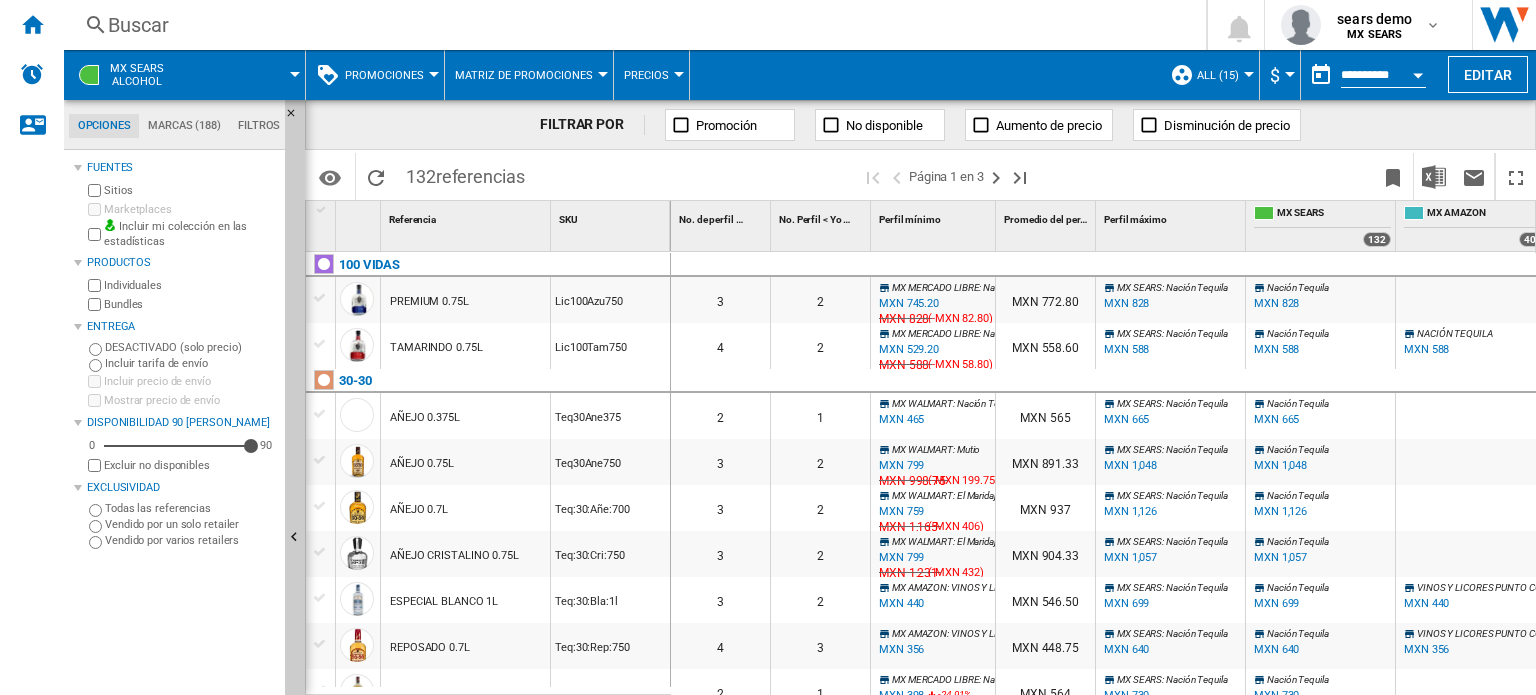 scroll, scrollTop: 0, scrollLeft: 95, axis: horizontal 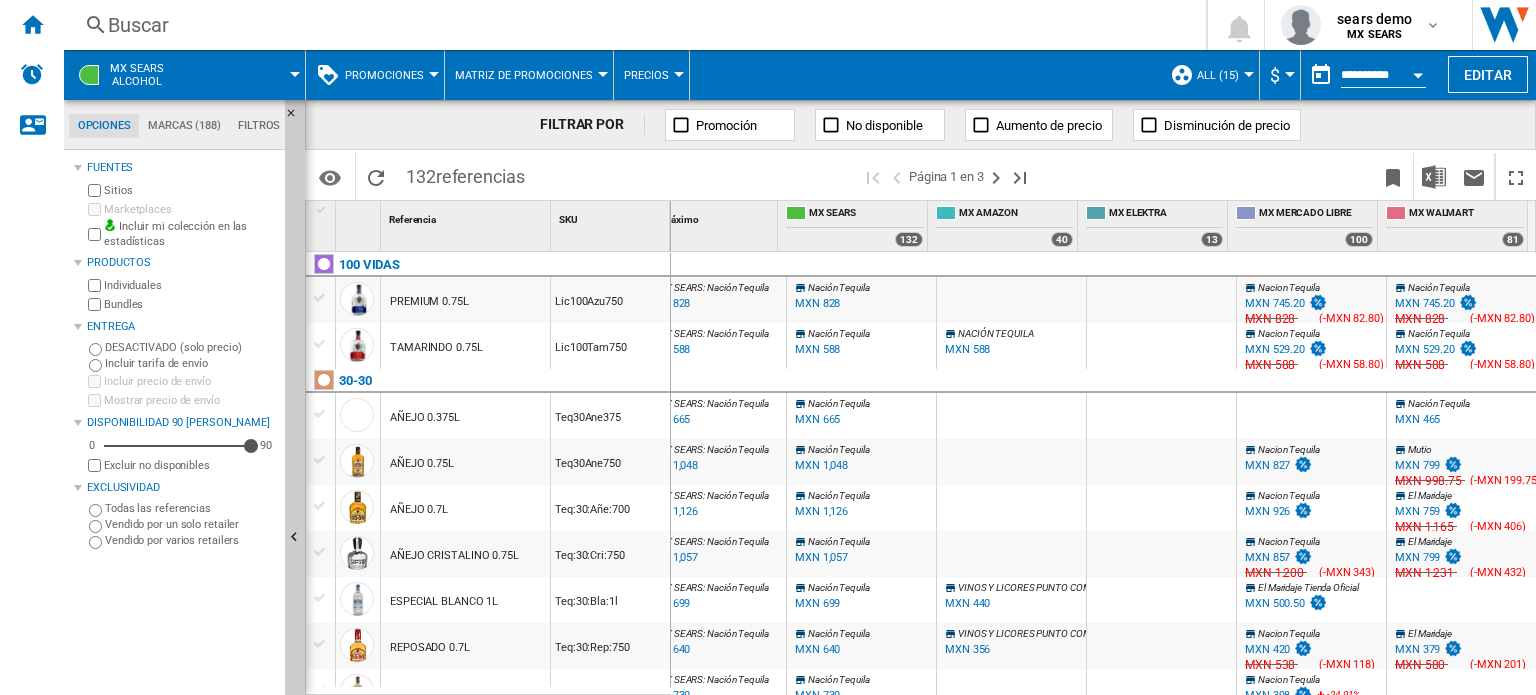 click on "PREMIUM 0.75L" at bounding box center (465, 300) 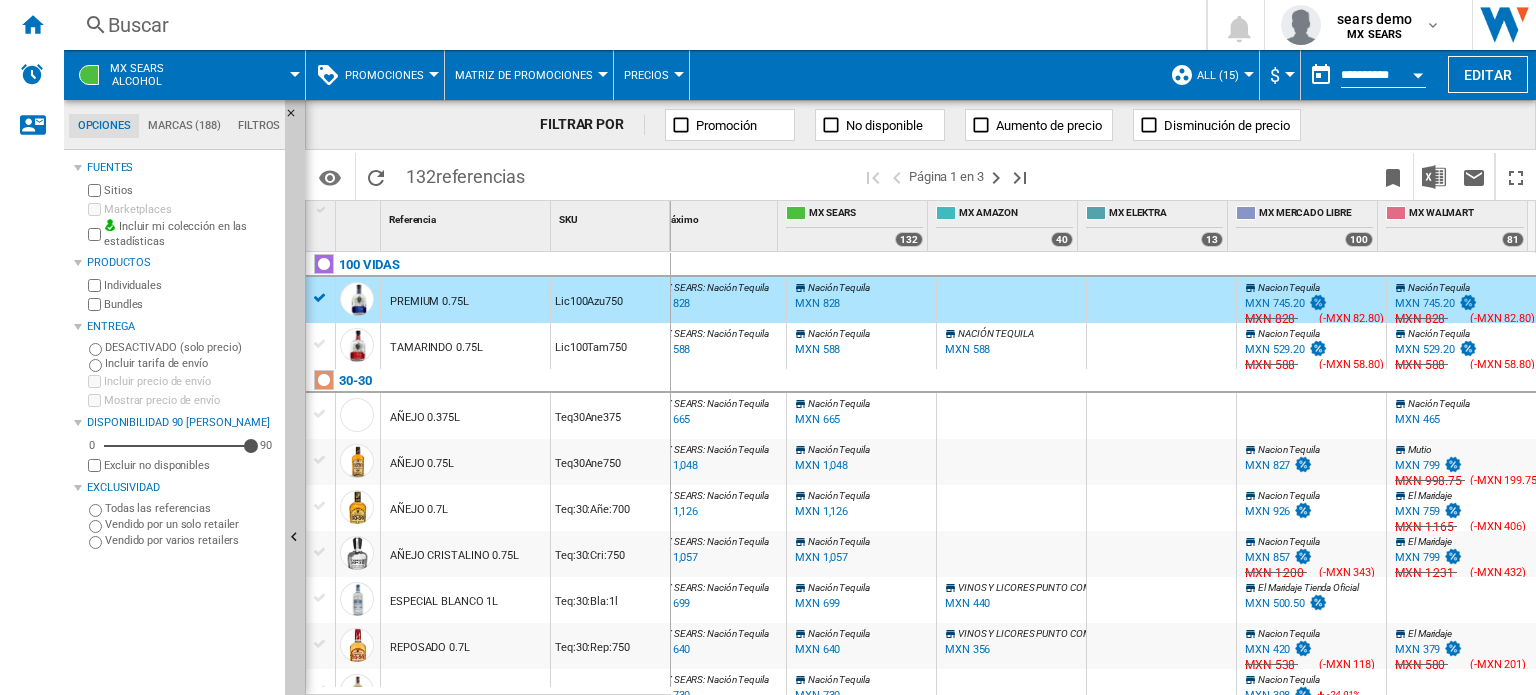 click on "MXN 745.20" at bounding box center [1275, 303] 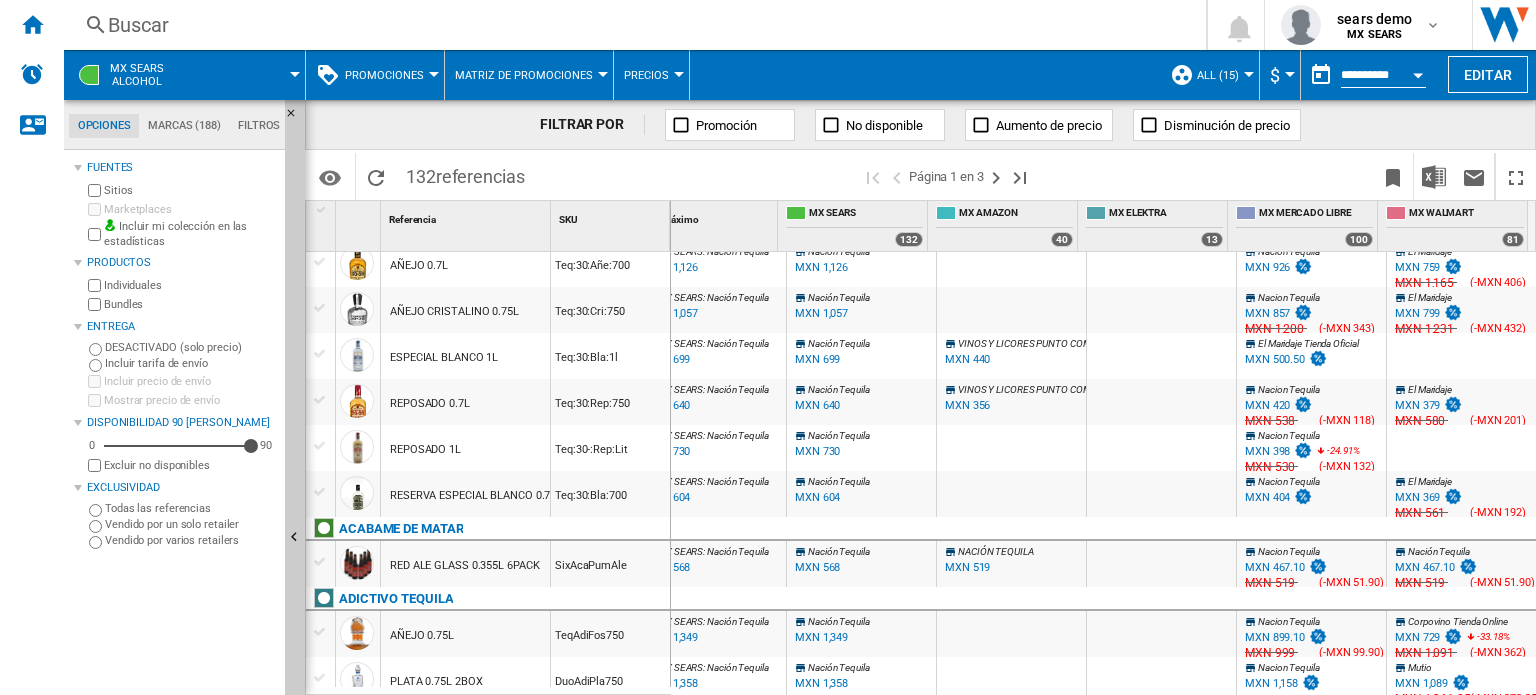 scroll, scrollTop: 351, scrollLeft: 468, axis: both 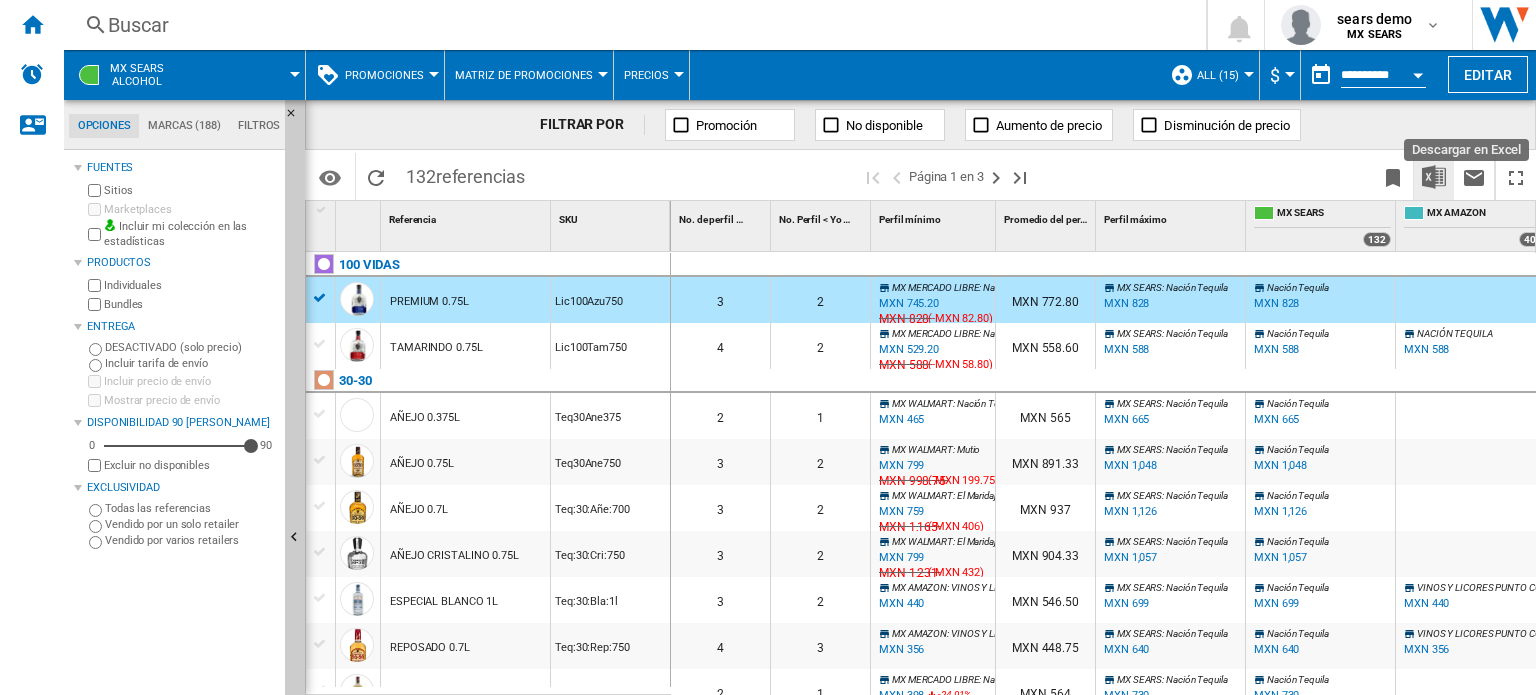 click at bounding box center [1434, 177] 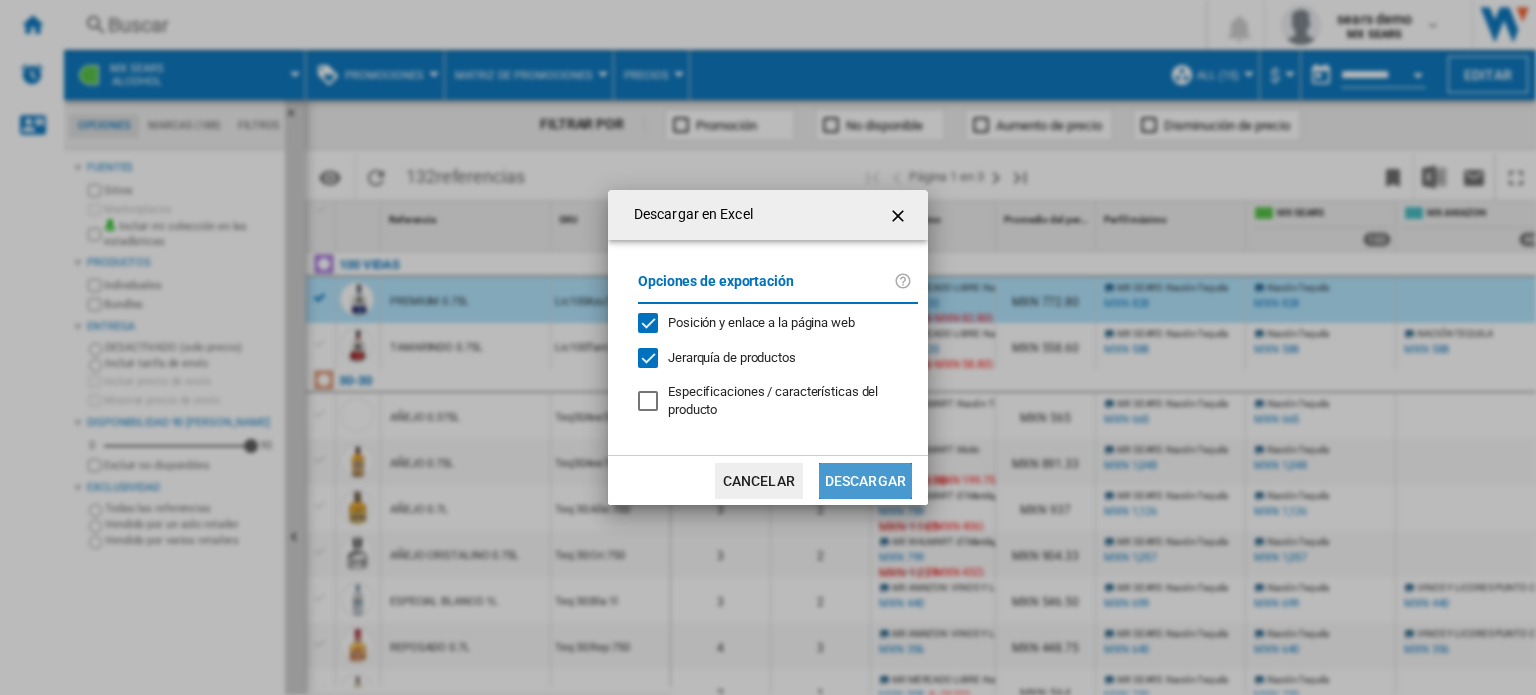 click on "Descargar" 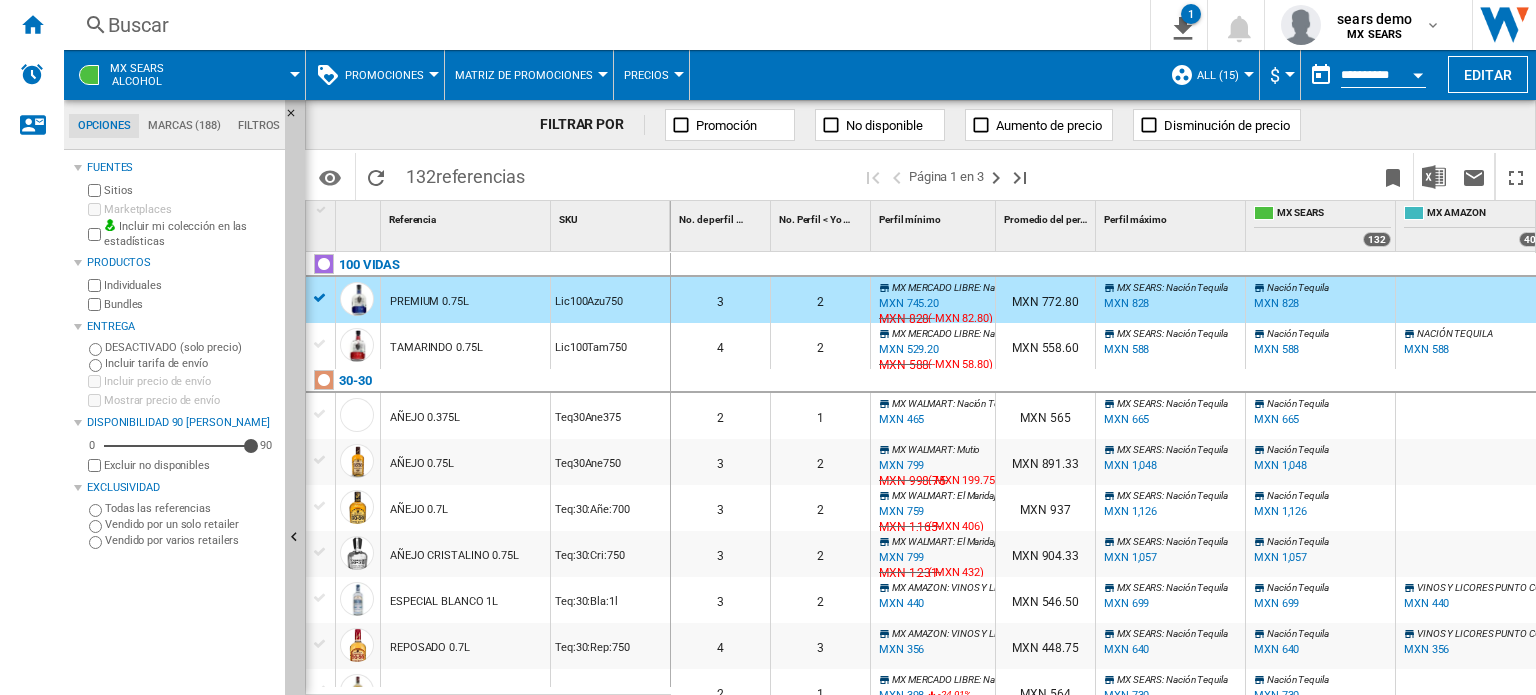 drag, startPoint x: 895, startPoint y: 31, endPoint x: 988, endPoint y: 99, distance: 115.2085 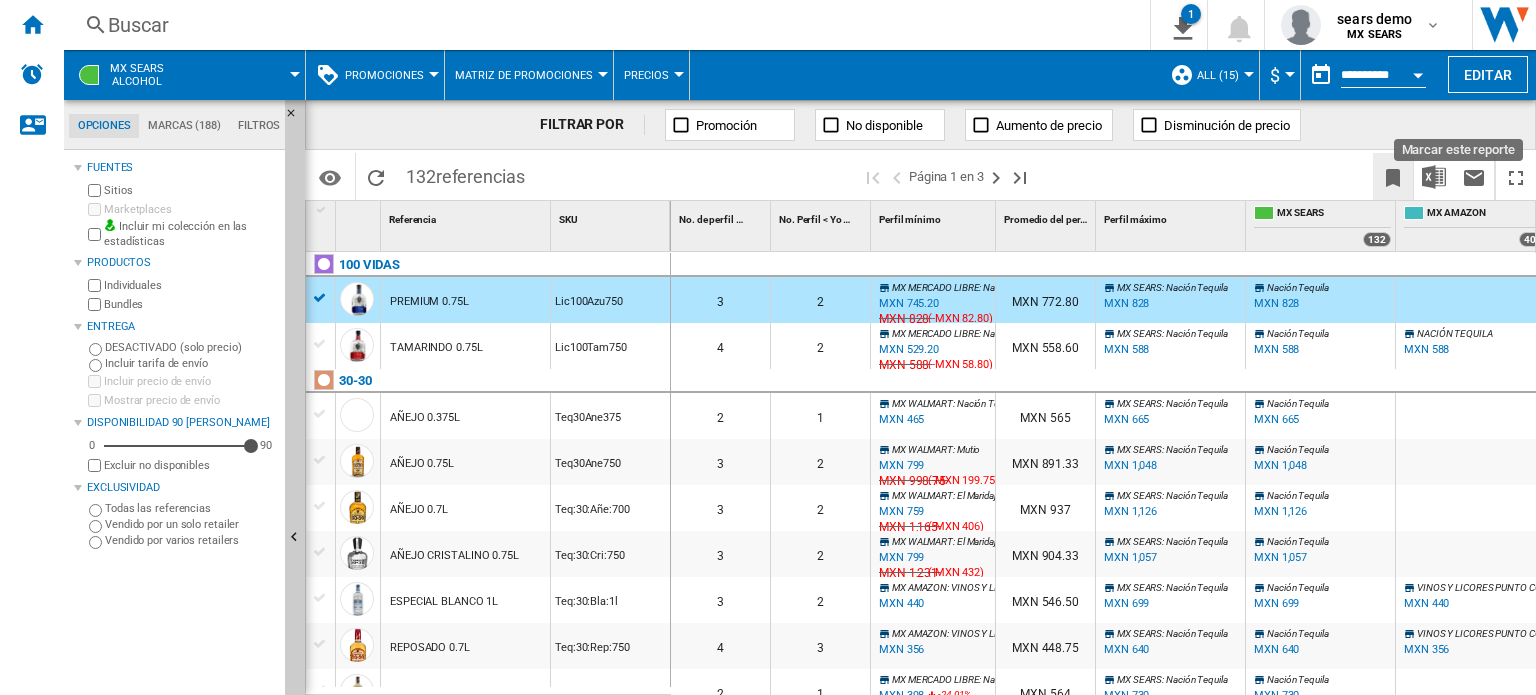 click at bounding box center [1393, 178] 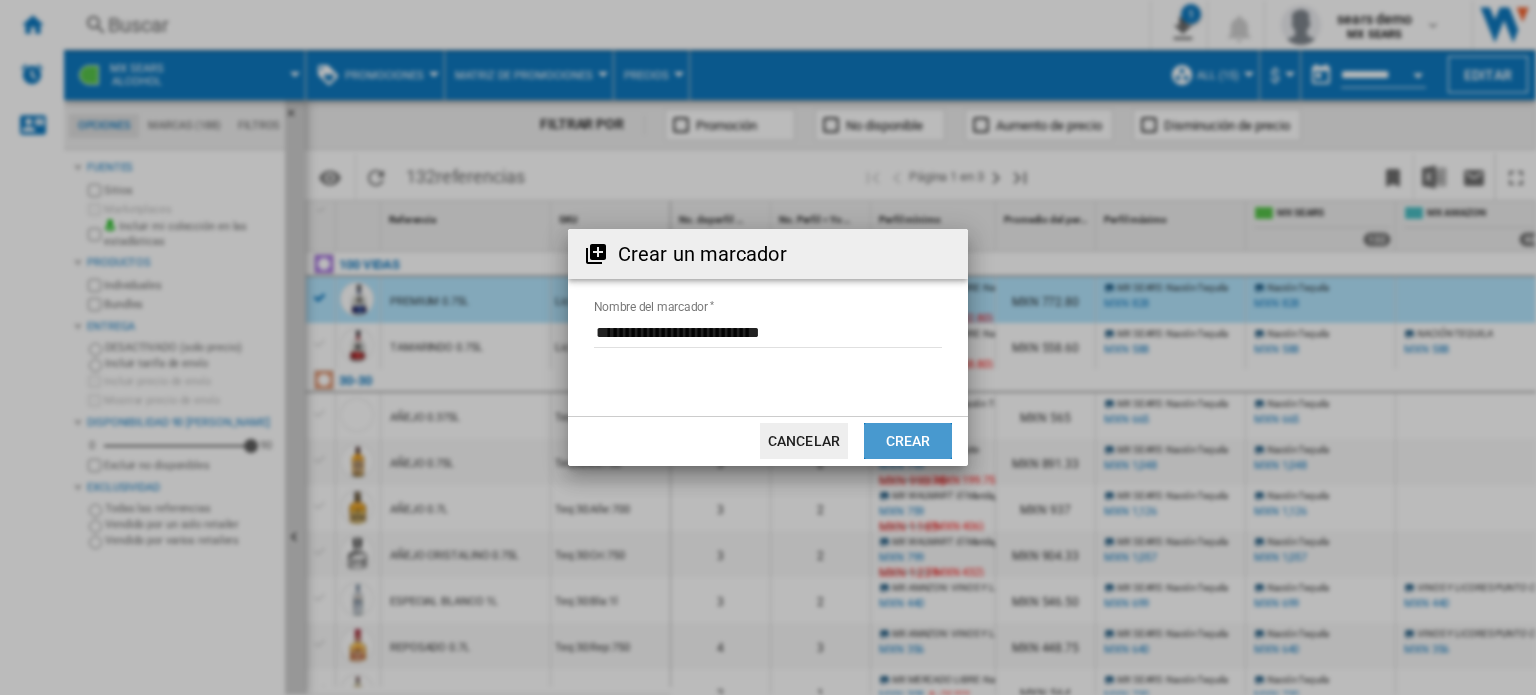 click on "Crear" 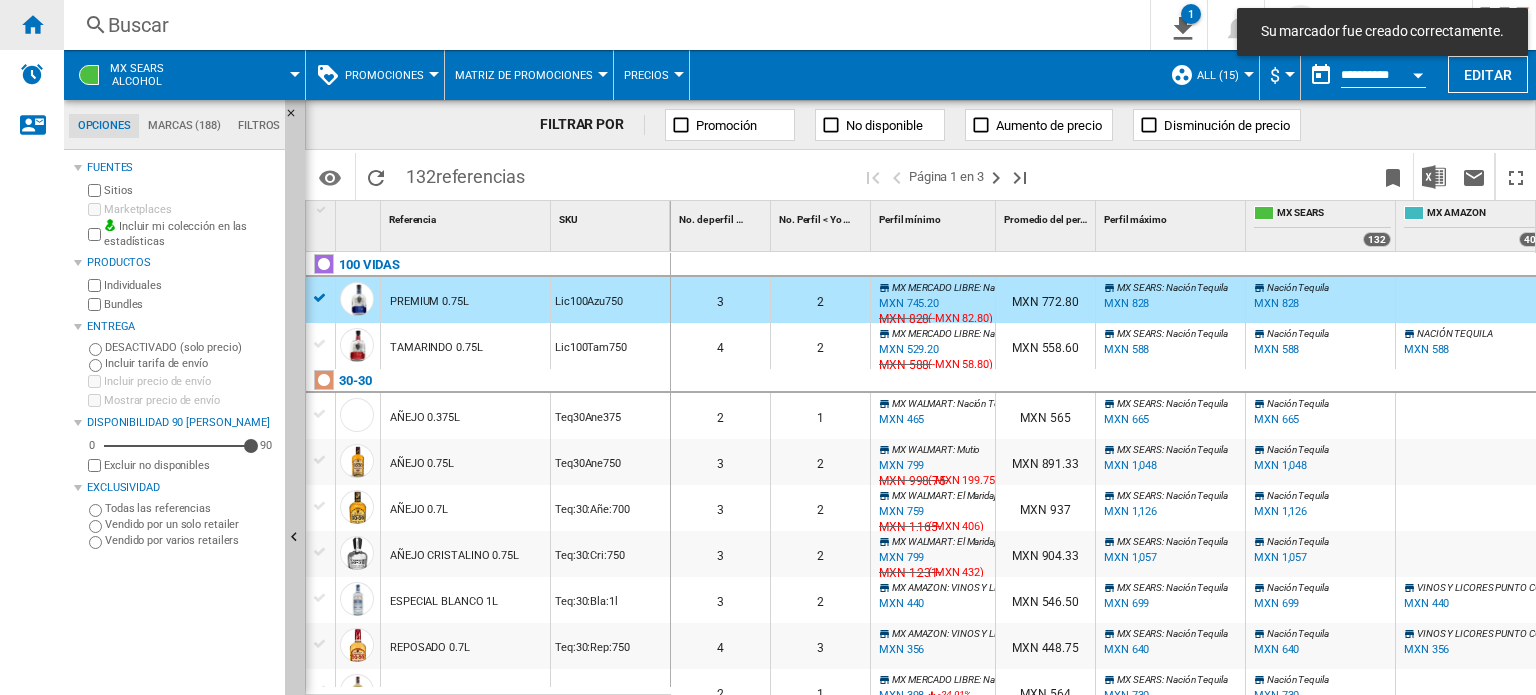 click at bounding box center (32, 25) 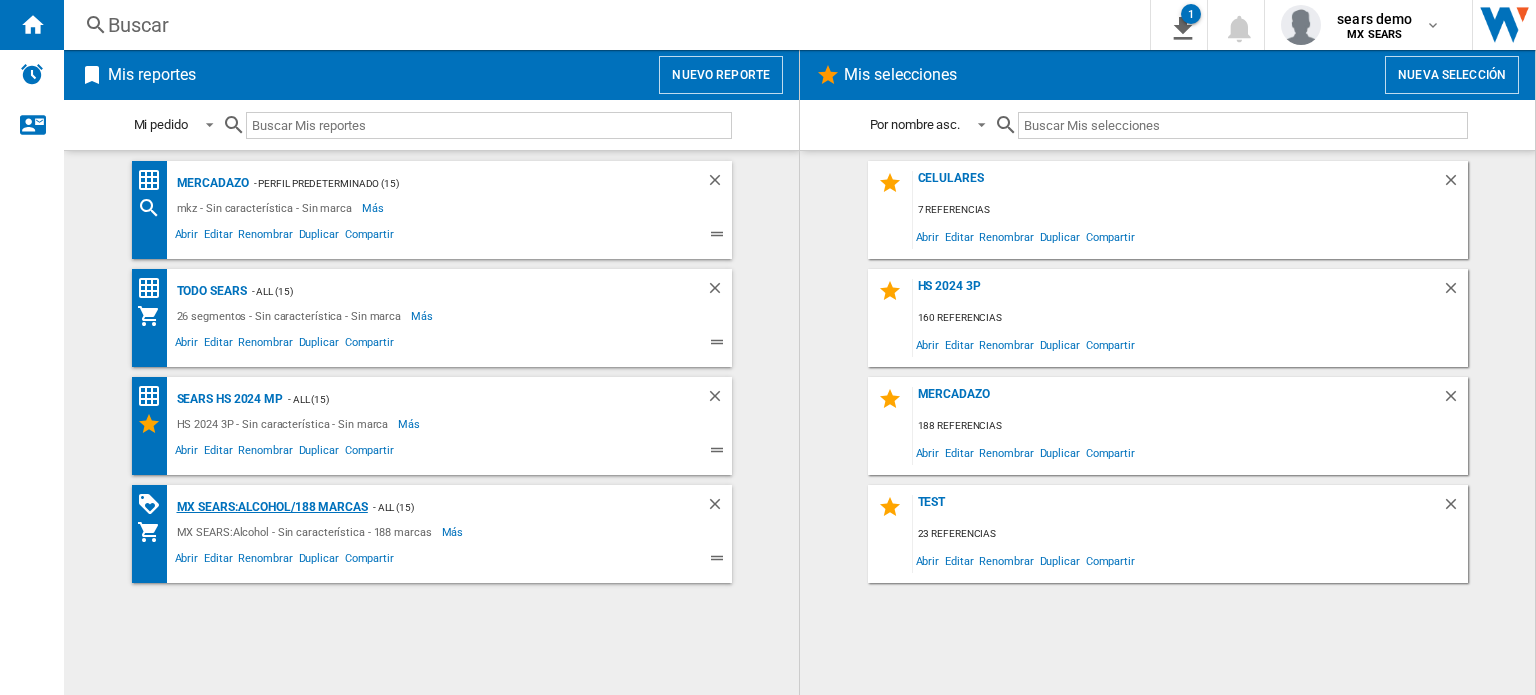 click on "MX SEARS:Alcohol/188 marcas" 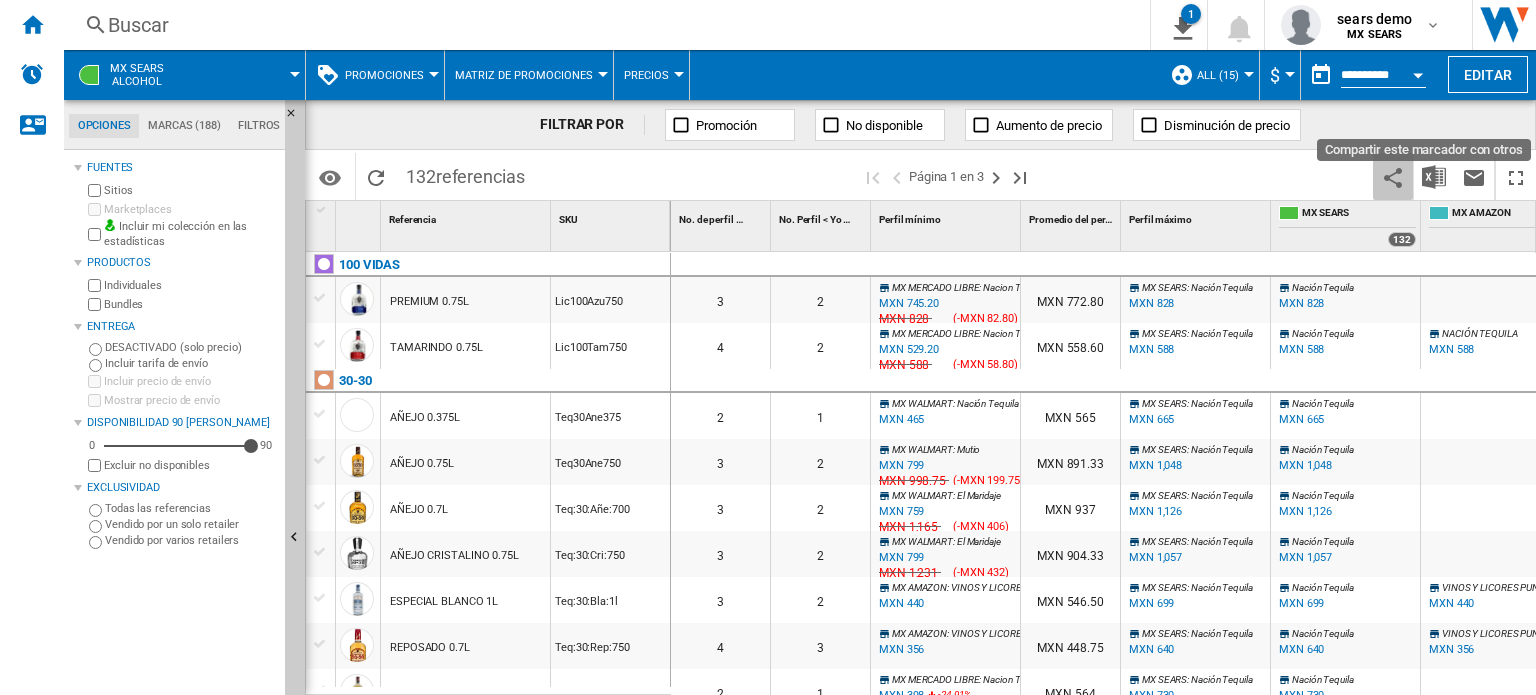 click at bounding box center (1393, 178) 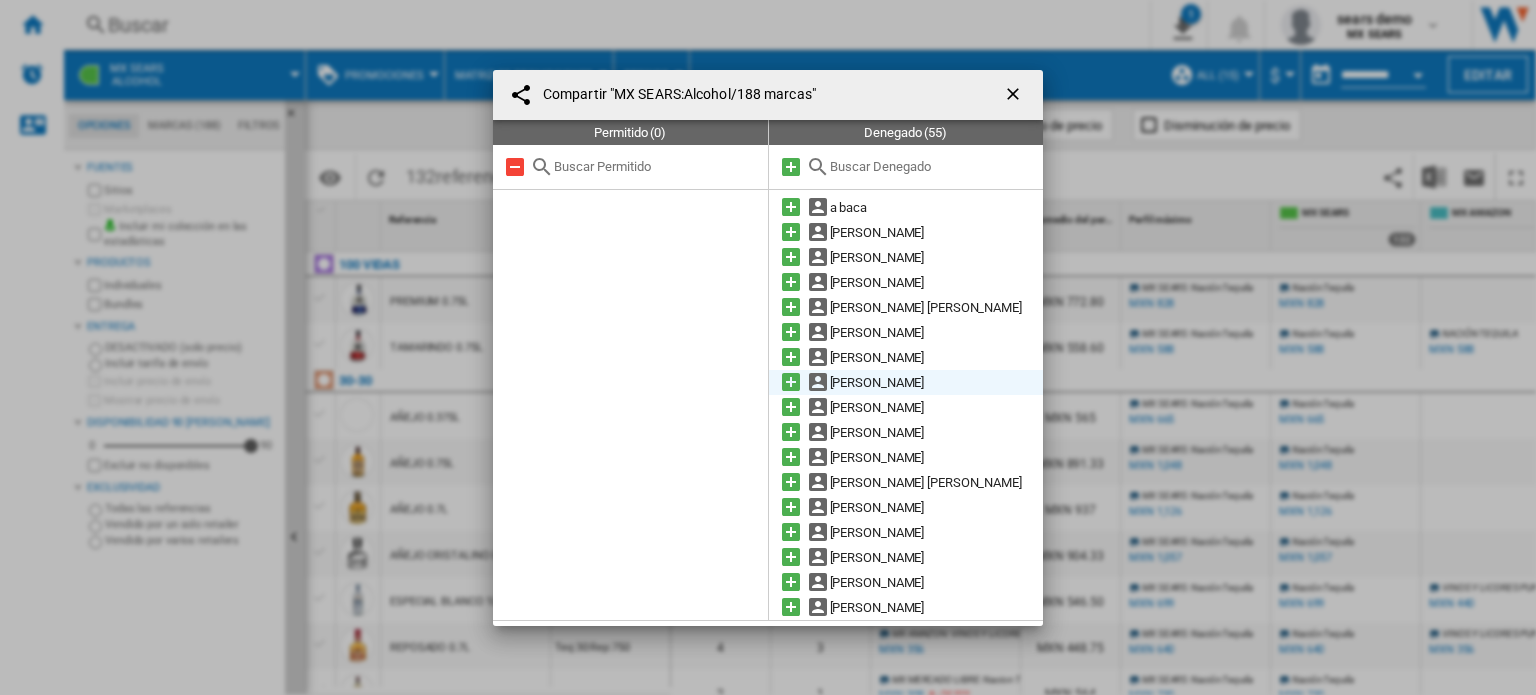 click at bounding box center (791, 382) 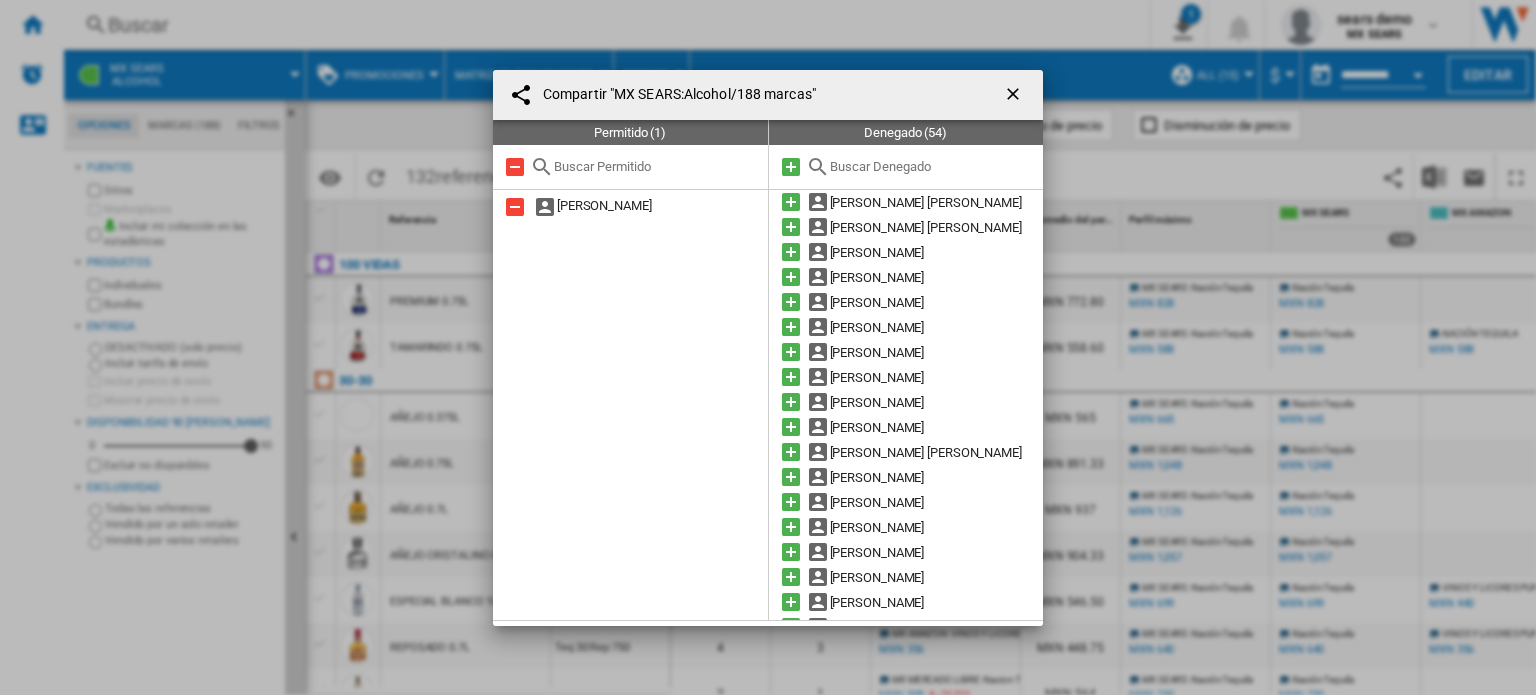 scroll, scrollTop: 924, scrollLeft: 0, axis: vertical 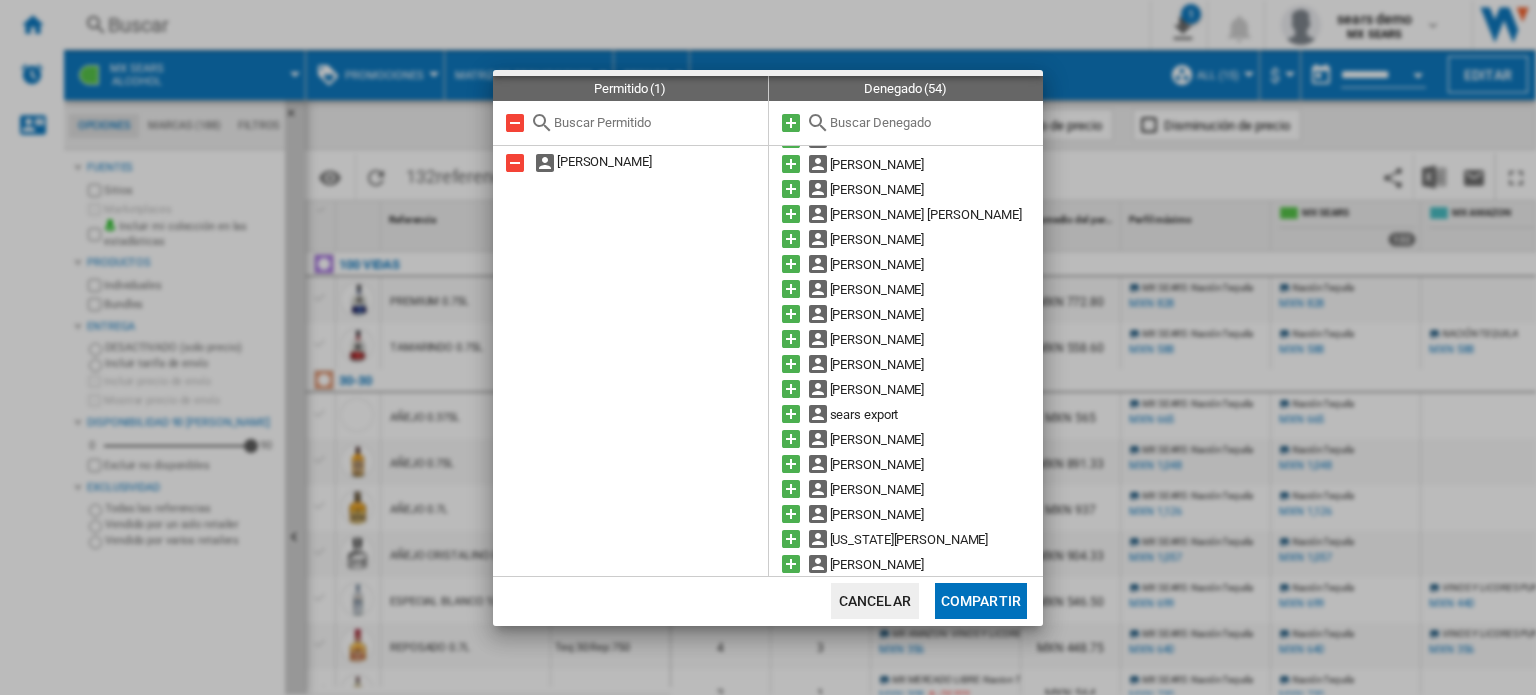click on "Compartir" 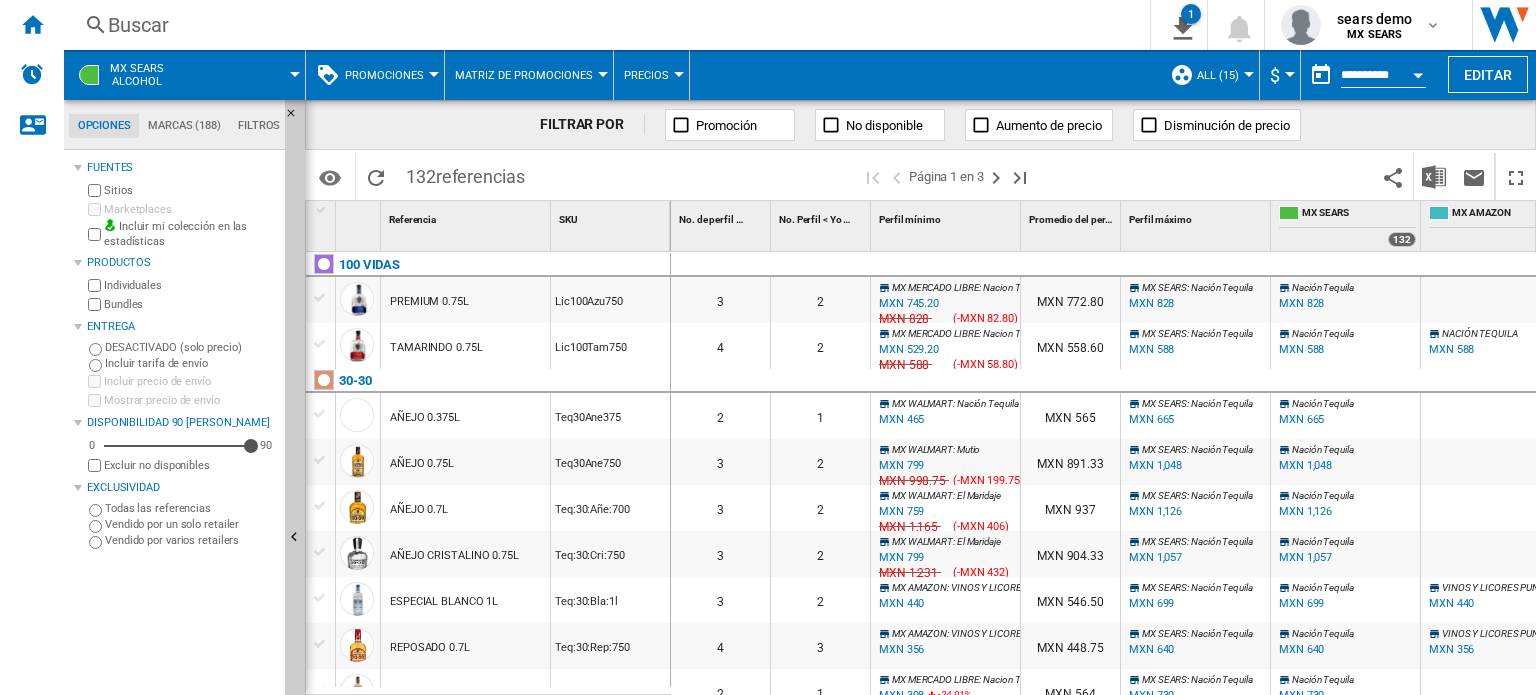 click on "Promociones" at bounding box center [389, 75] 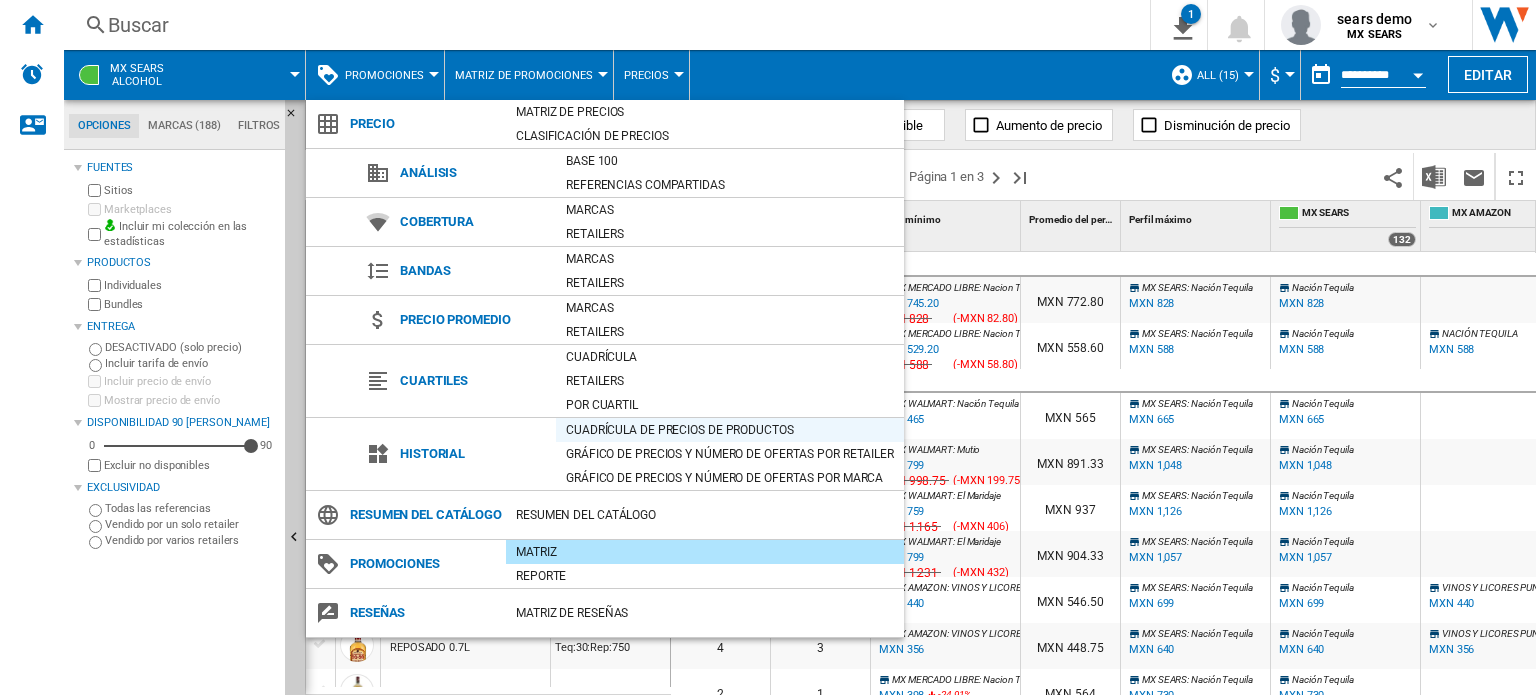 click on "Cuadrícula de precios de productos" at bounding box center [730, 430] 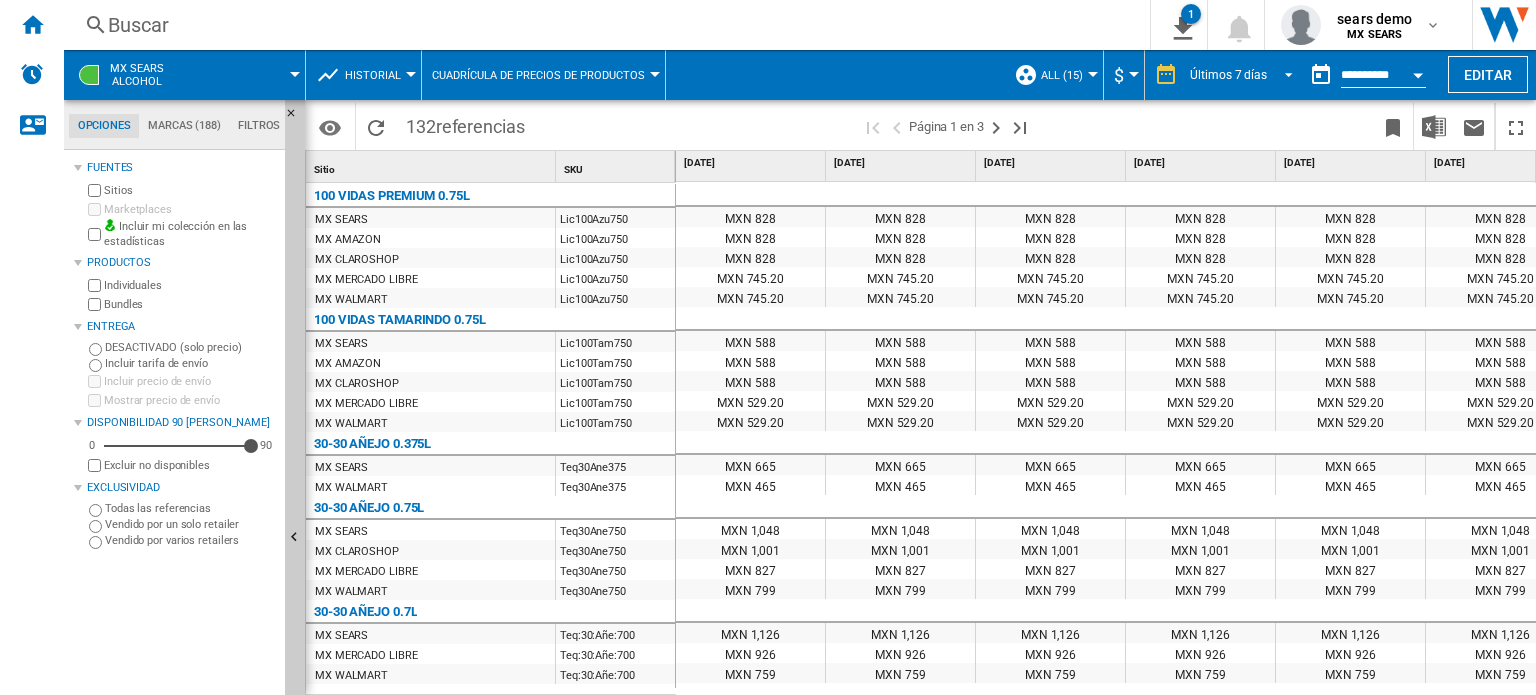 click on "Últimos 7 días" at bounding box center (1228, 75) 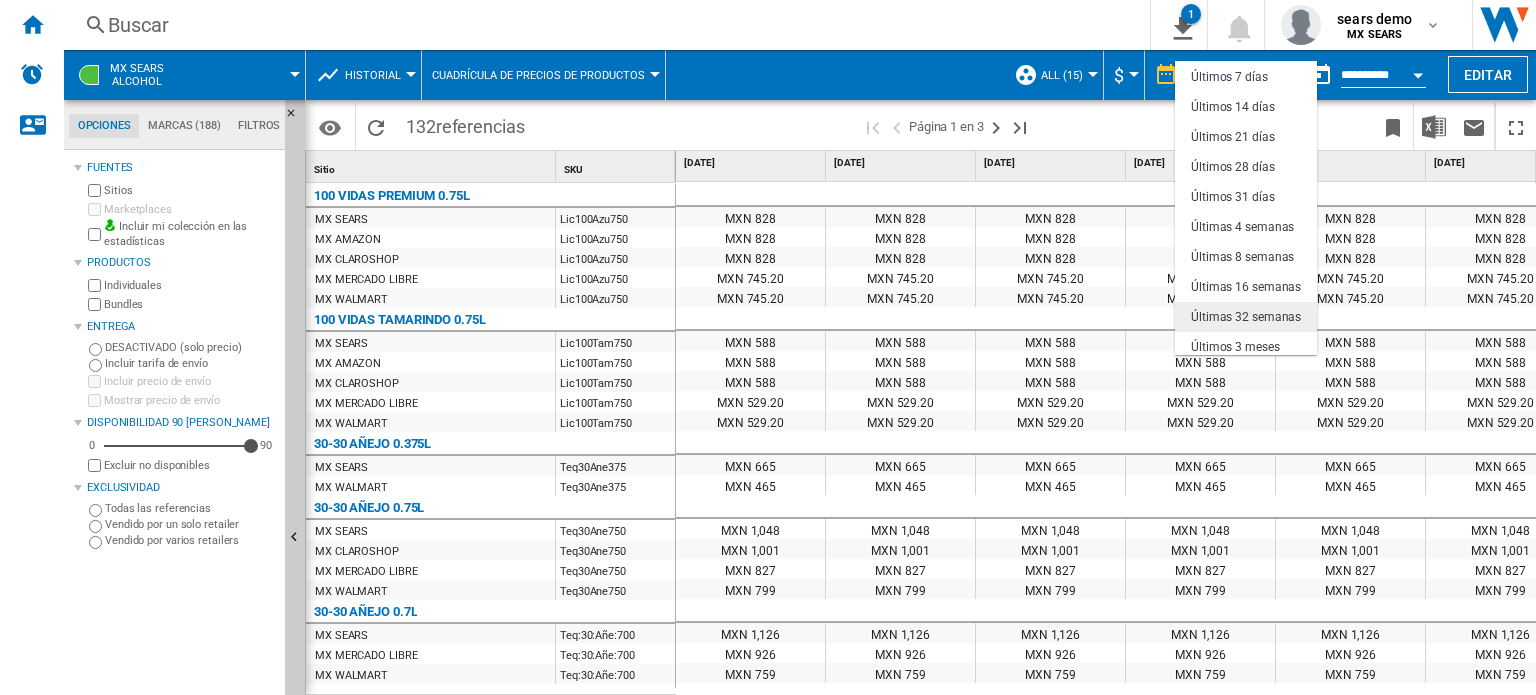 scroll, scrollTop: 125, scrollLeft: 0, axis: vertical 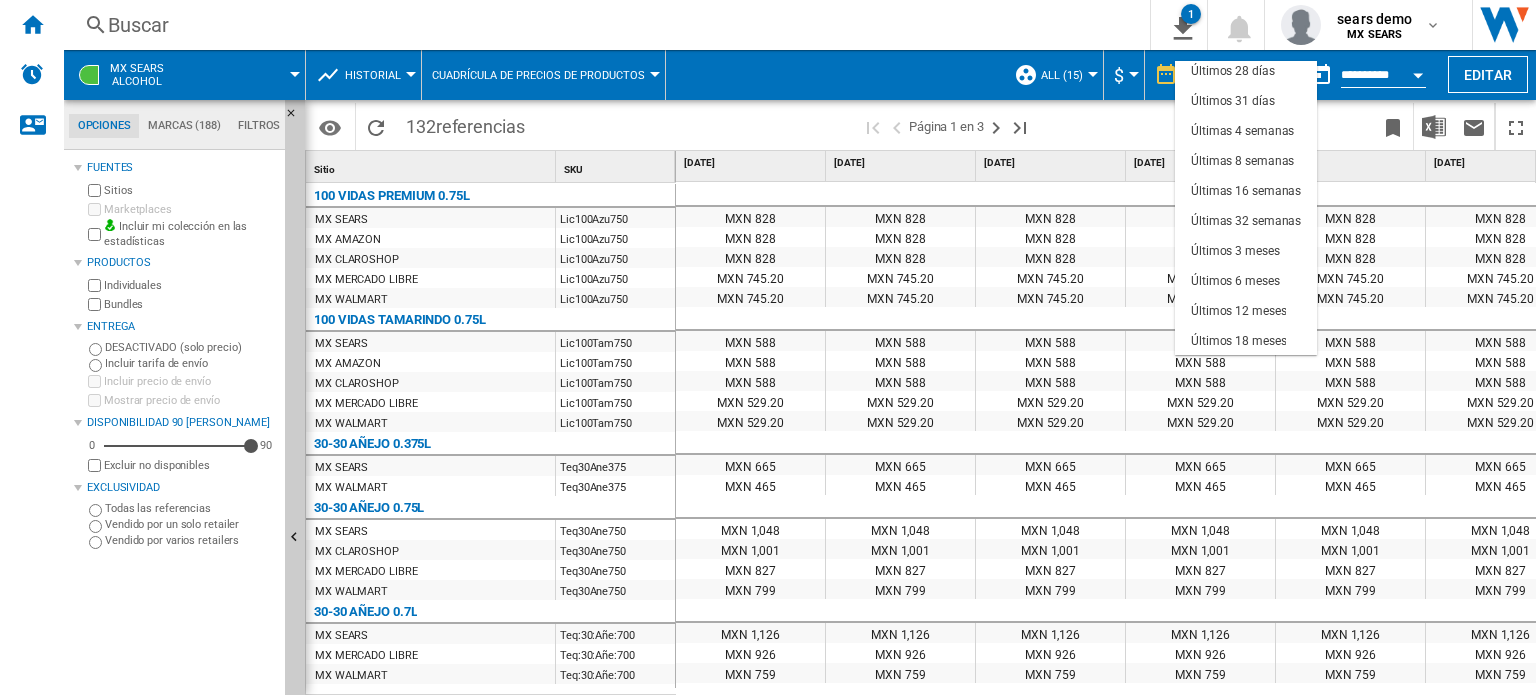 click at bounding box center [768, 347] 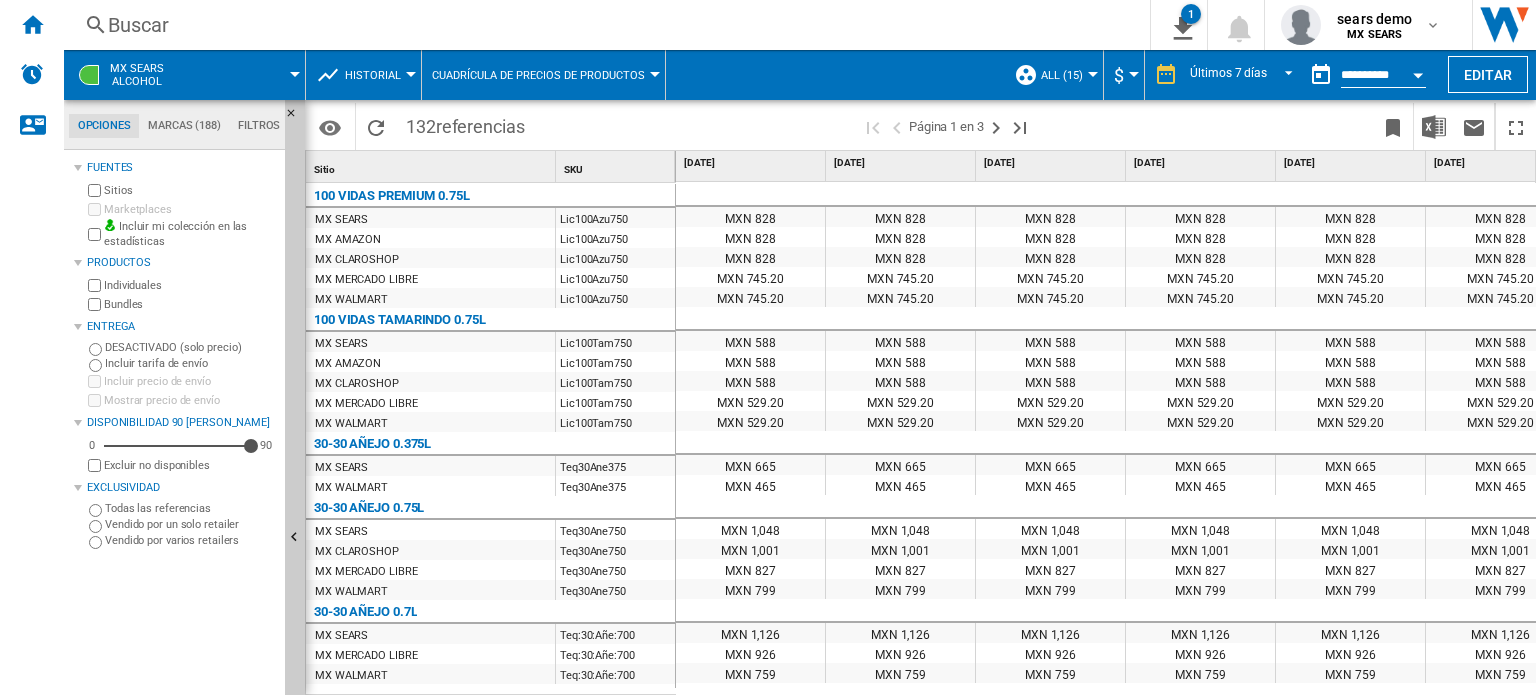 click at bounding box center (1418, 75) 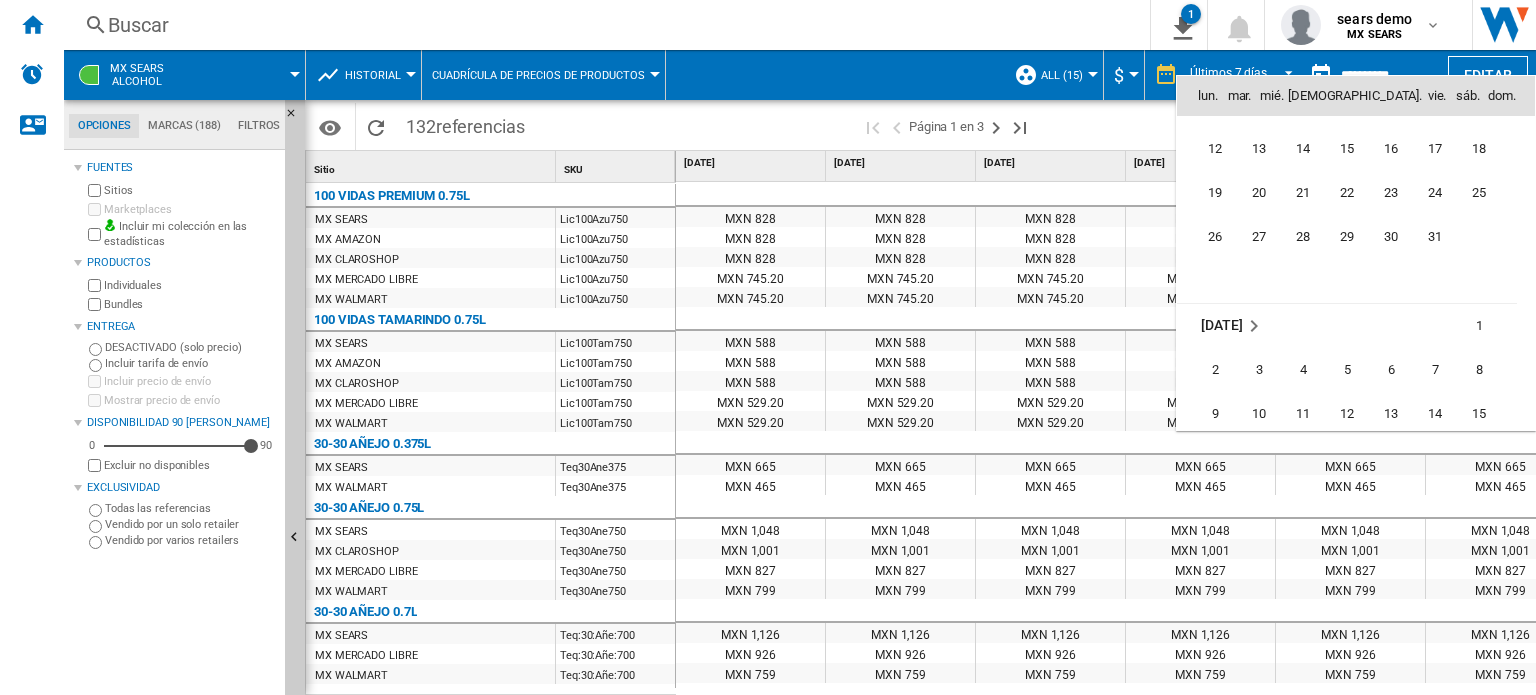 scroll, scrollTop: 9015, scrollLeft: 0, axis: vertical 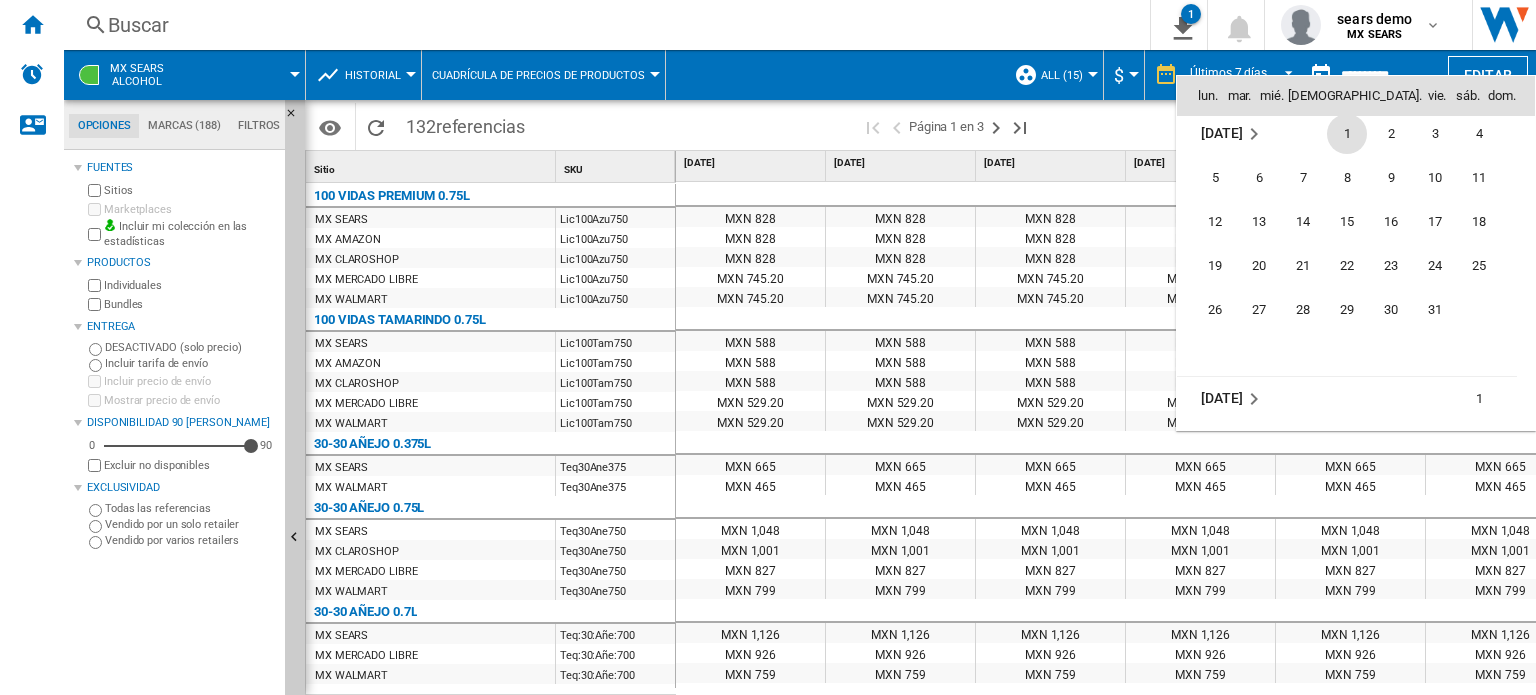click on "1" at bounding box center (1347, 134) 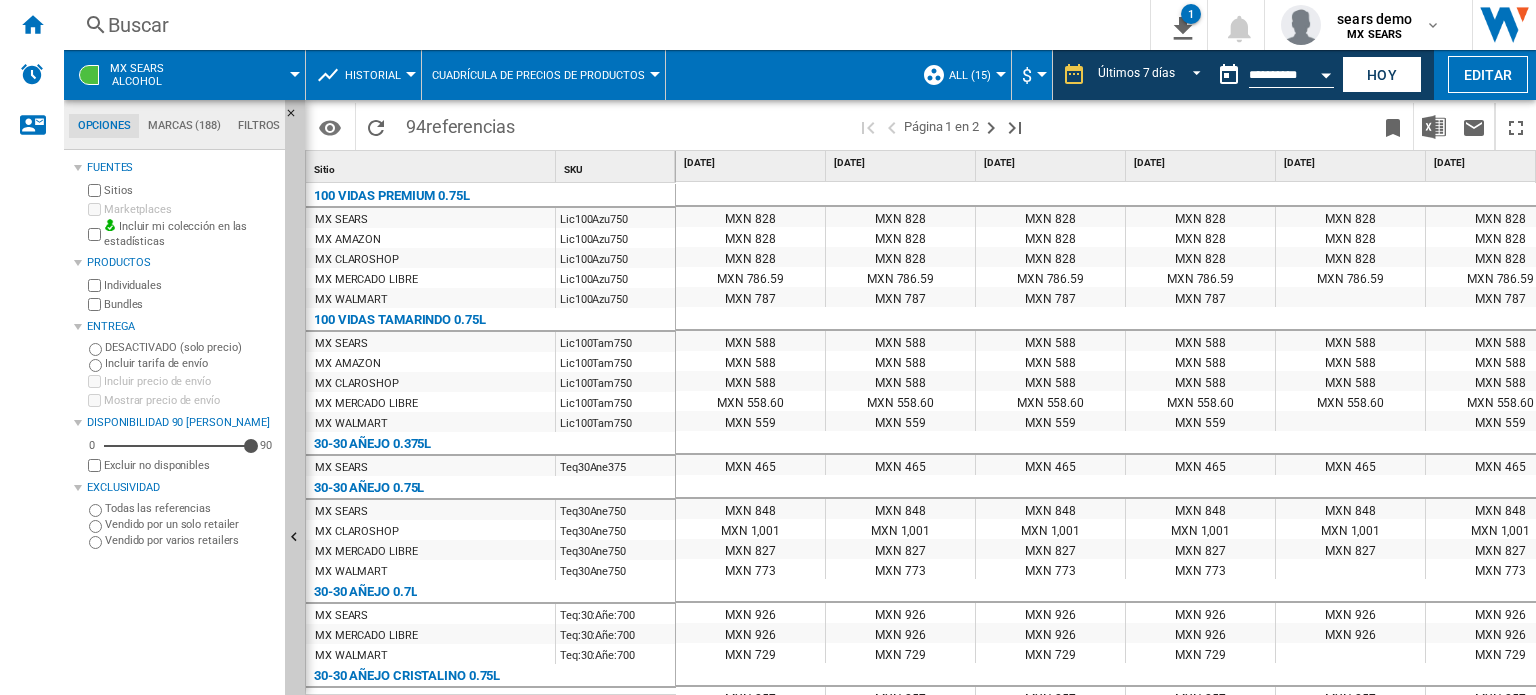 click on "Historial" at bounding box center (373, 75) 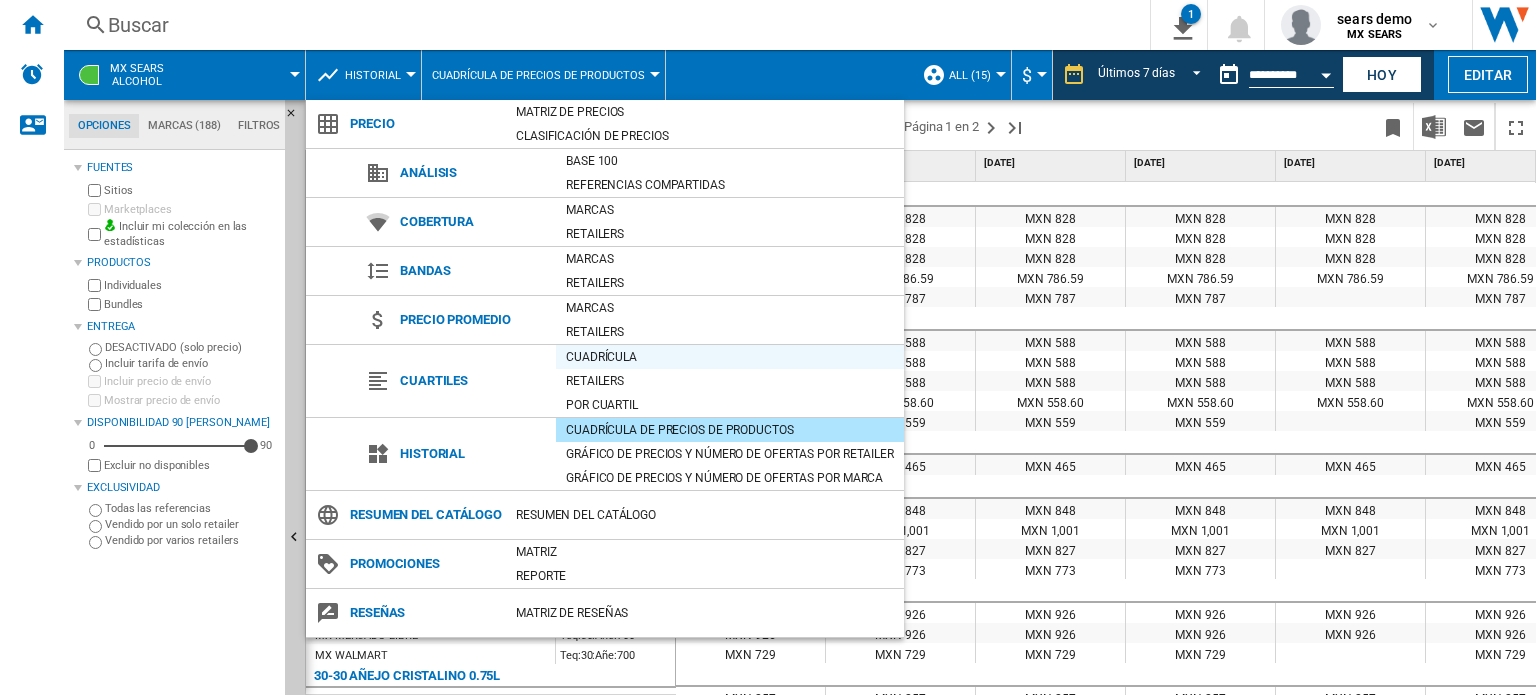 click on "Cuadrícula" at bounding box center [730, 357] 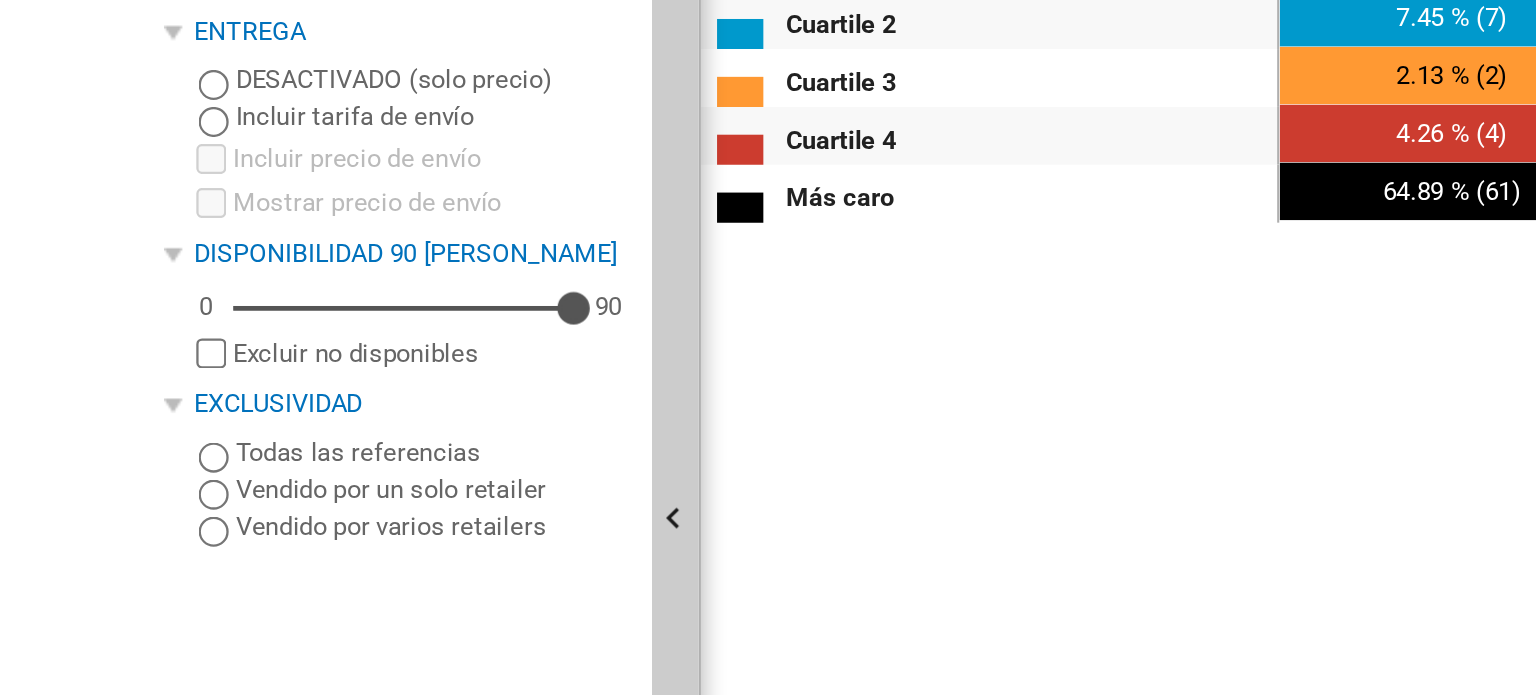 click on "Número medio de referencias
Promedio de la competencia
Precio medio
Más barato
Cuartile 1
Cuartile 2
Cuartile 3
Cuartile 4
Más caro" at bounding box center [431, 435] 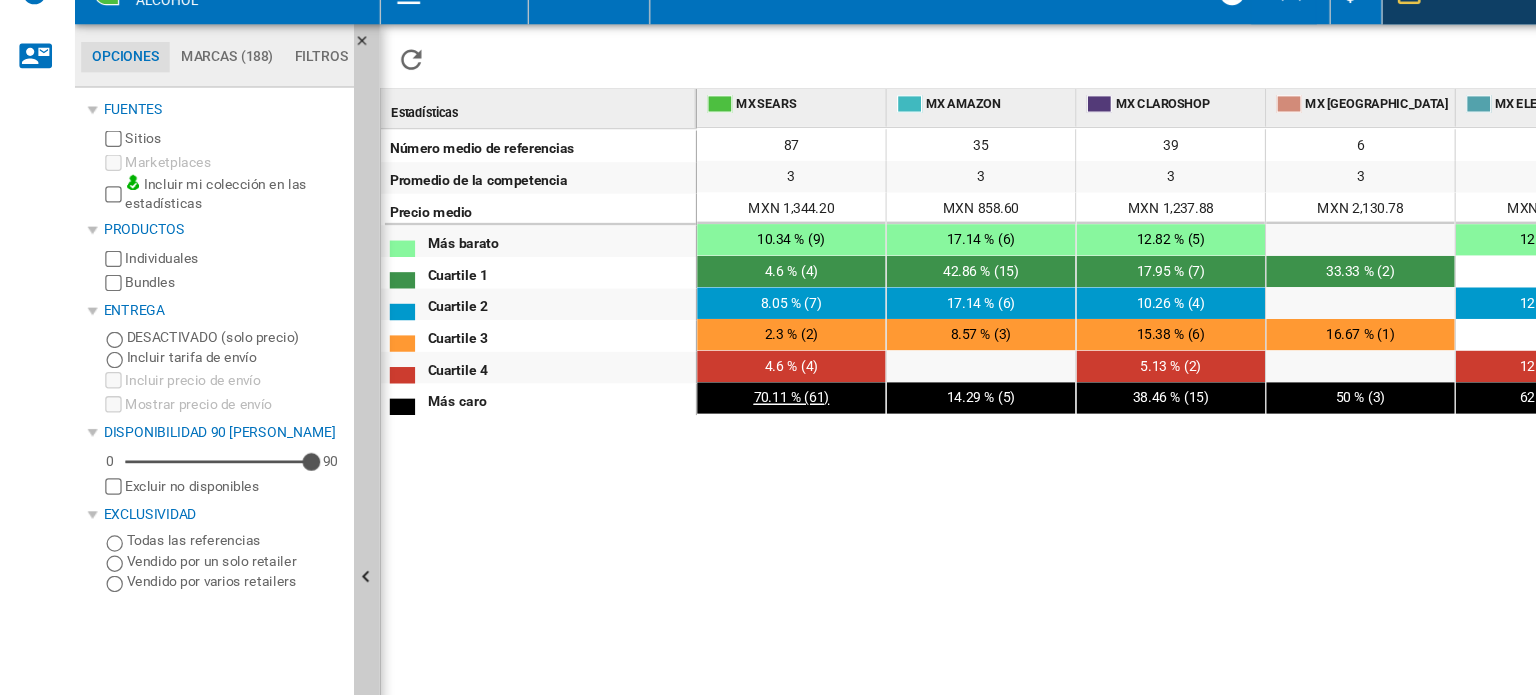 click on "70.11 % (61)" at bounding box center (631, 395) 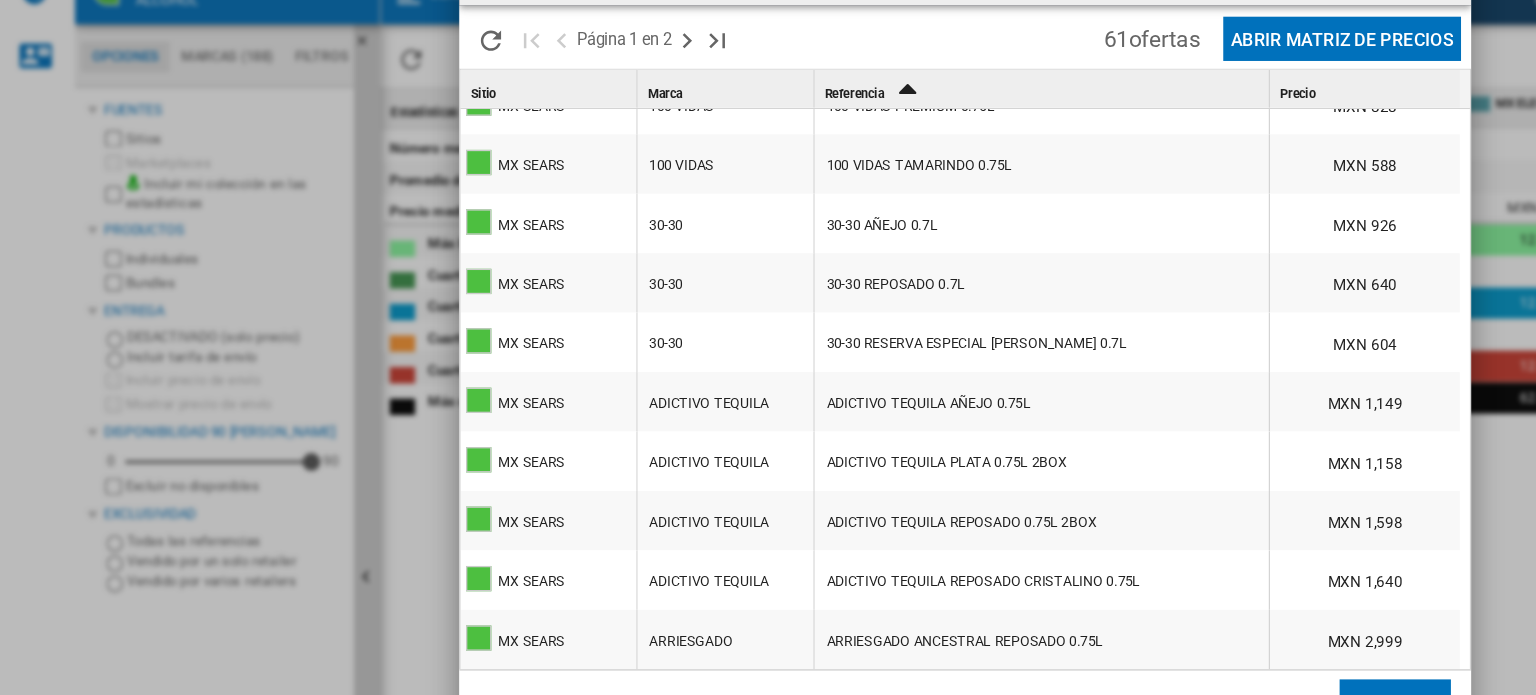 scroll, scrollTop: 31, scrollLeft: 0, axis: vertical 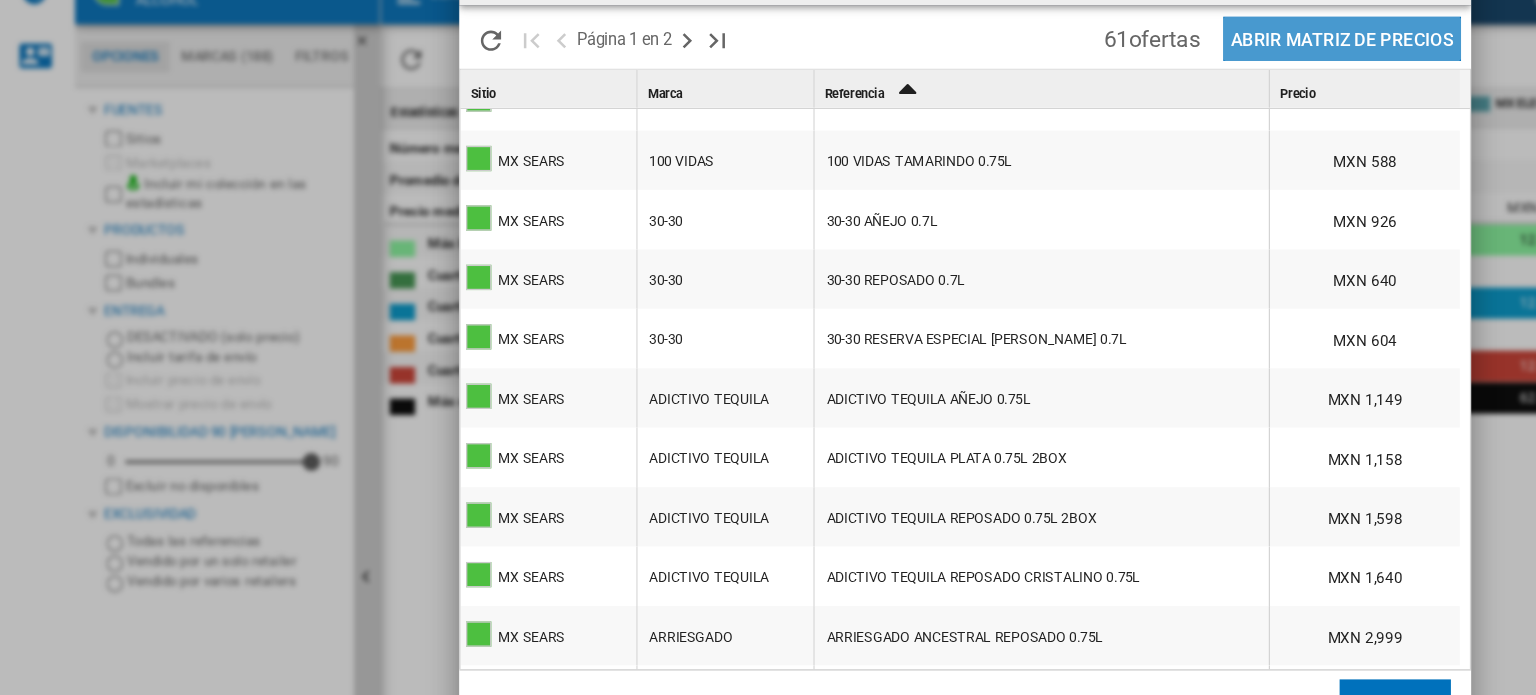 click on "Abrir Matriz de precios" 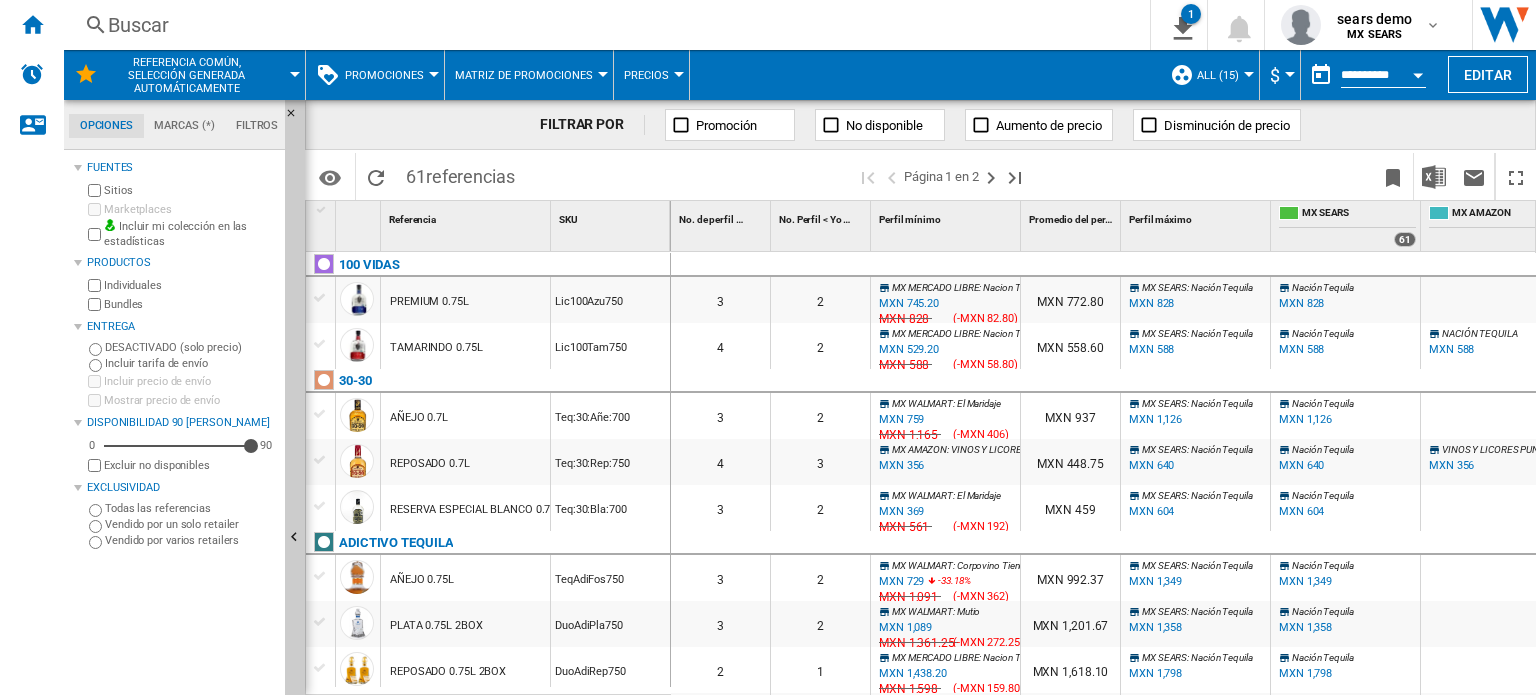 scroll, scrollTop: 0, scrollLeft: 0, axis: both 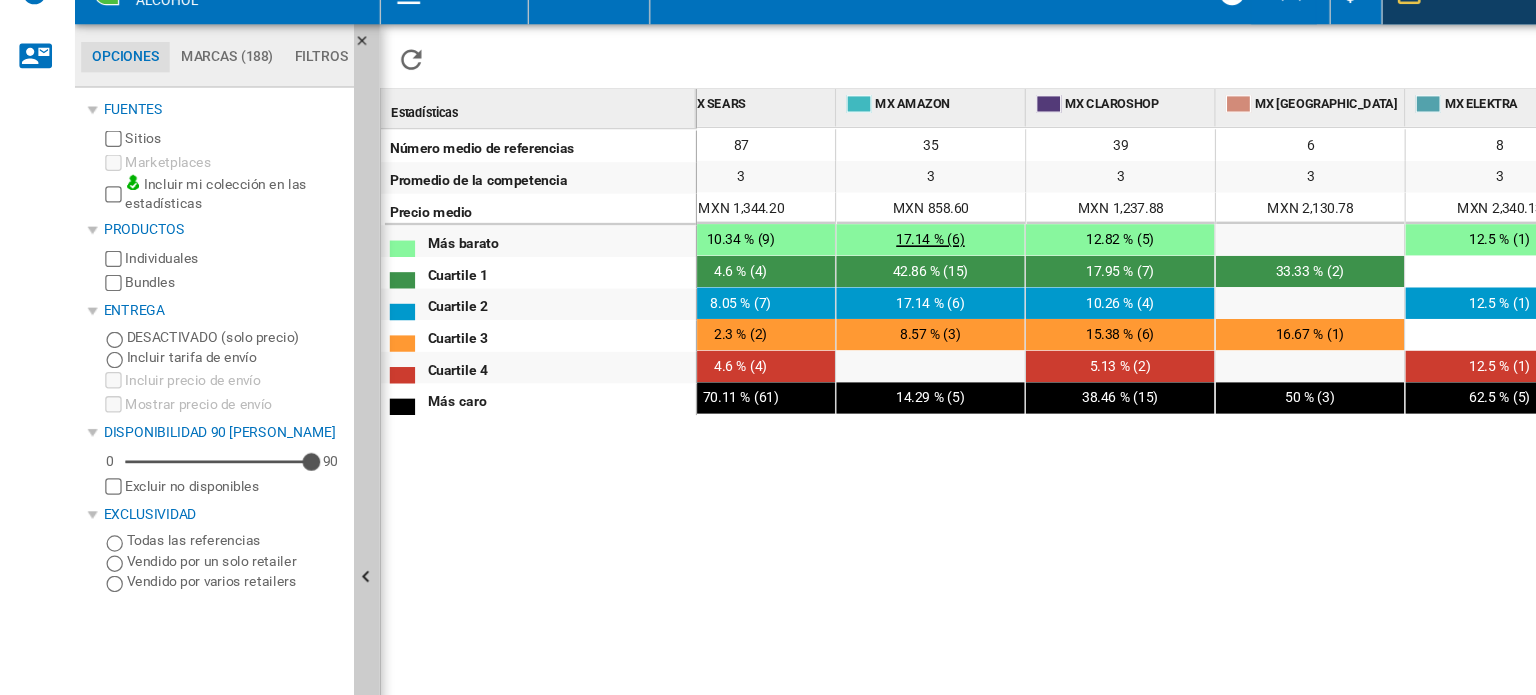 click on "17.14 % (6)" at bounding box center (741, 270) 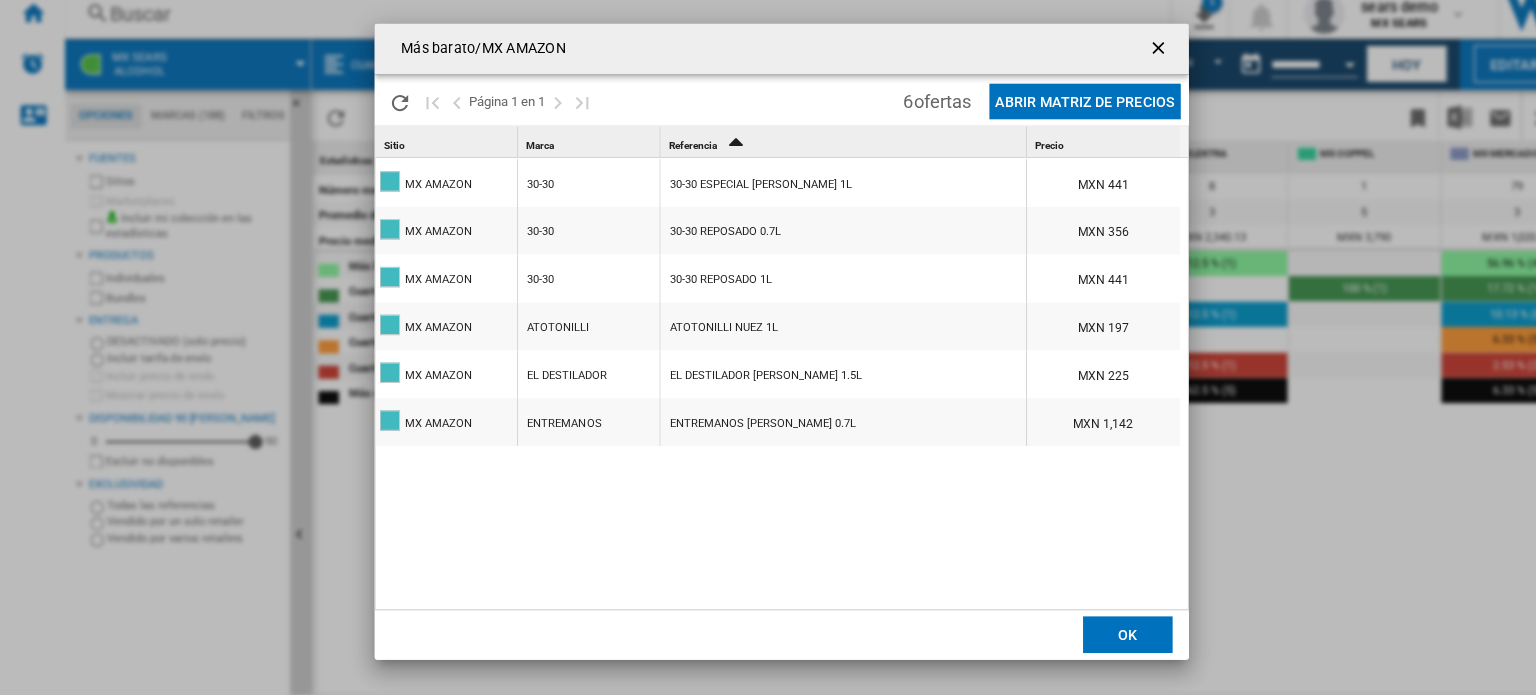 scroll, scrollTop: 0, scrollLeft: 0, axis: both 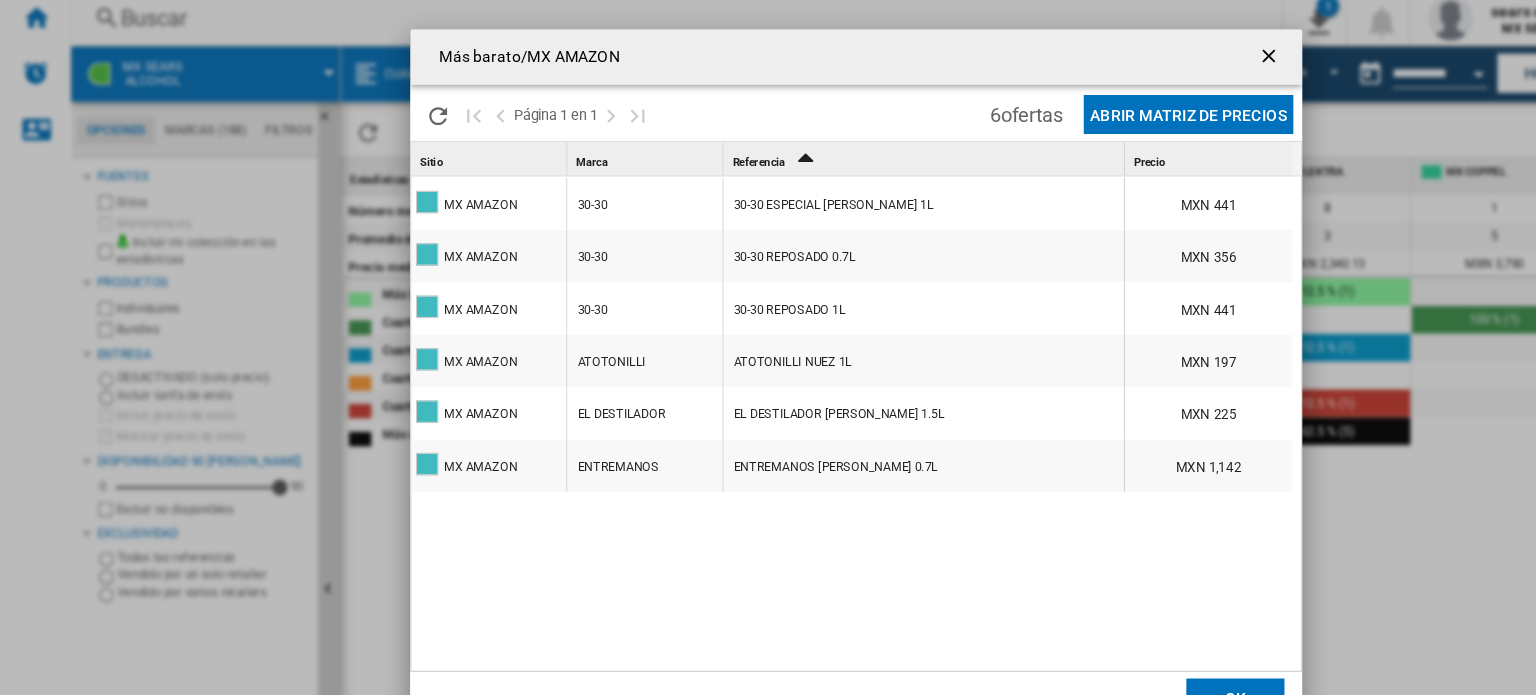 click at bounding box center [1140, 61] 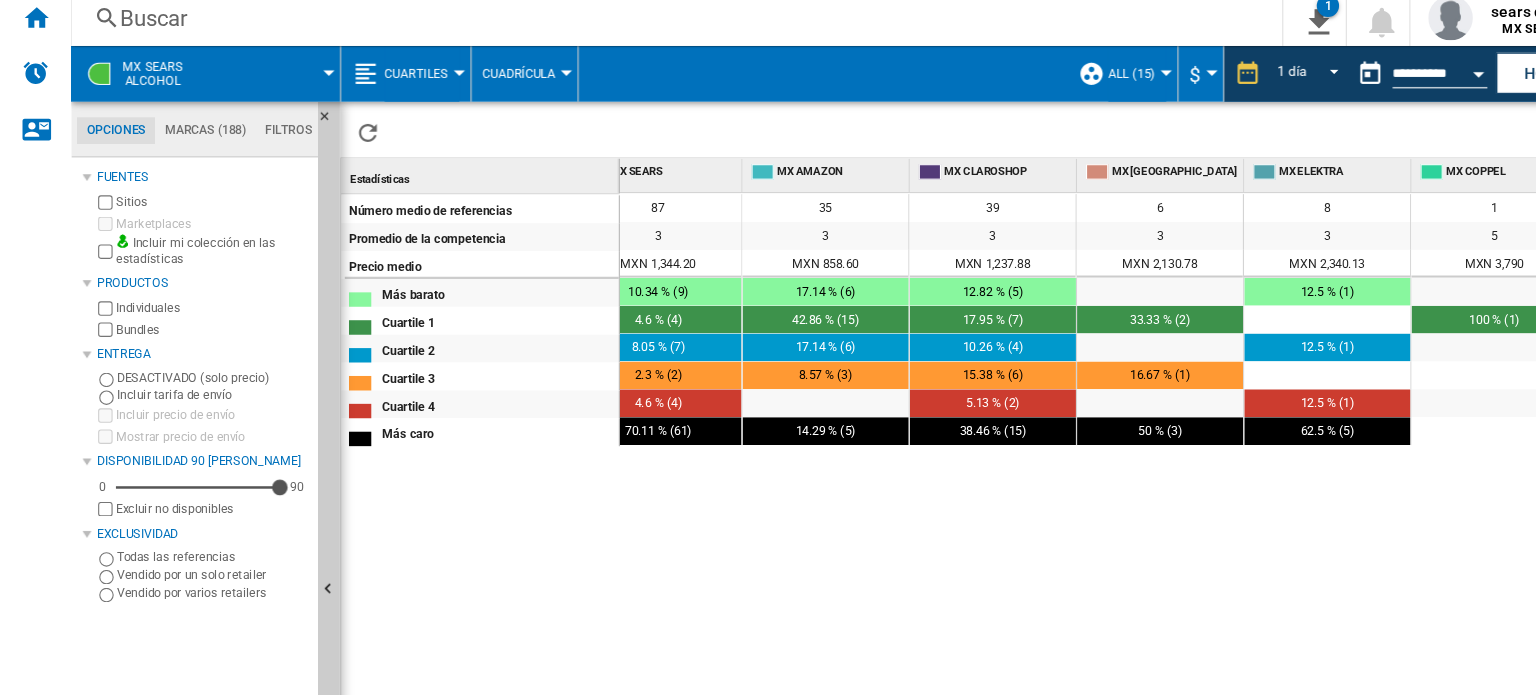 click on "Cuartiles" at bounding box center [378, 75] 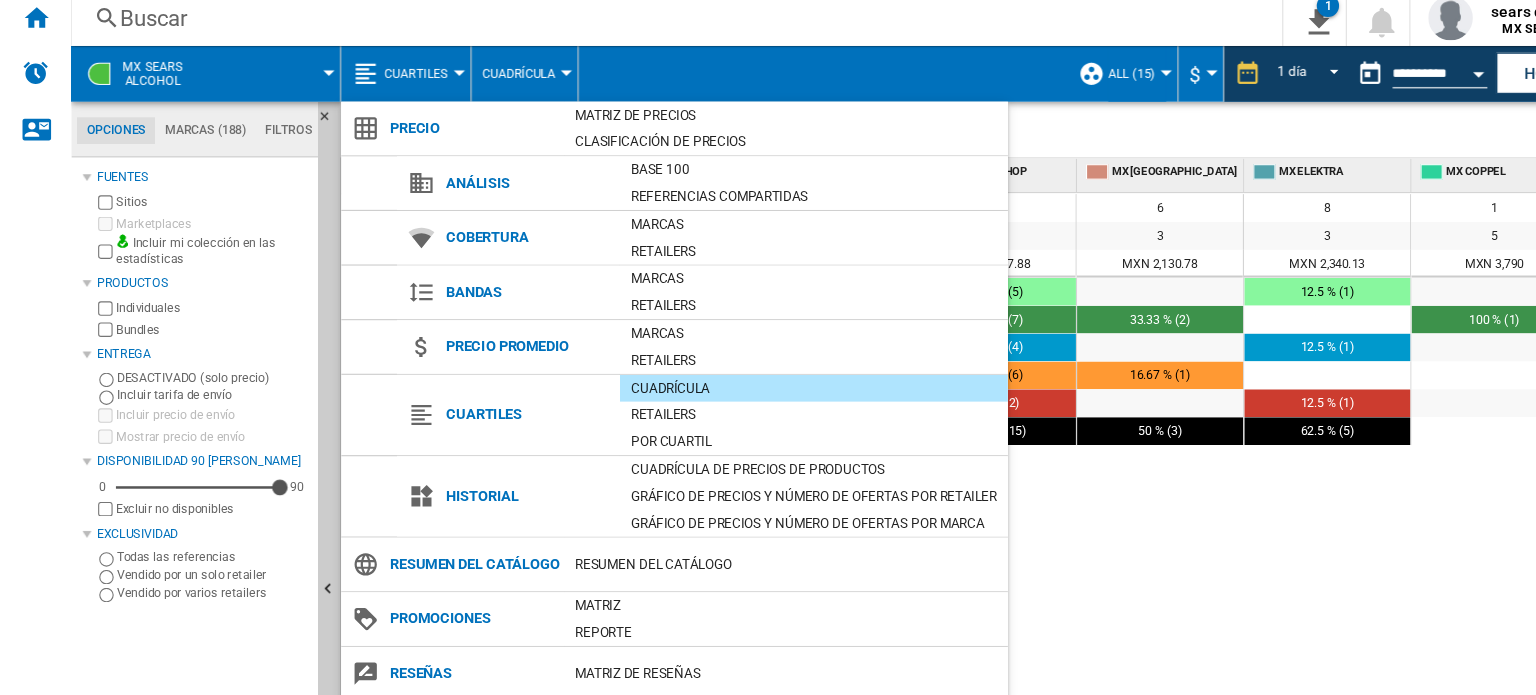 click at bounding box center (768, 347) 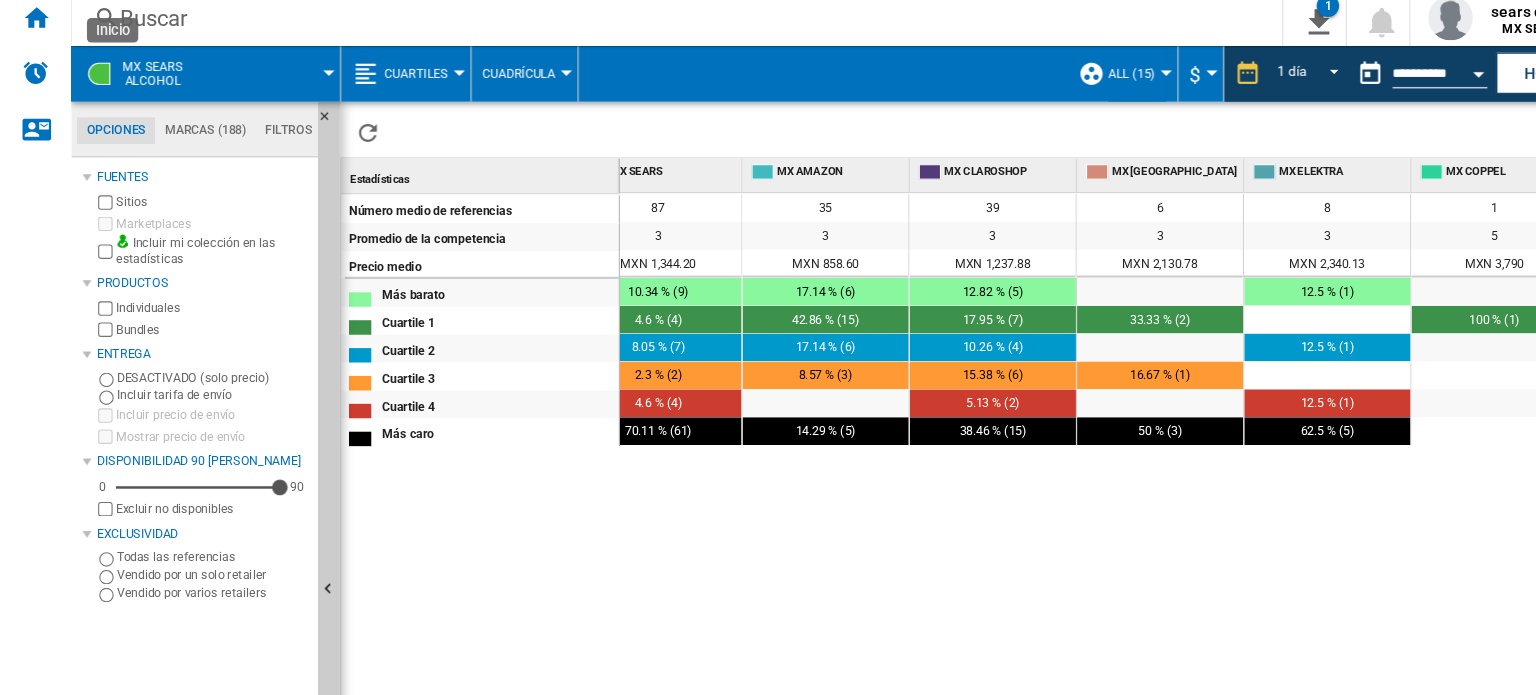 click at bounding box center [32, 24] 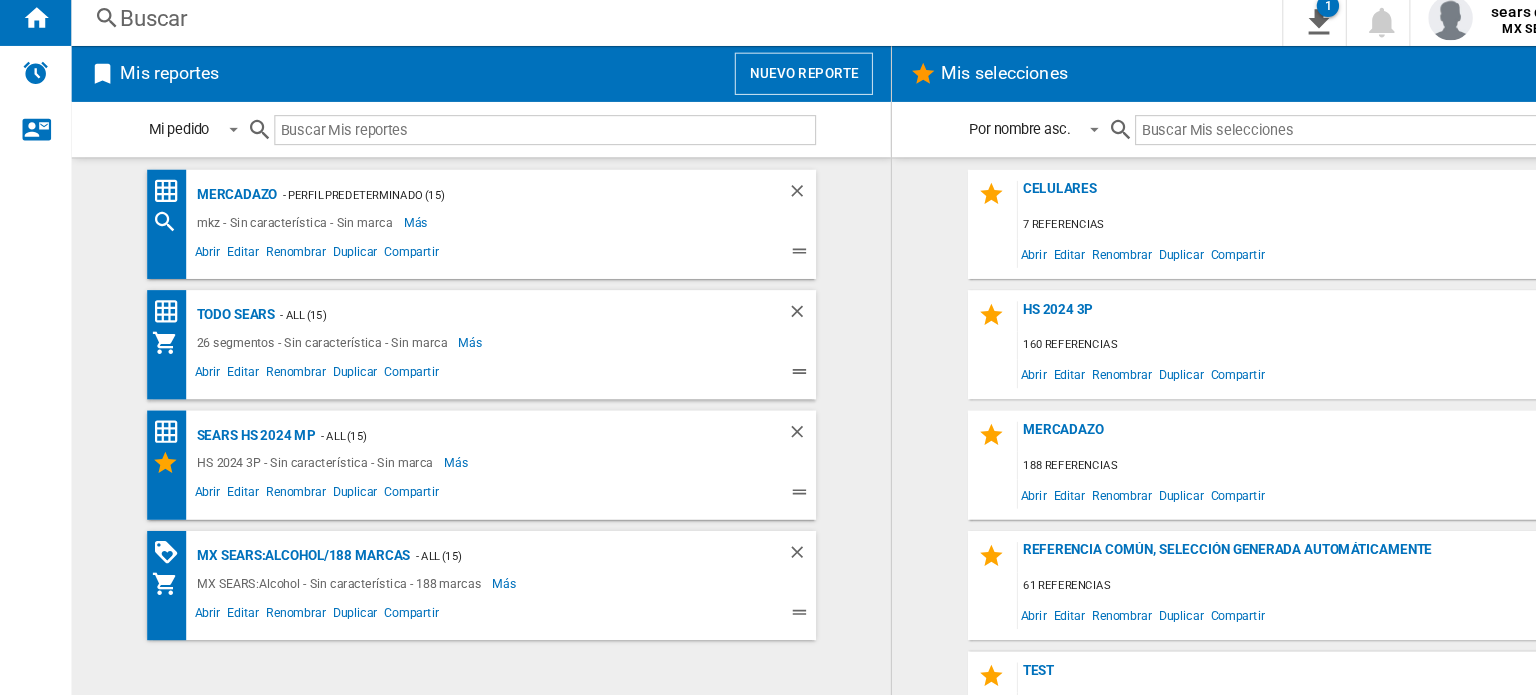 click on "Nuevo reporte" at bounding box center (721, 75) 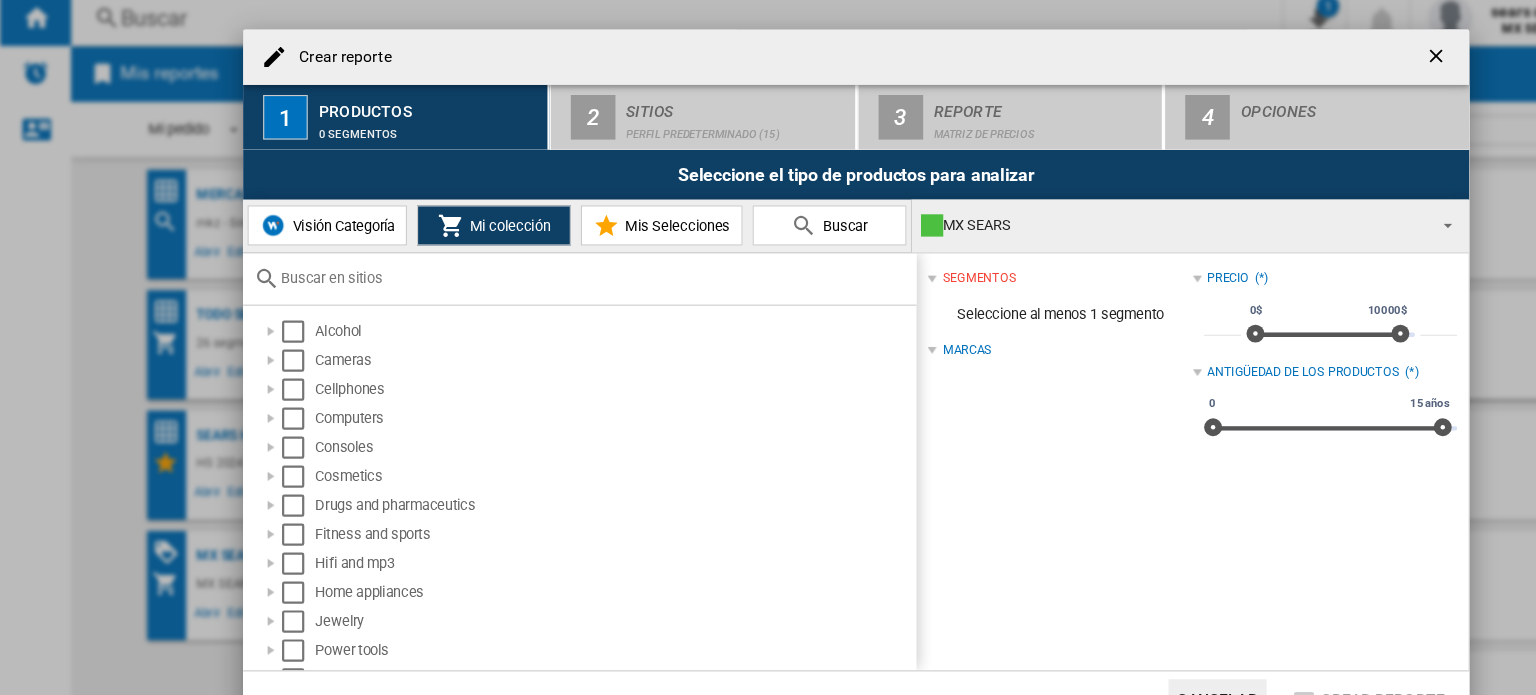 click on "Visión Categoría" at bounding box center (293, 211) 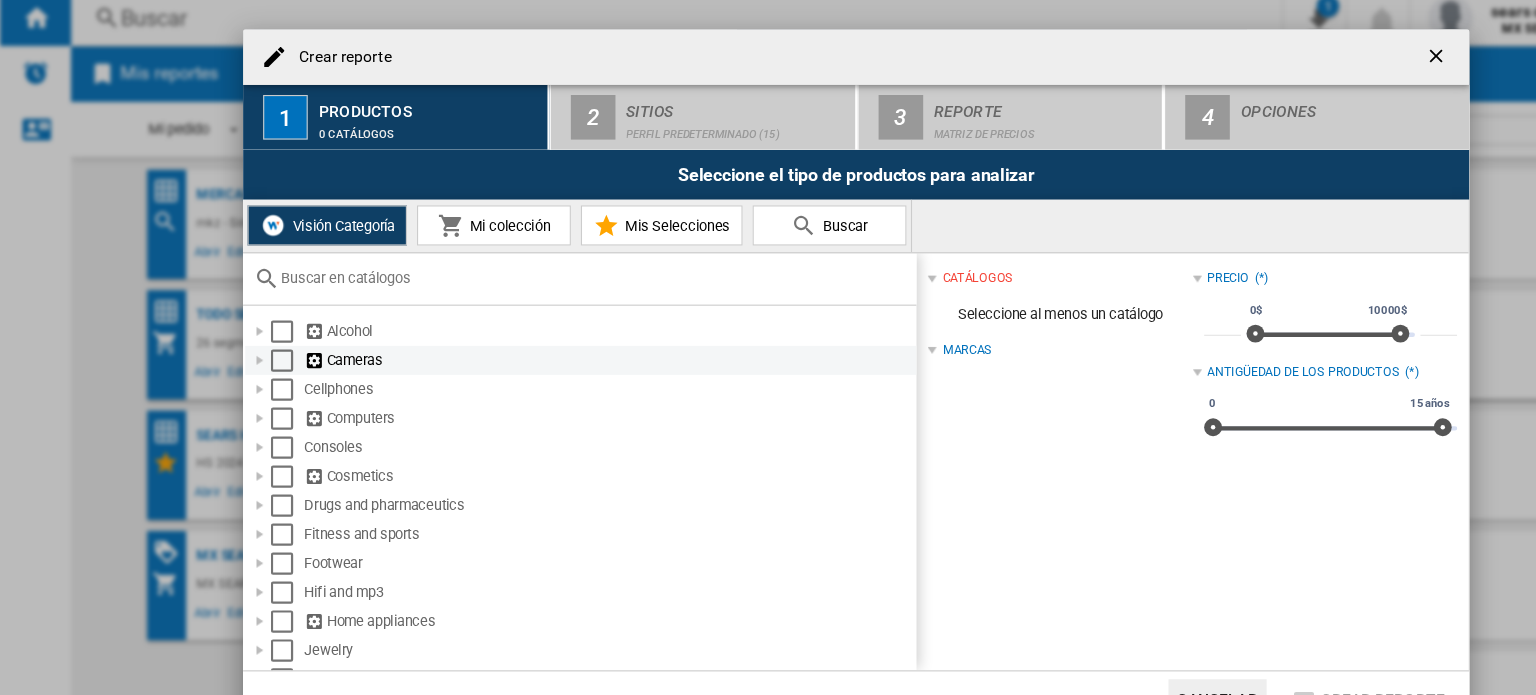 scroll, scrollTop: 176, scrollLeft: 0, axis: vertical 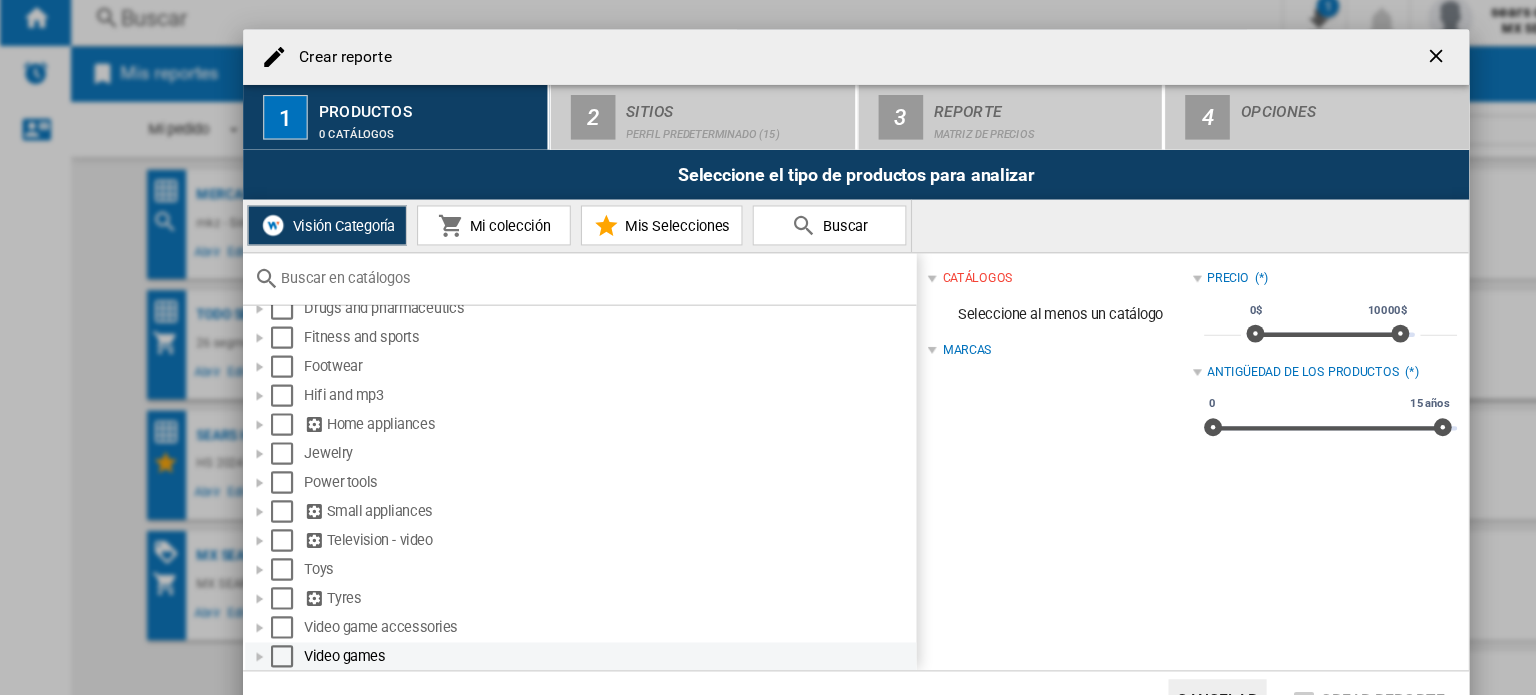 click at bounding box center [253, 598] 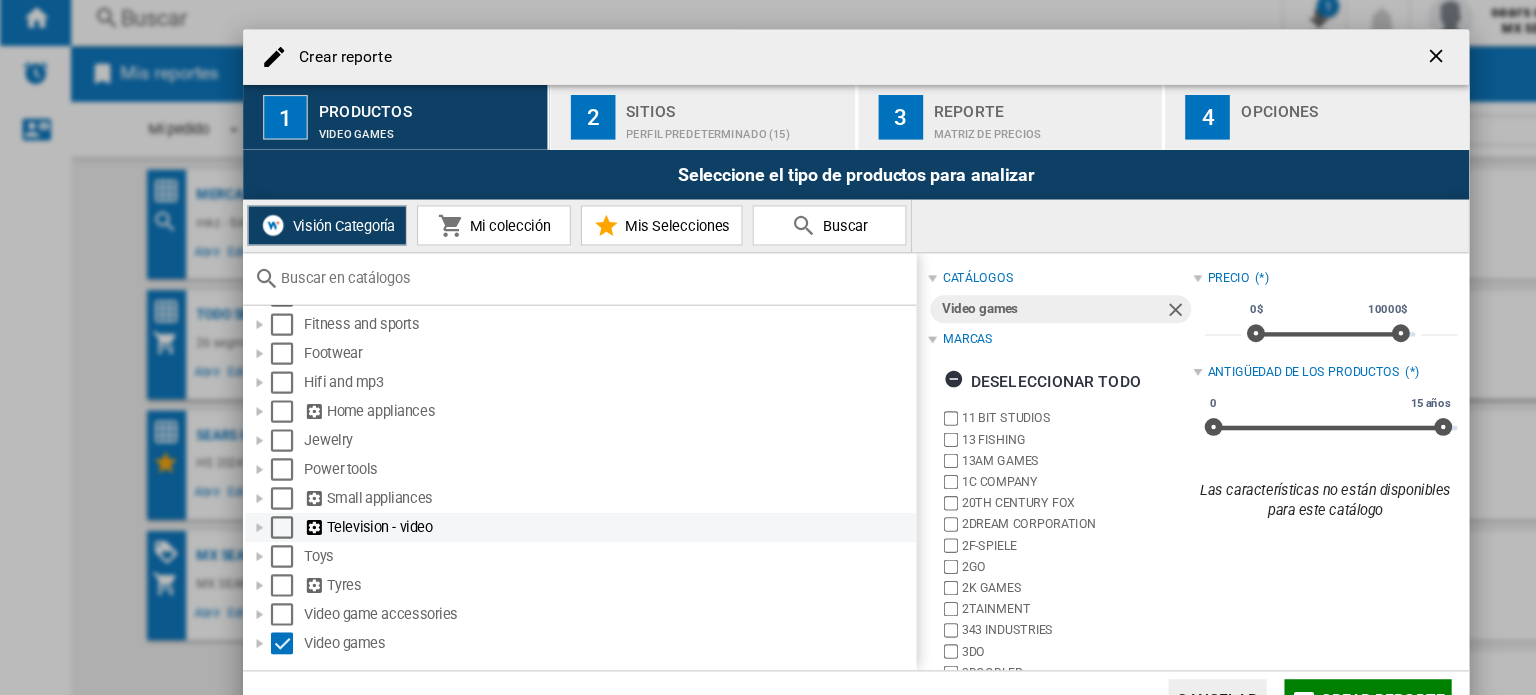 scroll, scrollTop: 187, scrollLeft: 0, axis: vertical 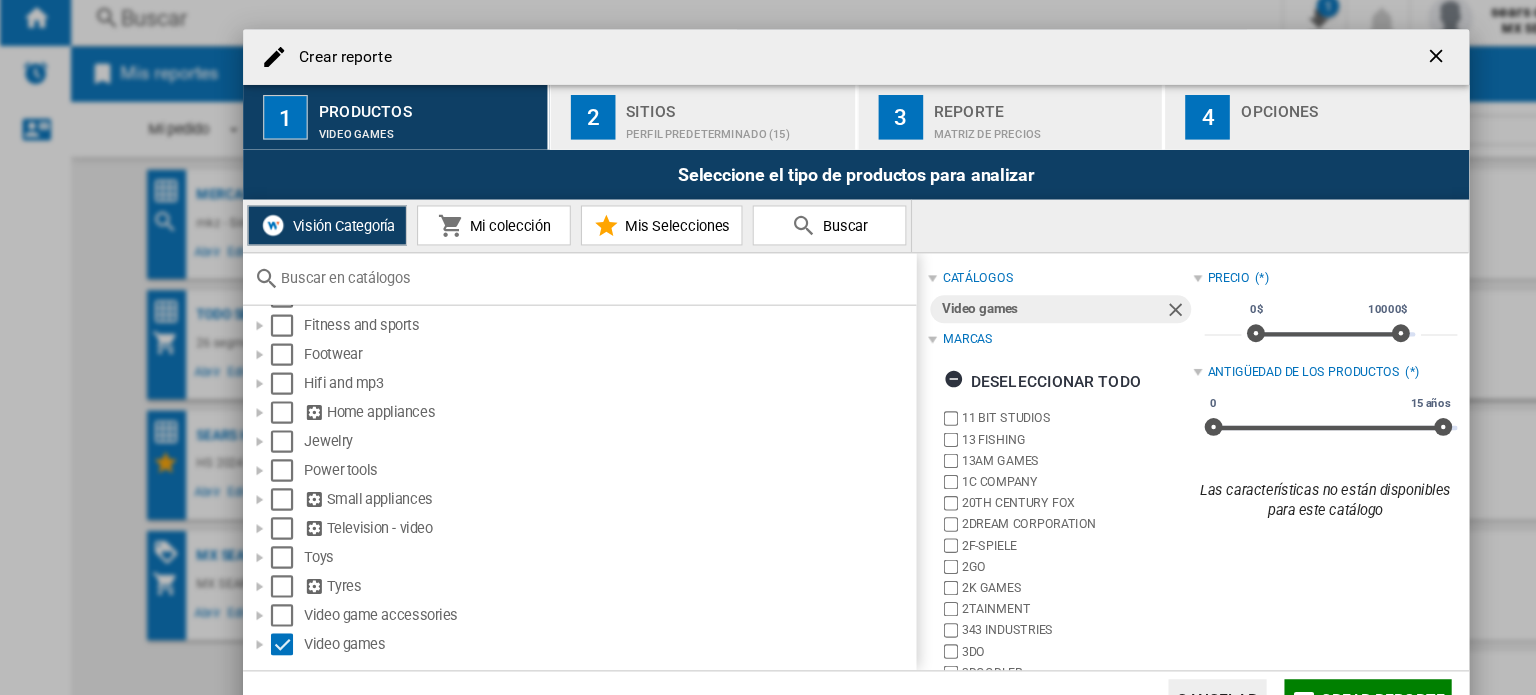 click on "Sitios" at bounding box center (660, 103) 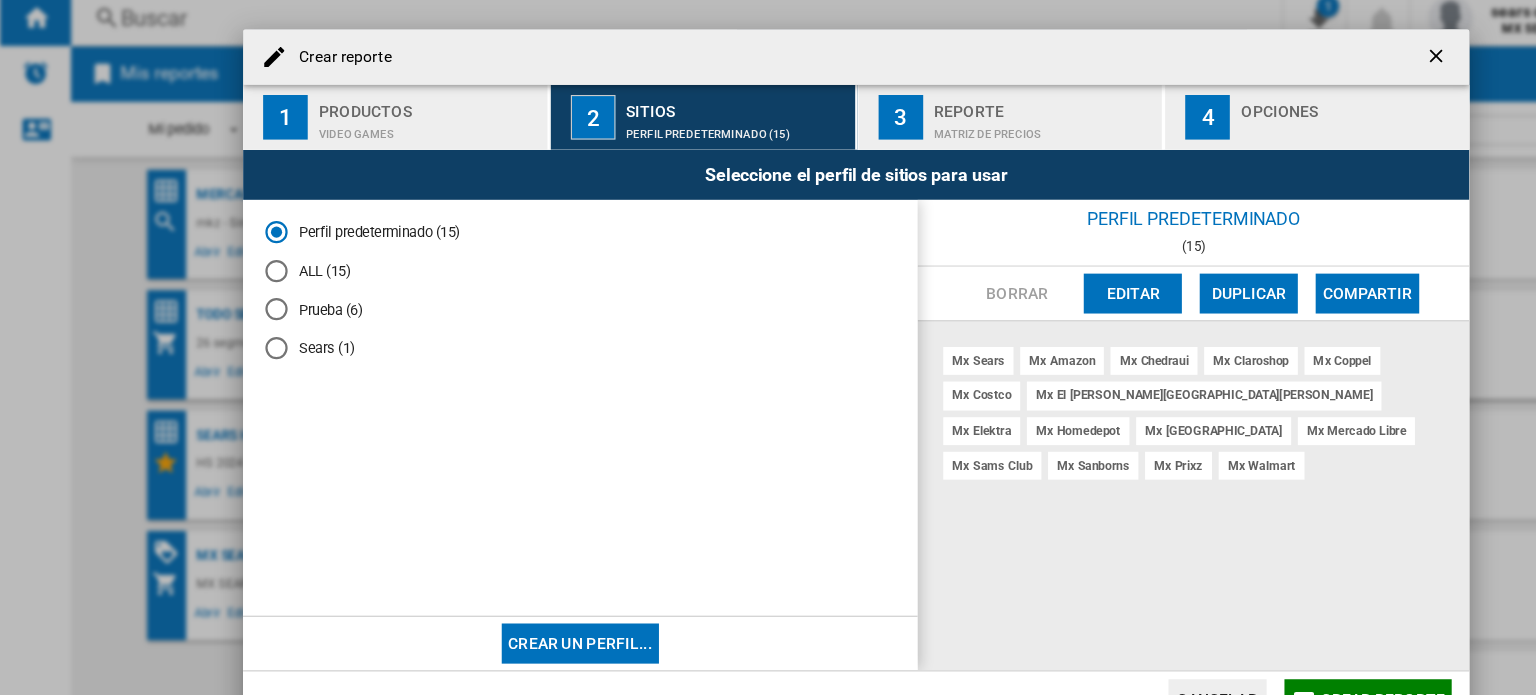 click on "ALL (15)" at bounding box center (520, 251) 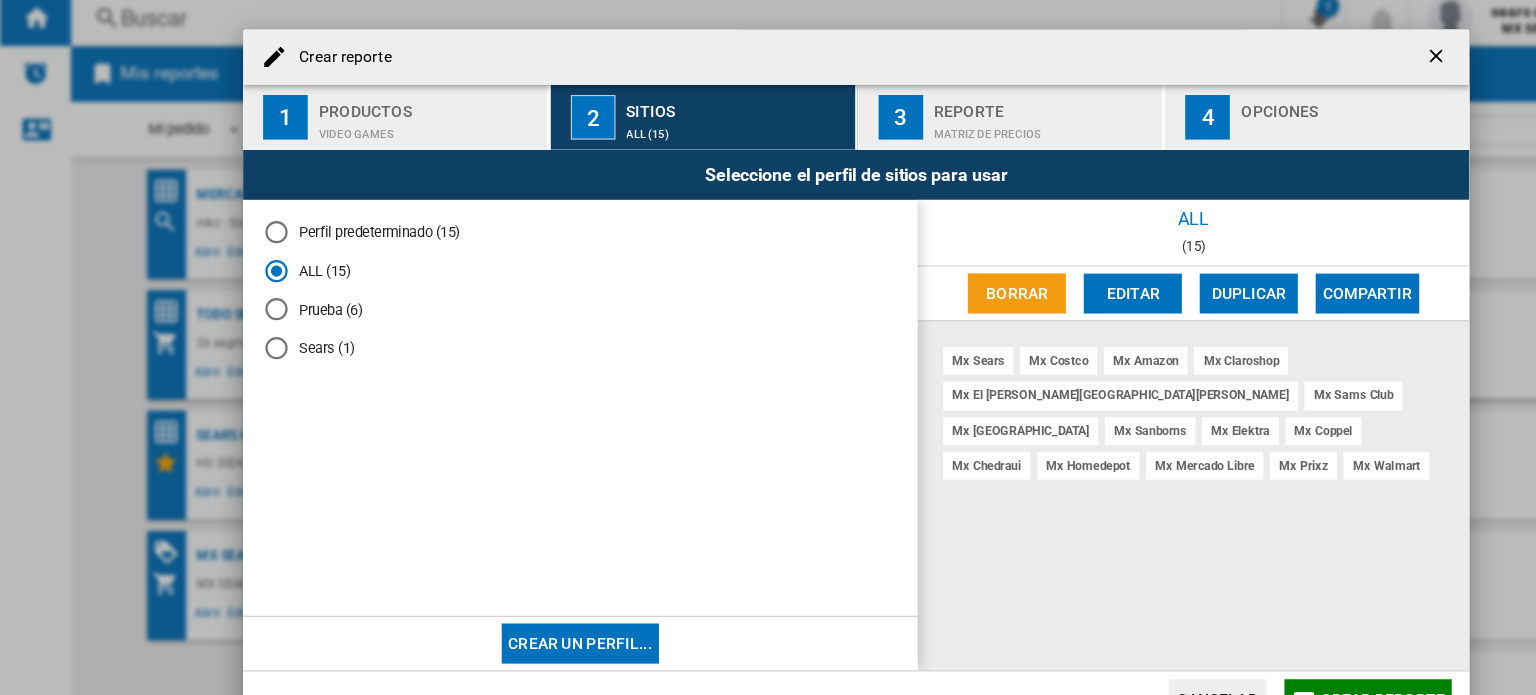 click on "Matriz de precios" at bounding box center (936, 124) 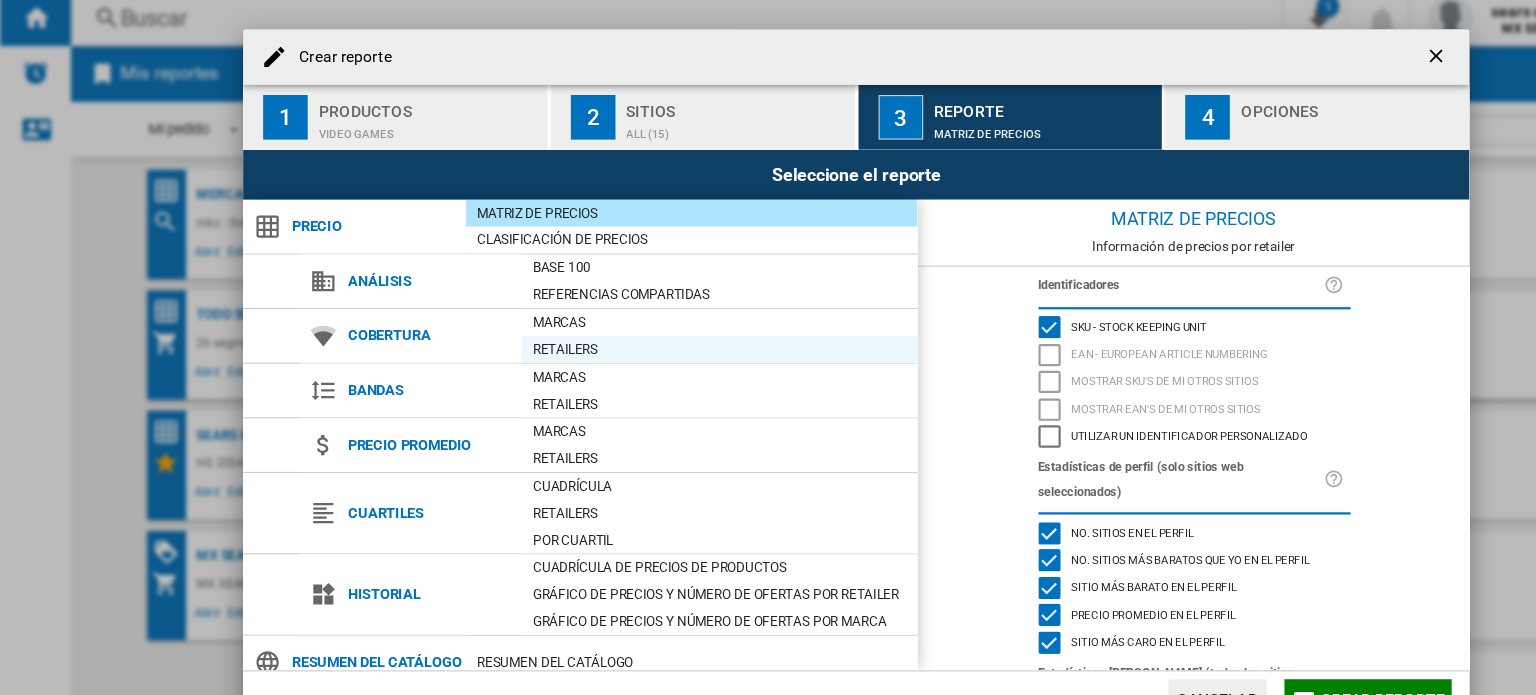 click on "Retailers" at bounding box center (645, 322) 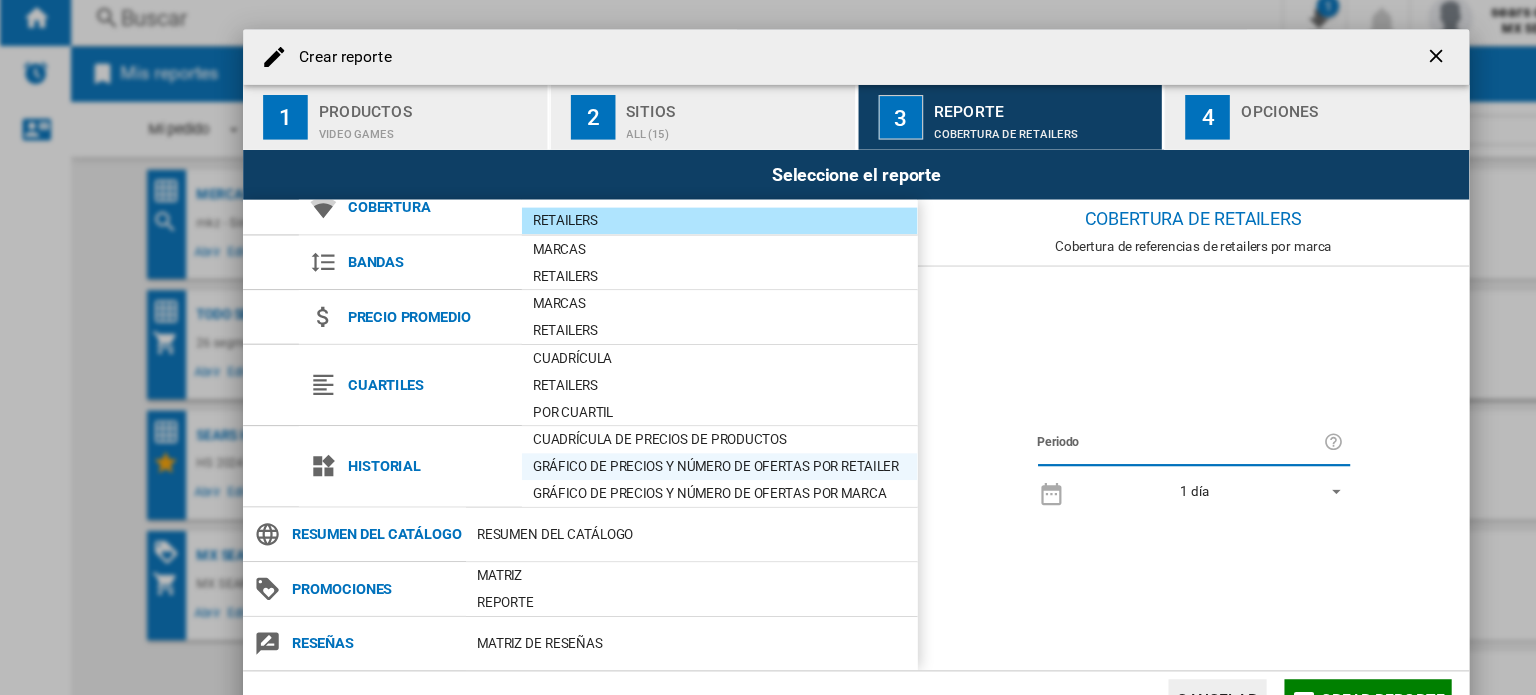 scroll, scrollTop: 141, scrollLeft: 0, axis: vertical 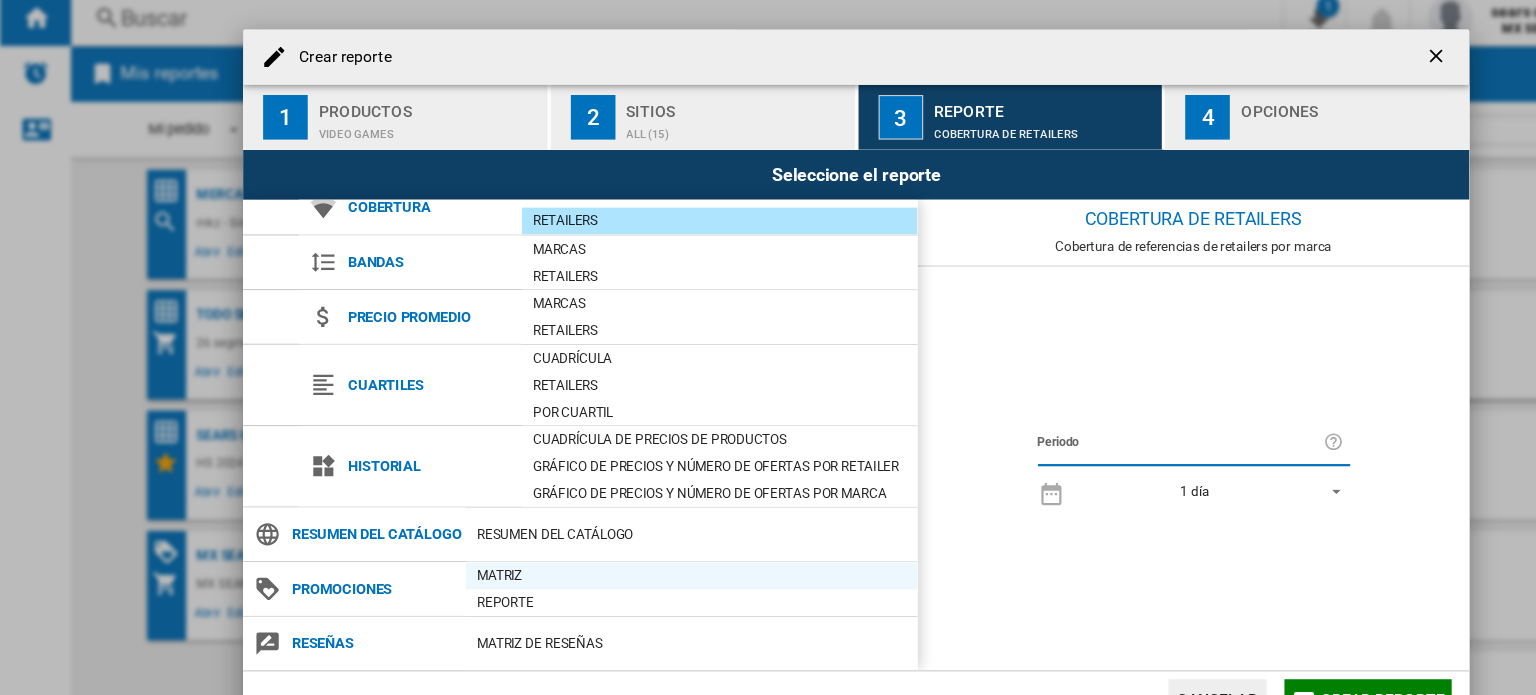click on "Matriz" at bounding box center [620, 525] 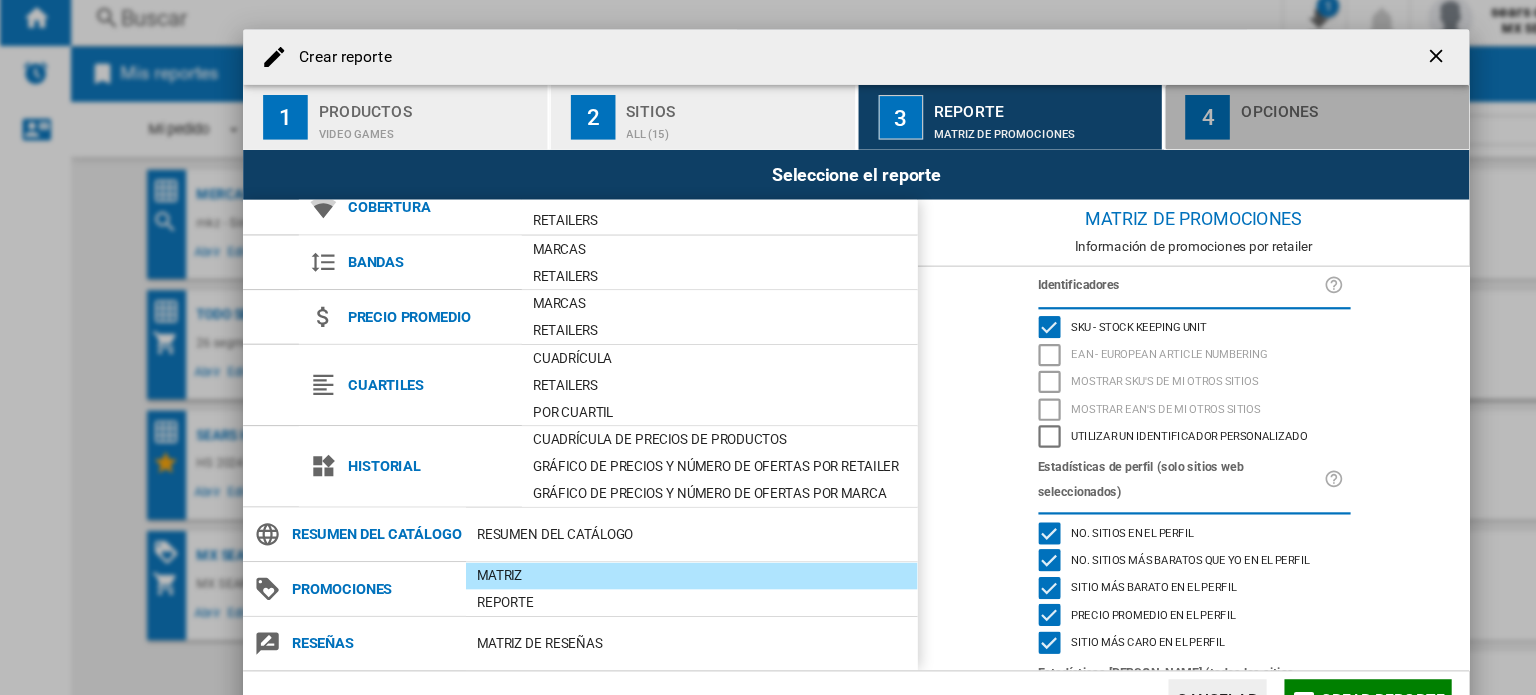 click on "4" at bounding box center (1083, 114) 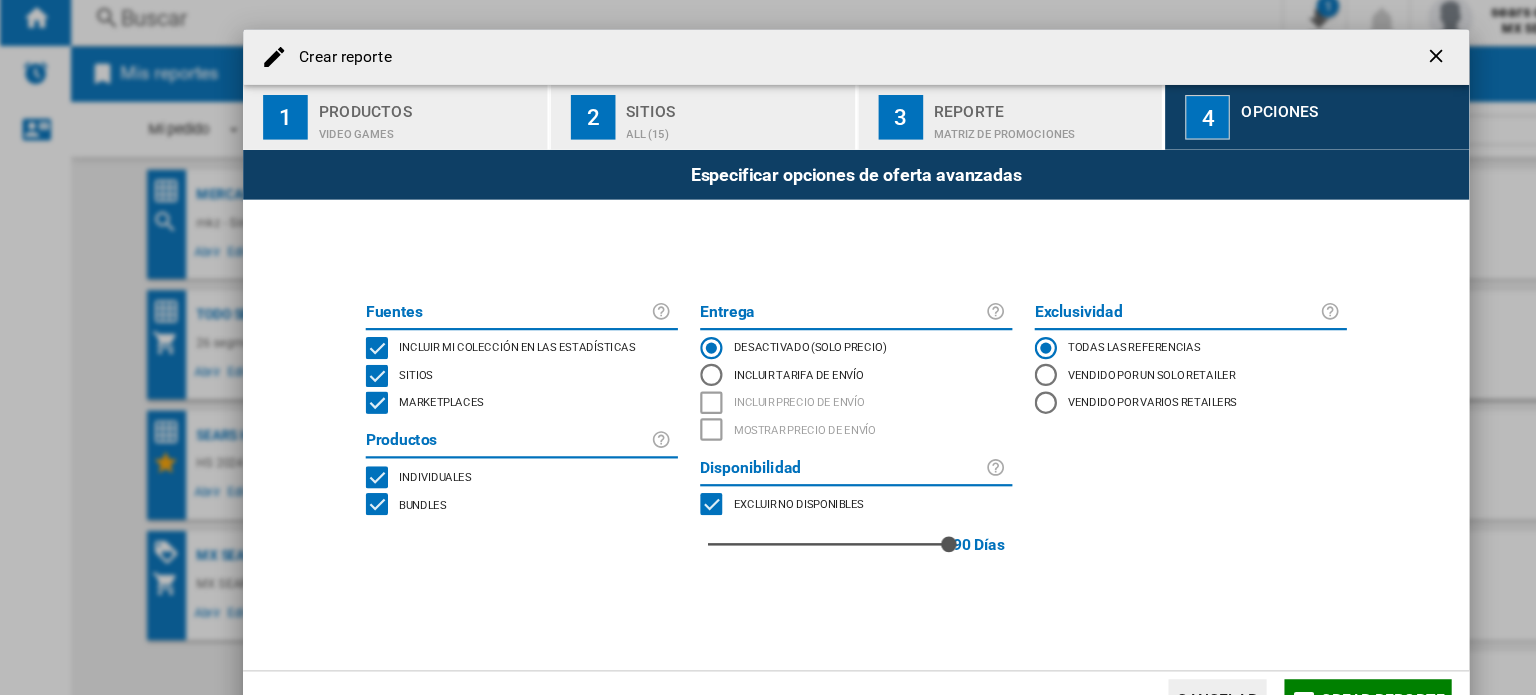click 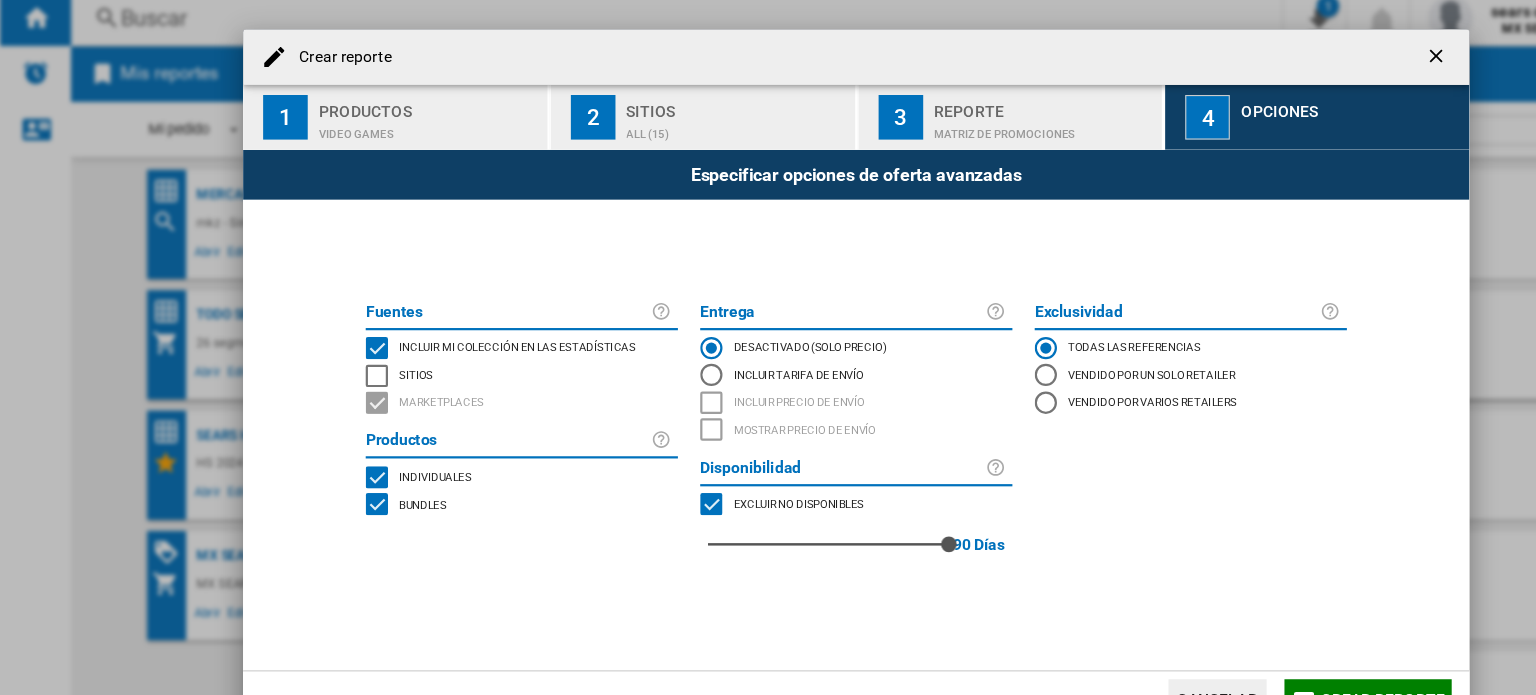 click 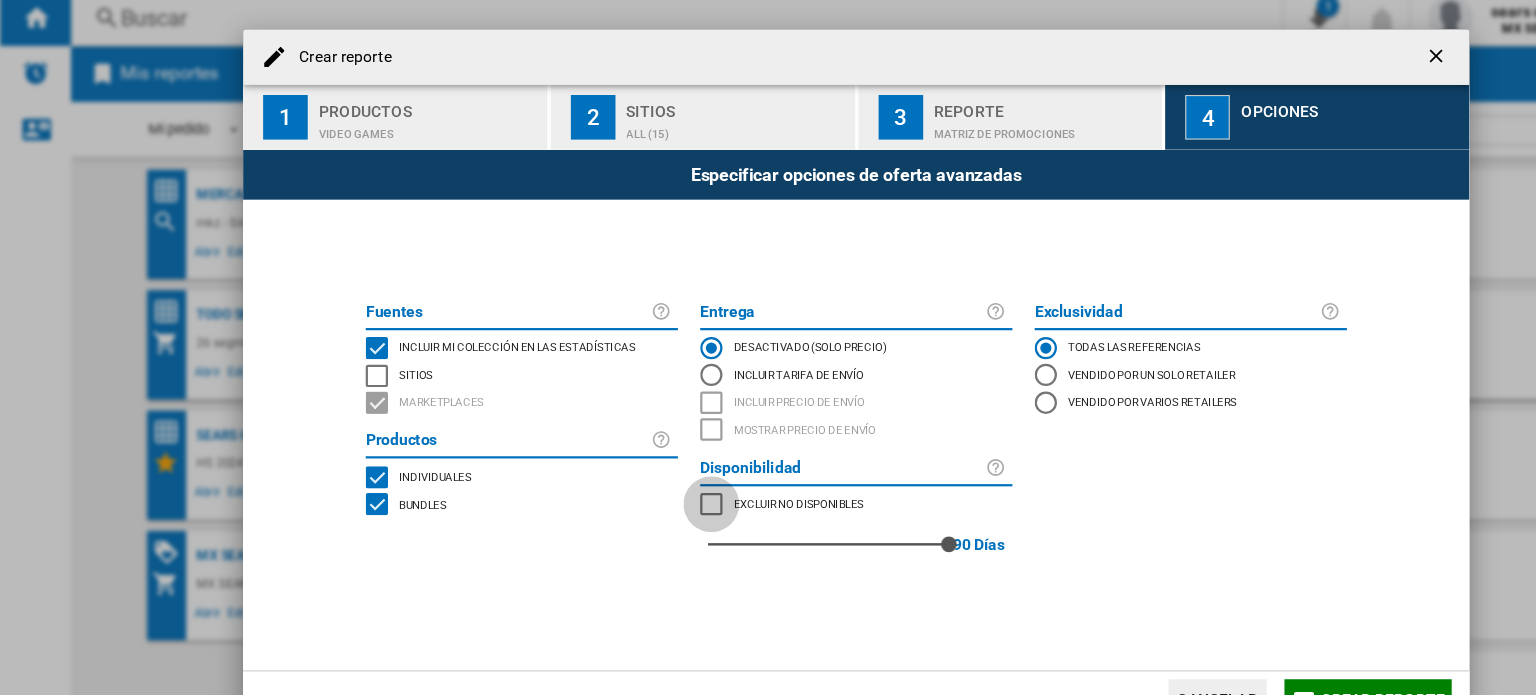 click 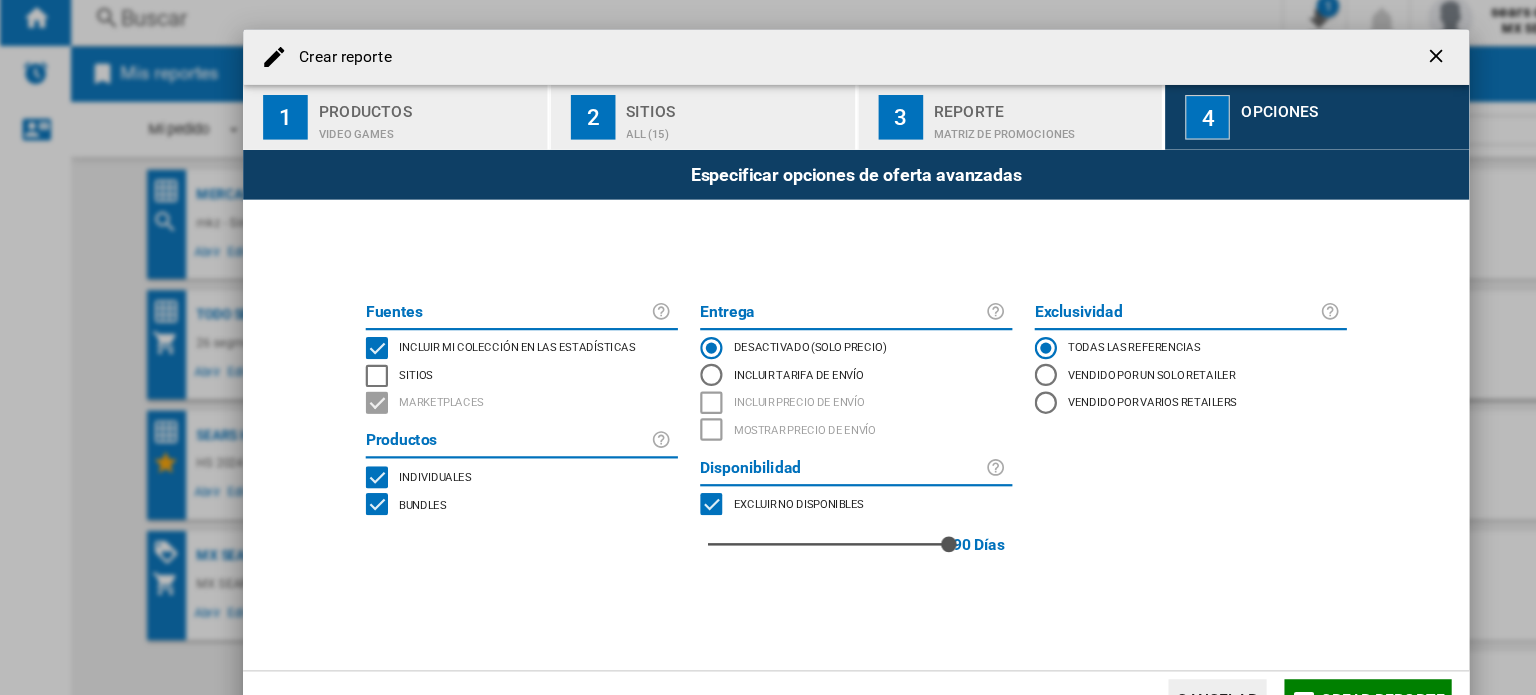 click 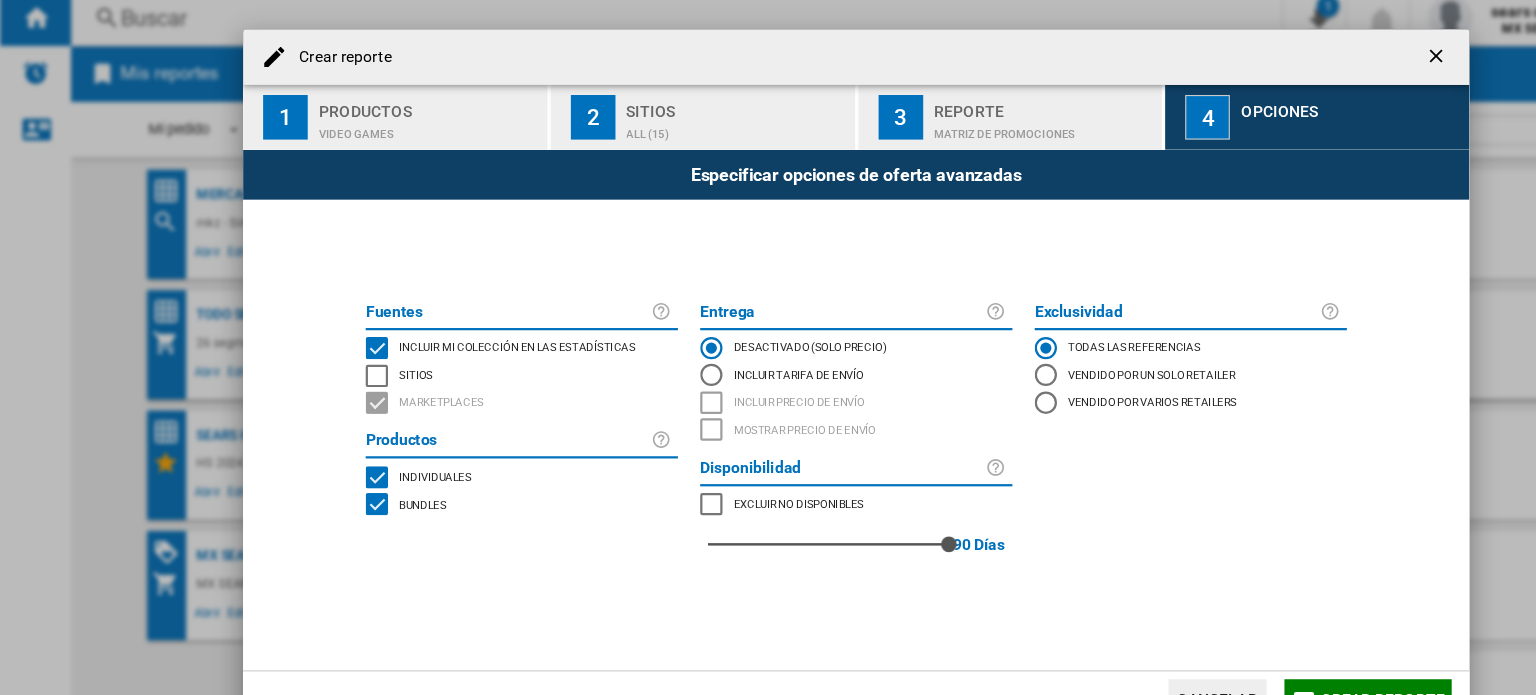 scroll, scrollTop: 0, scrollLeft: 0, axis: both 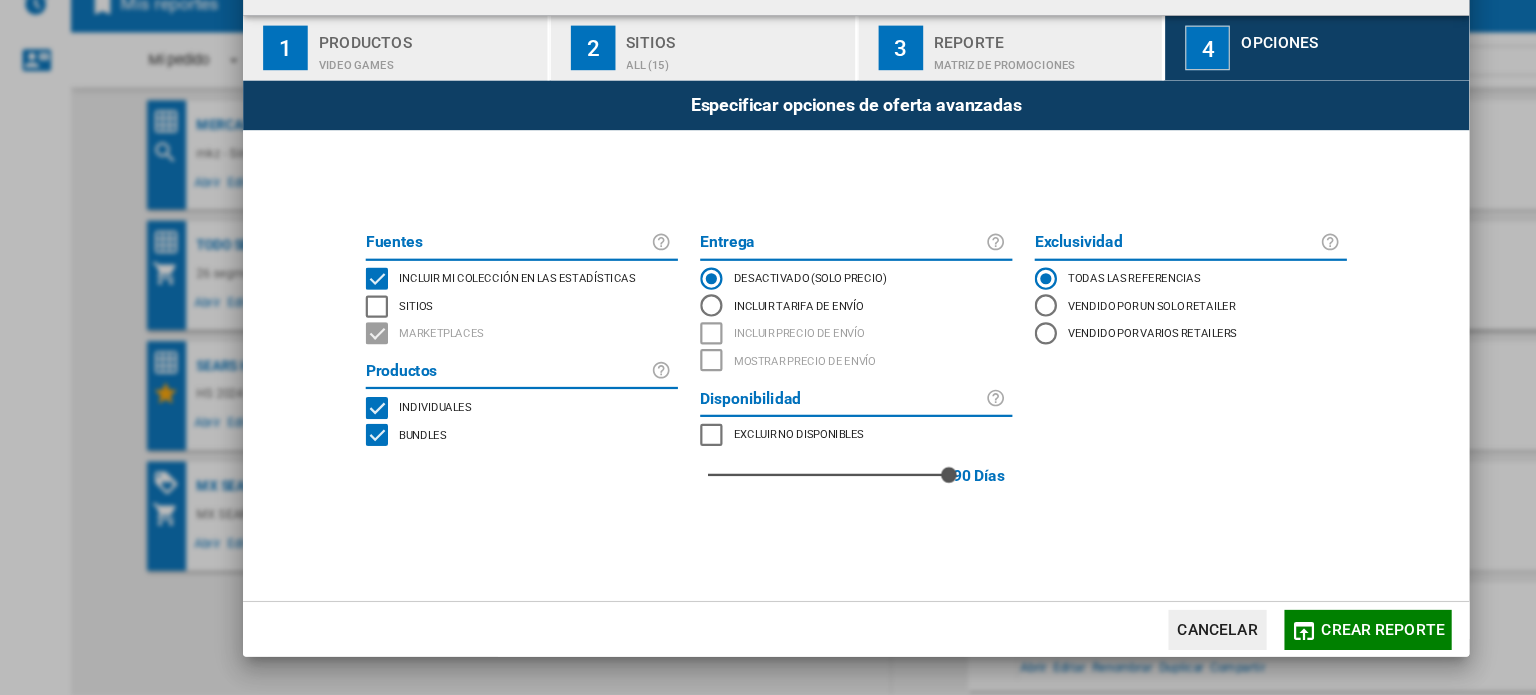 click on "Crear reporte" 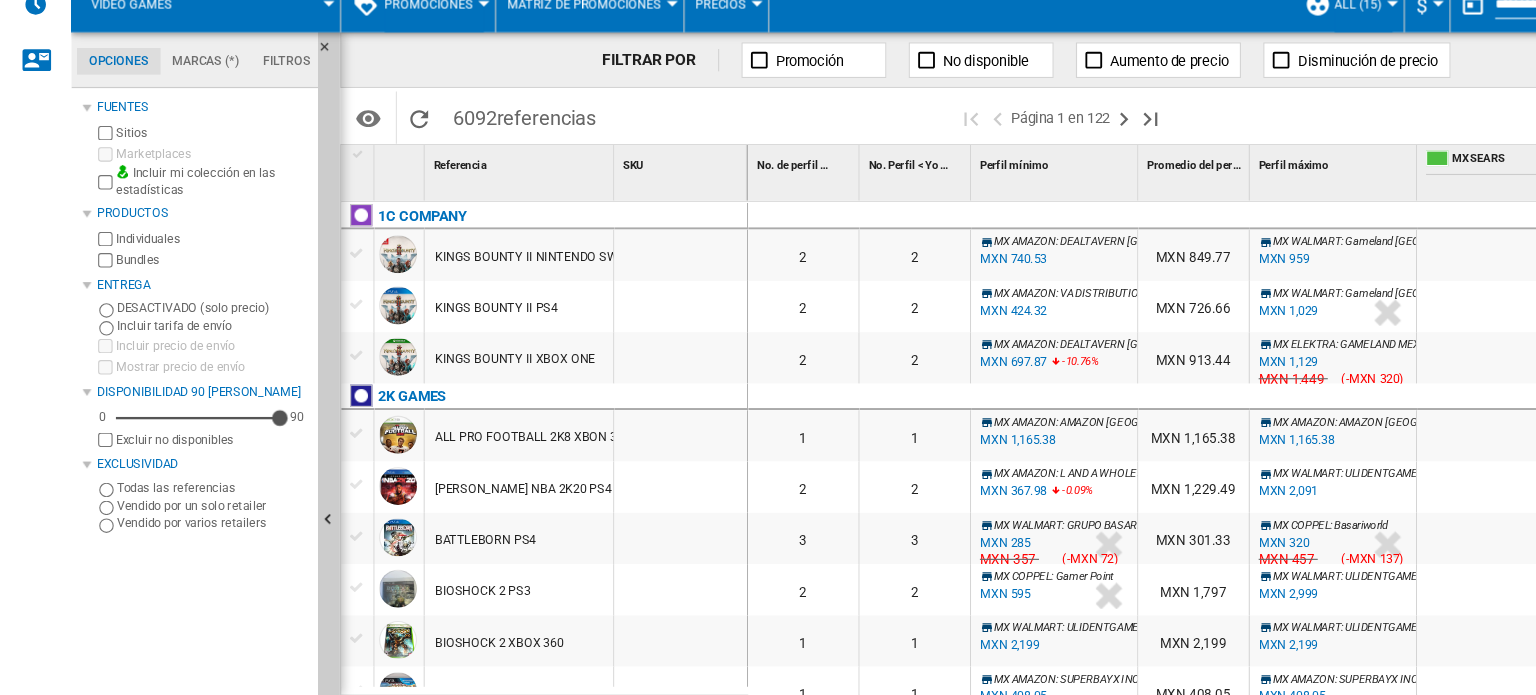 click on "Promociones" at bounding box center (389, 75) 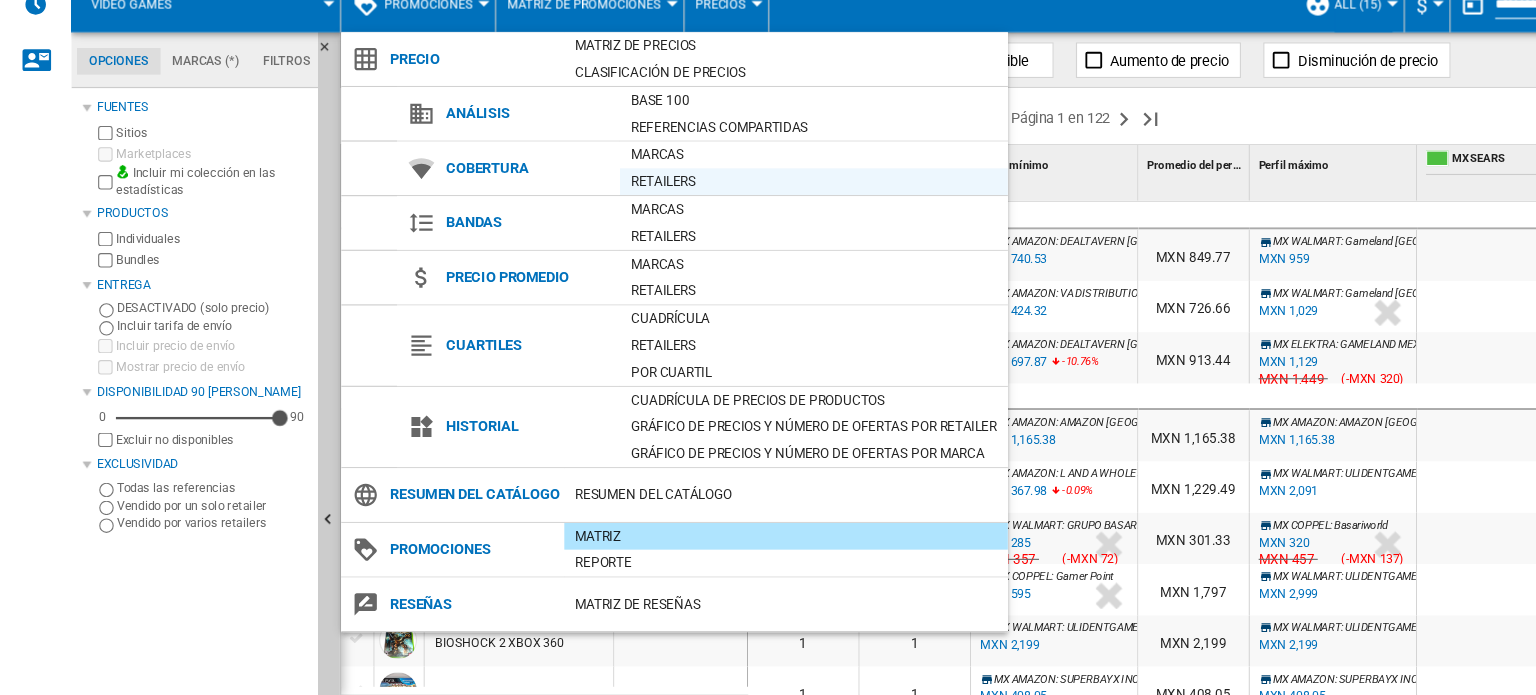 click on "Retailers" at bounding box center [730, 234] 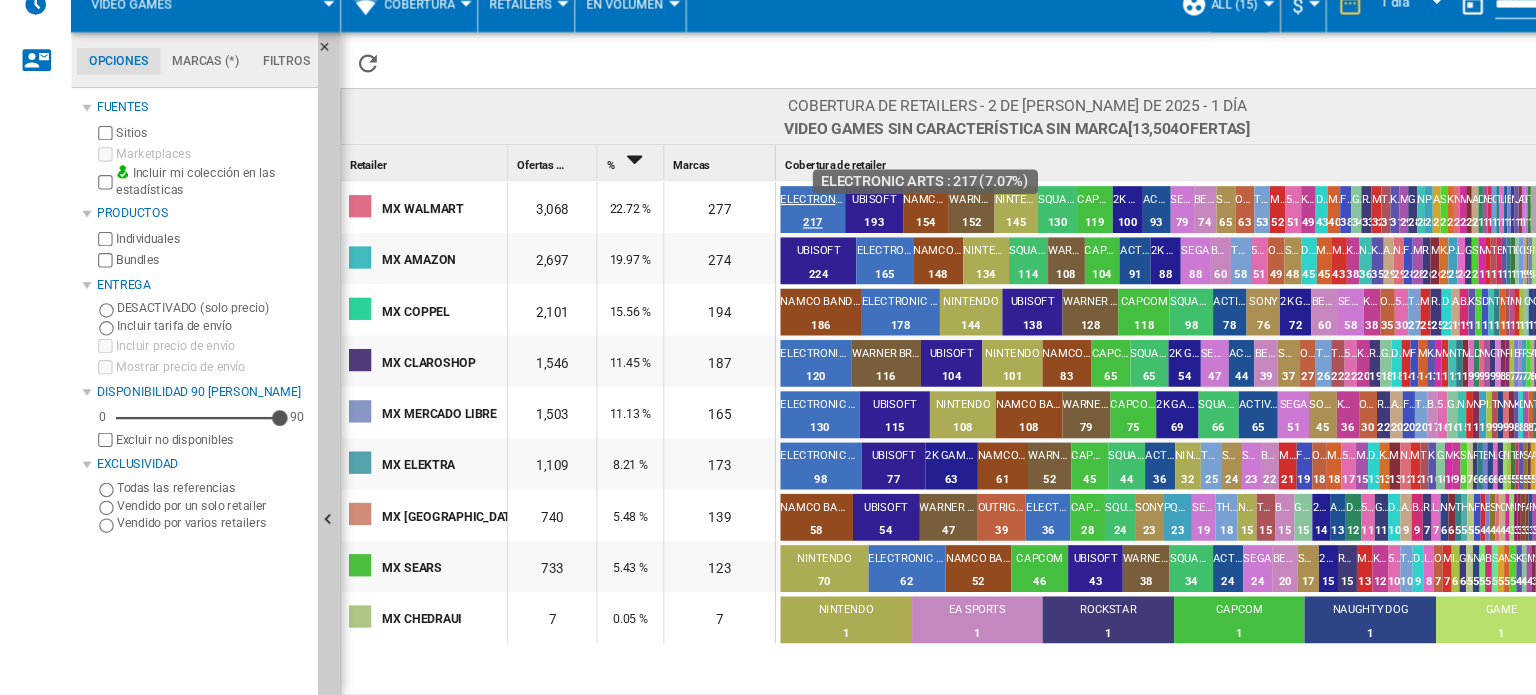 click on "217" at bounding box center [729, 271] 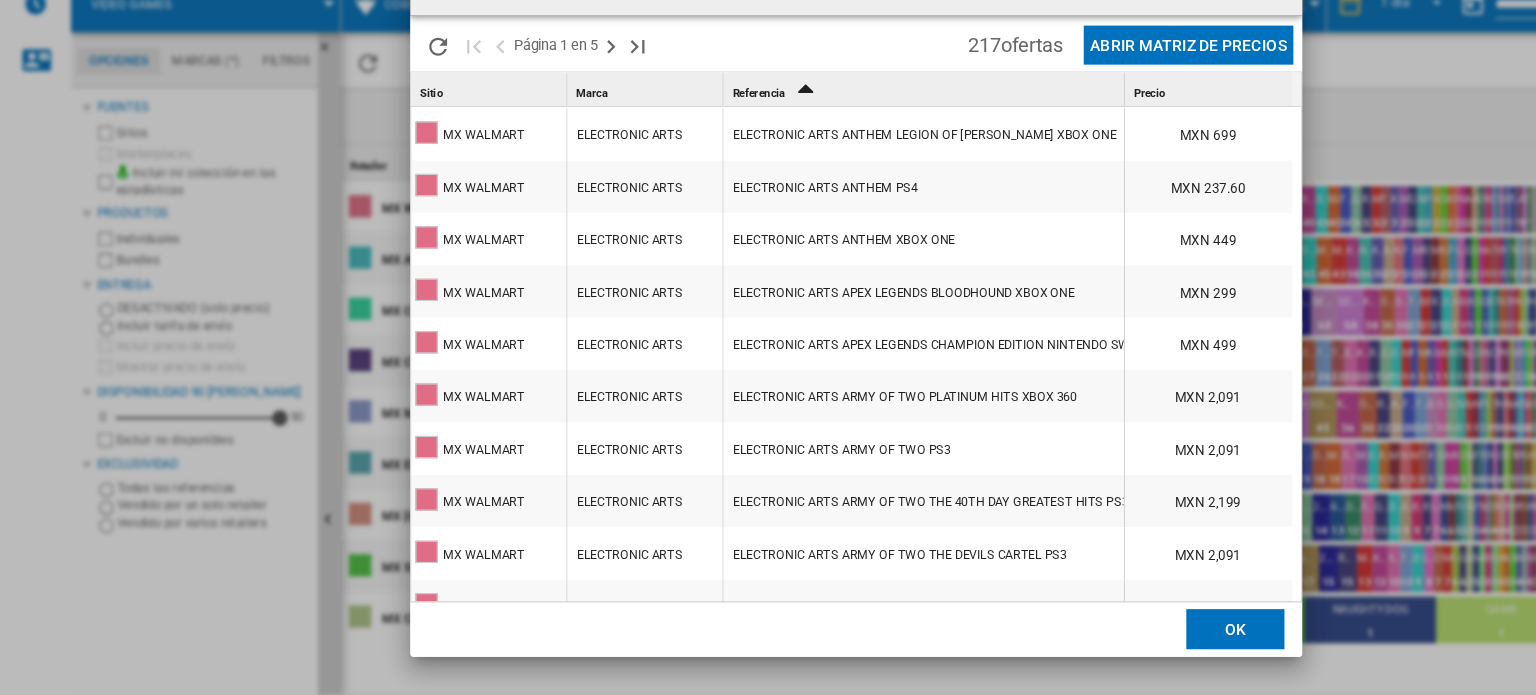 click at bounding box center [768, 347] 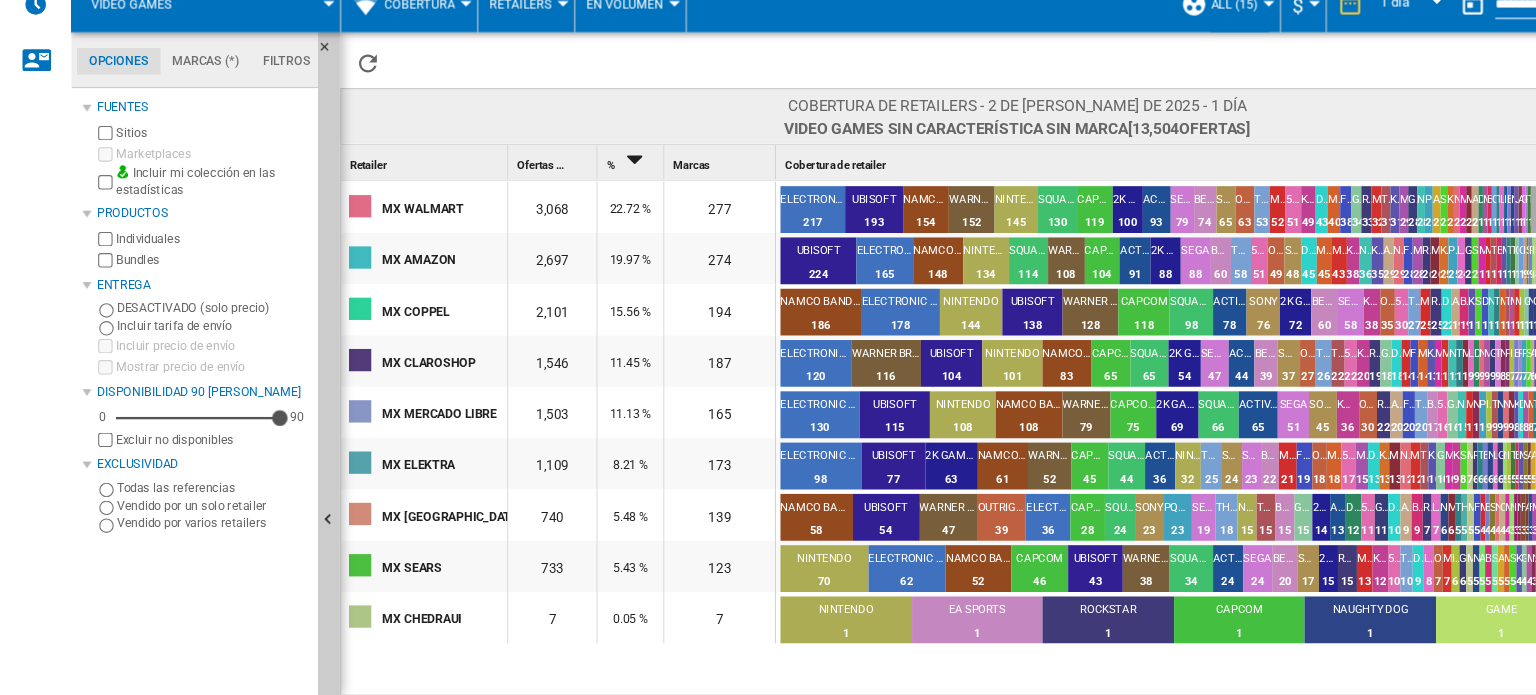 scroll, scrollTop: 0, scrollLeft: 0, axis: both 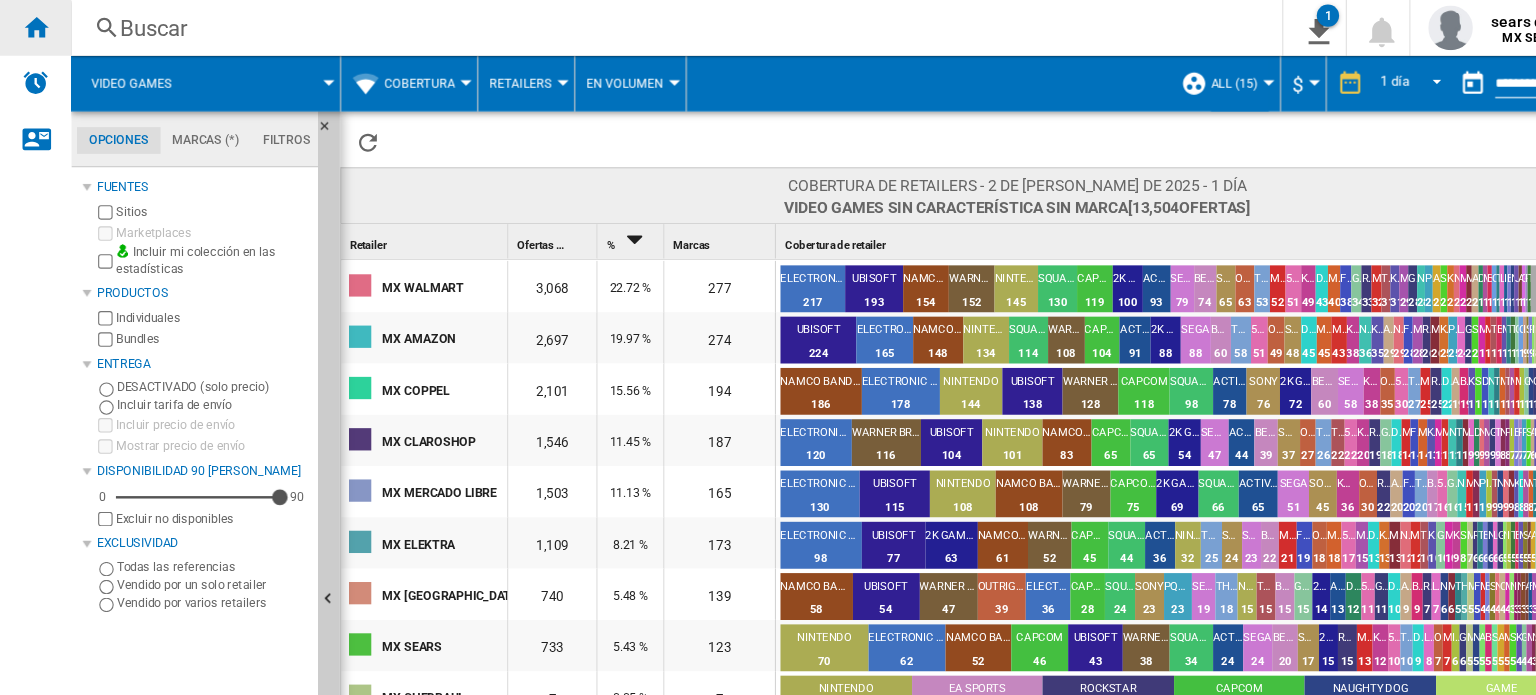 click at bounding box center (32, 24) 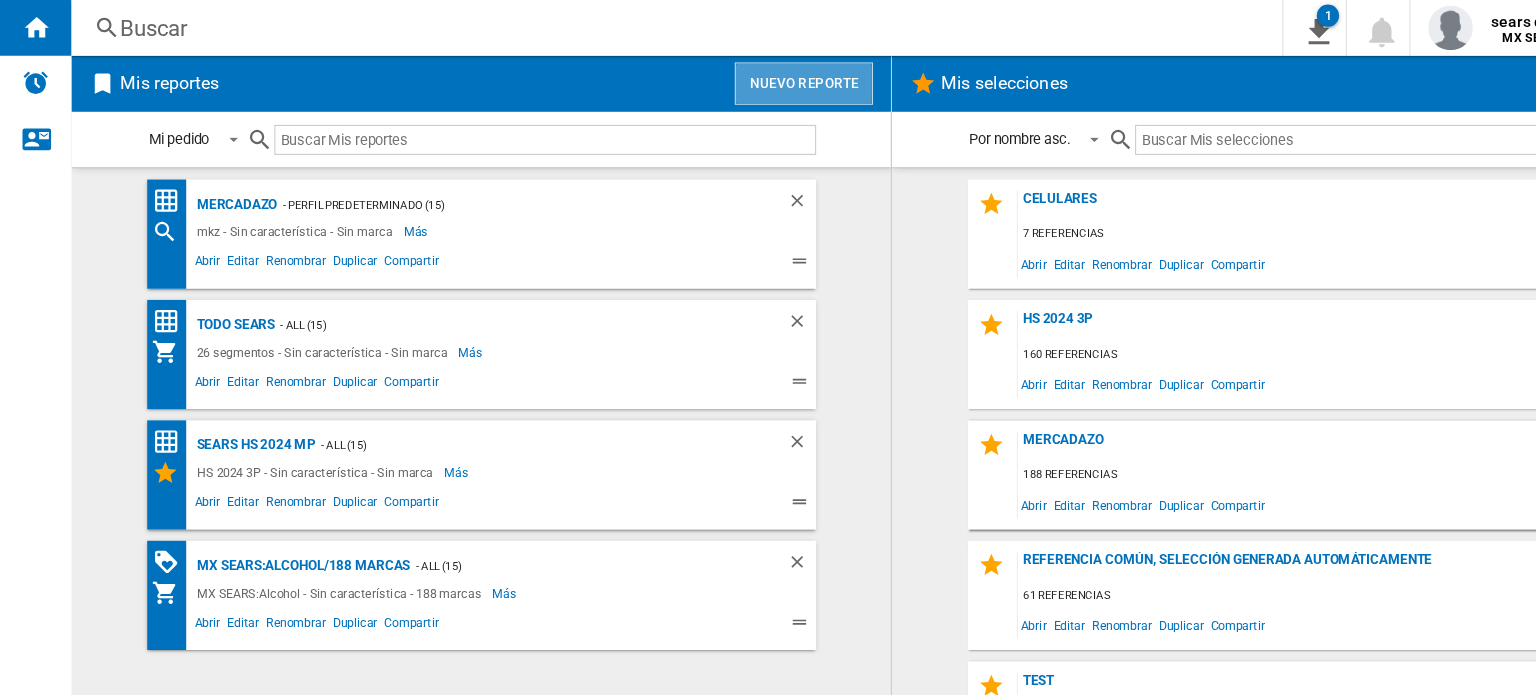 click on "Nuevo reporte" at bounding box center [721, 75] 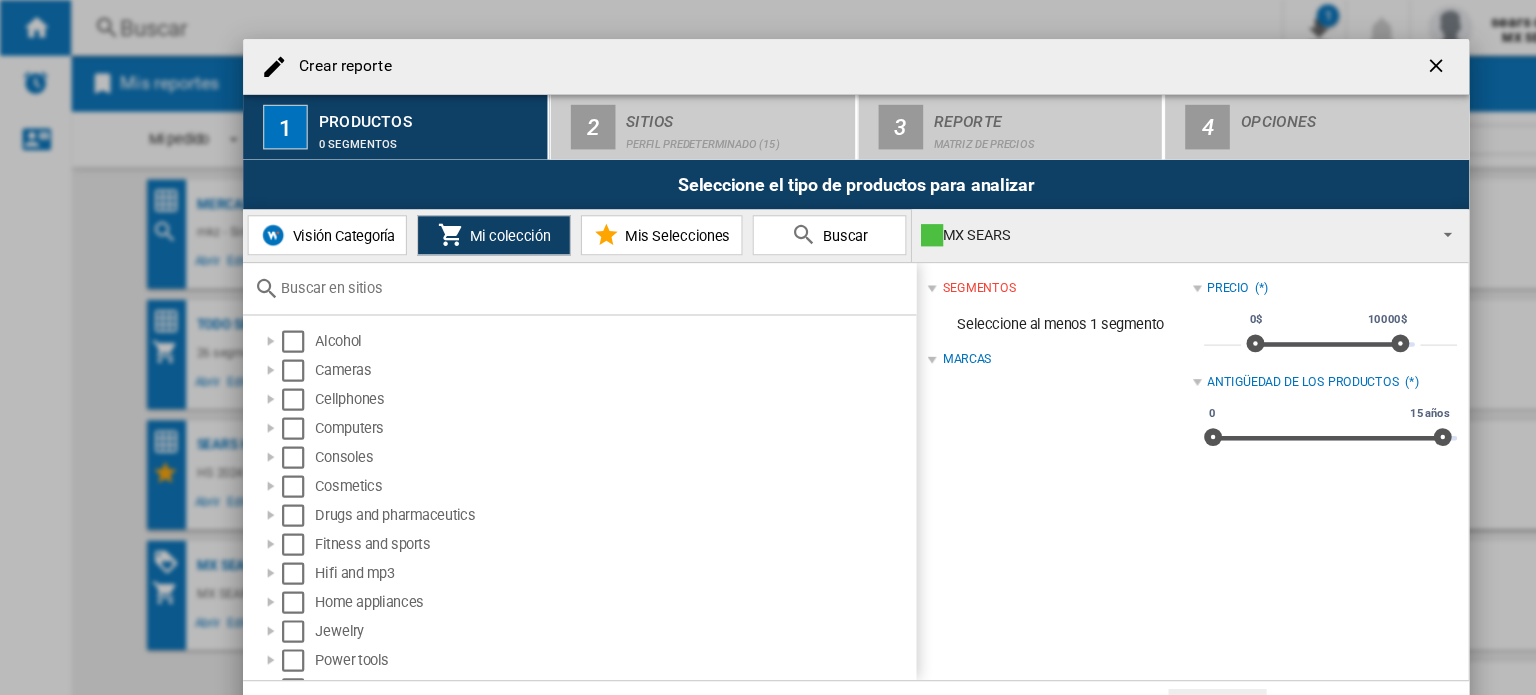 click on "Visión Categoría" at bounding box center [293, 211] 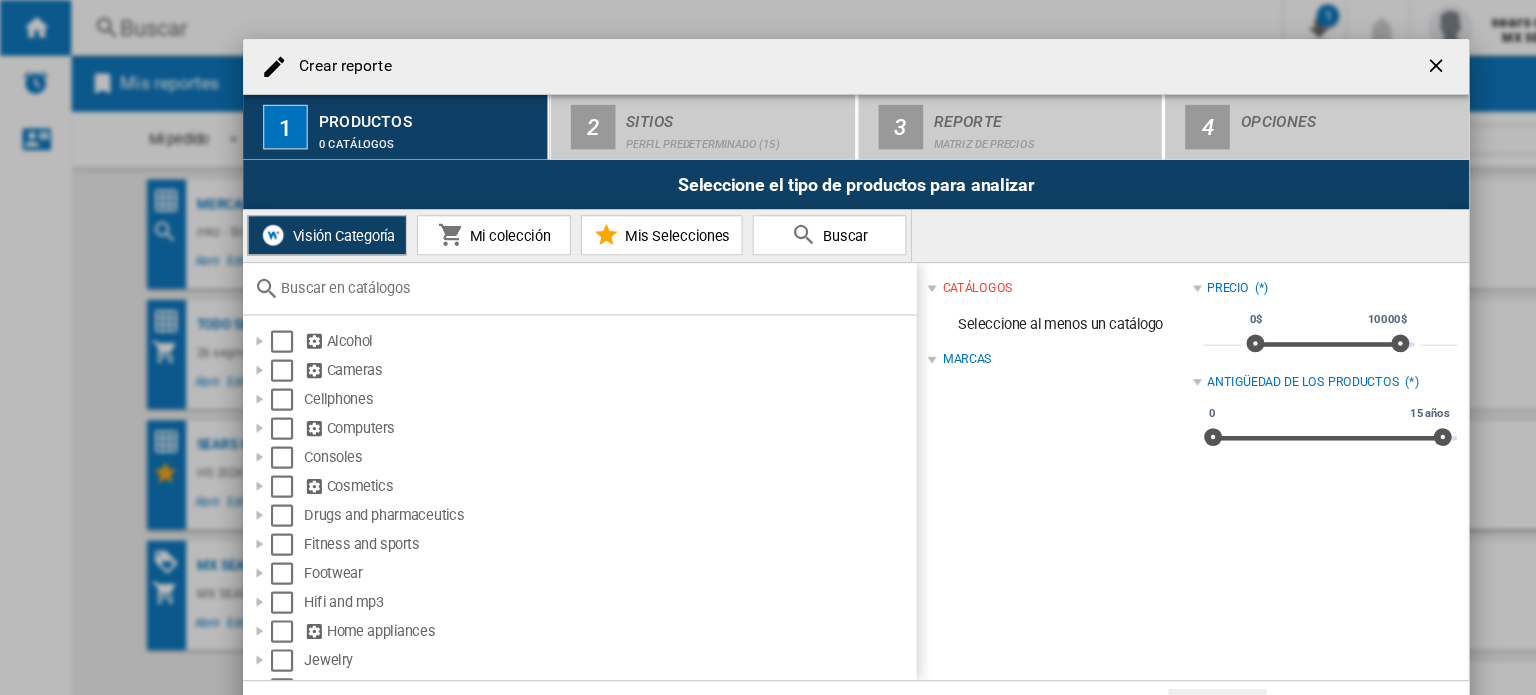 scroll, scrollTop: 0, scrollLeft: 0, axis: both 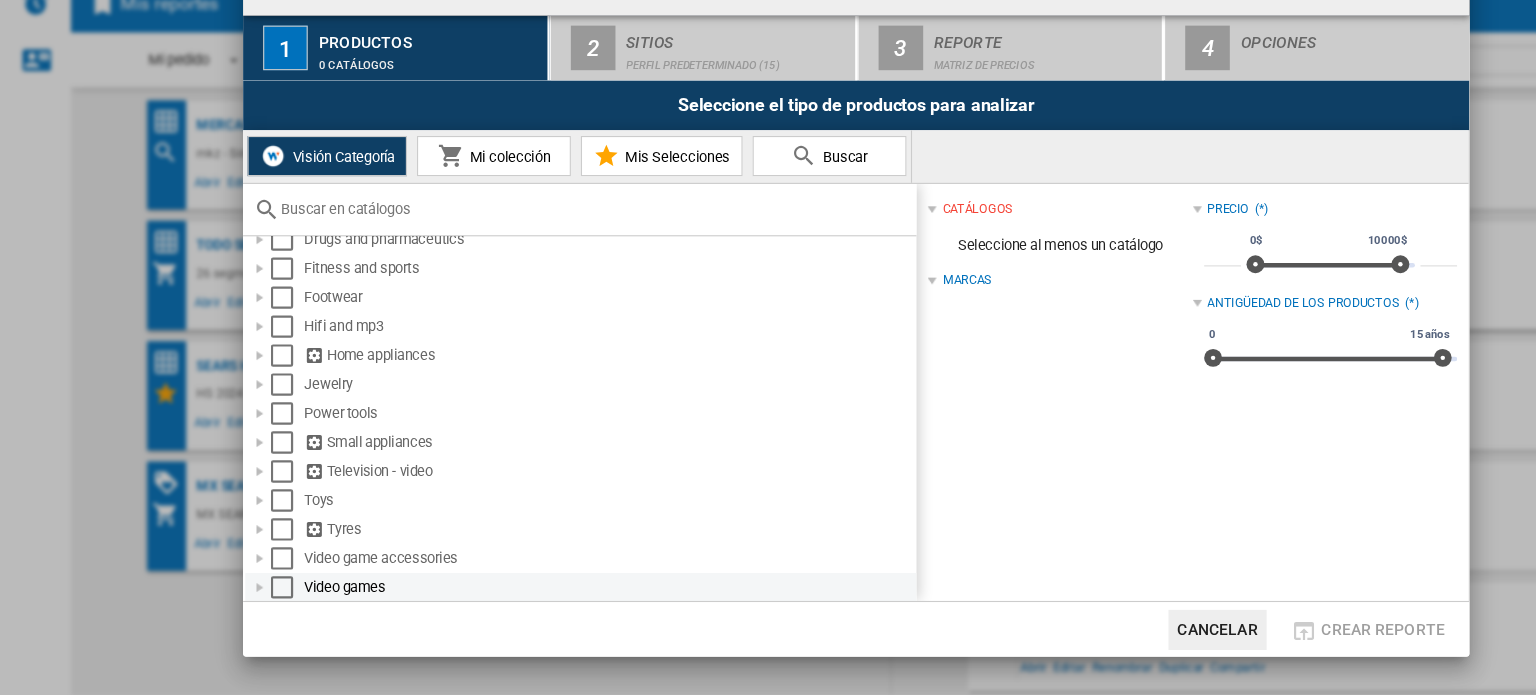 click at bounding box center [253, 598] 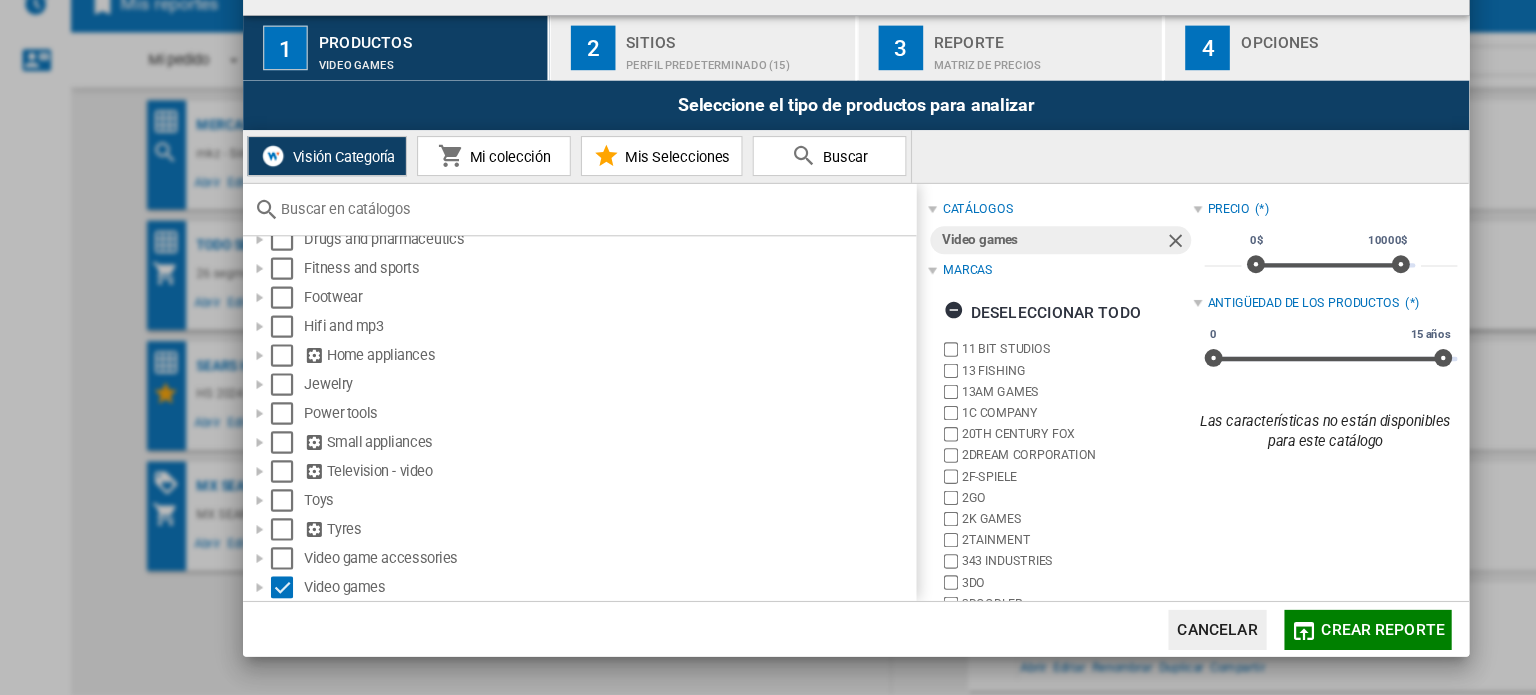 click on "Mis Selecciones" at bounding box center [593, 211] 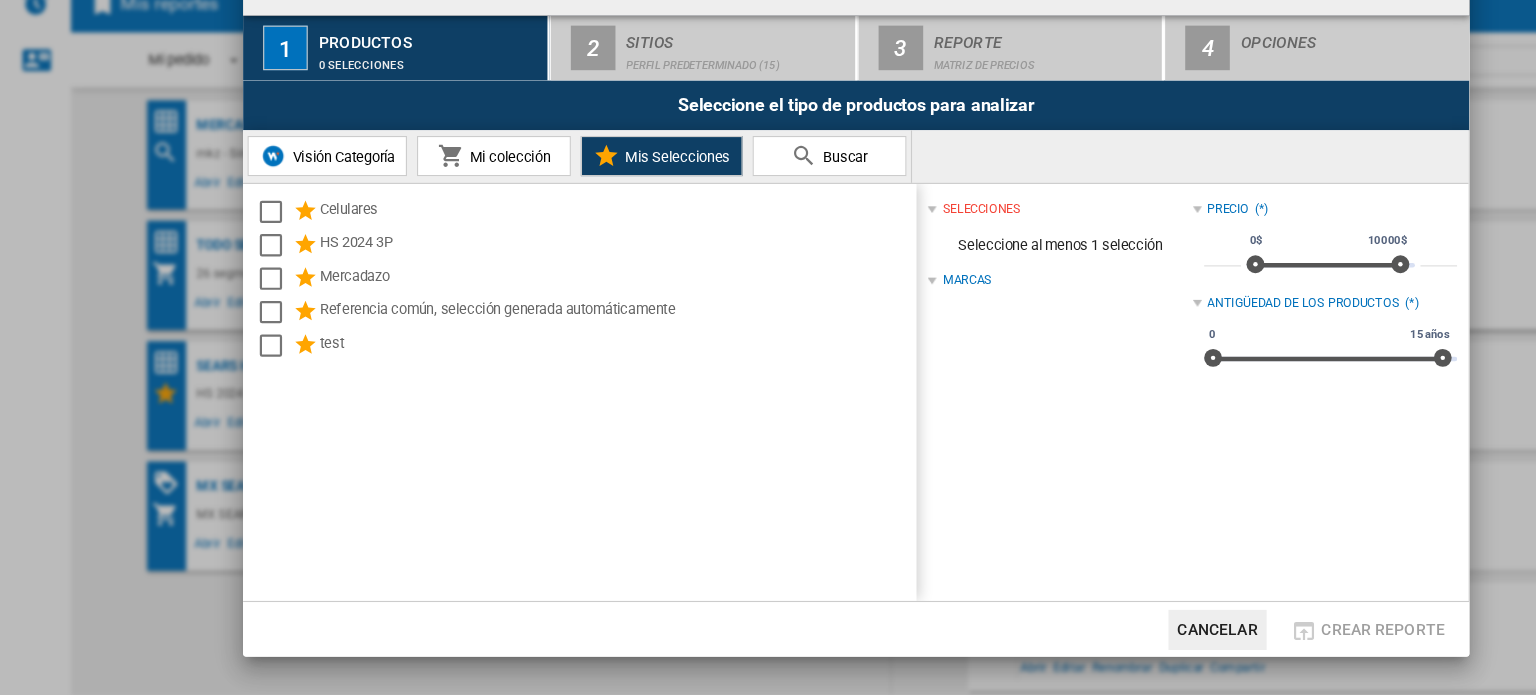 click on "Visión Categoría" at bounding box center [305, 211] 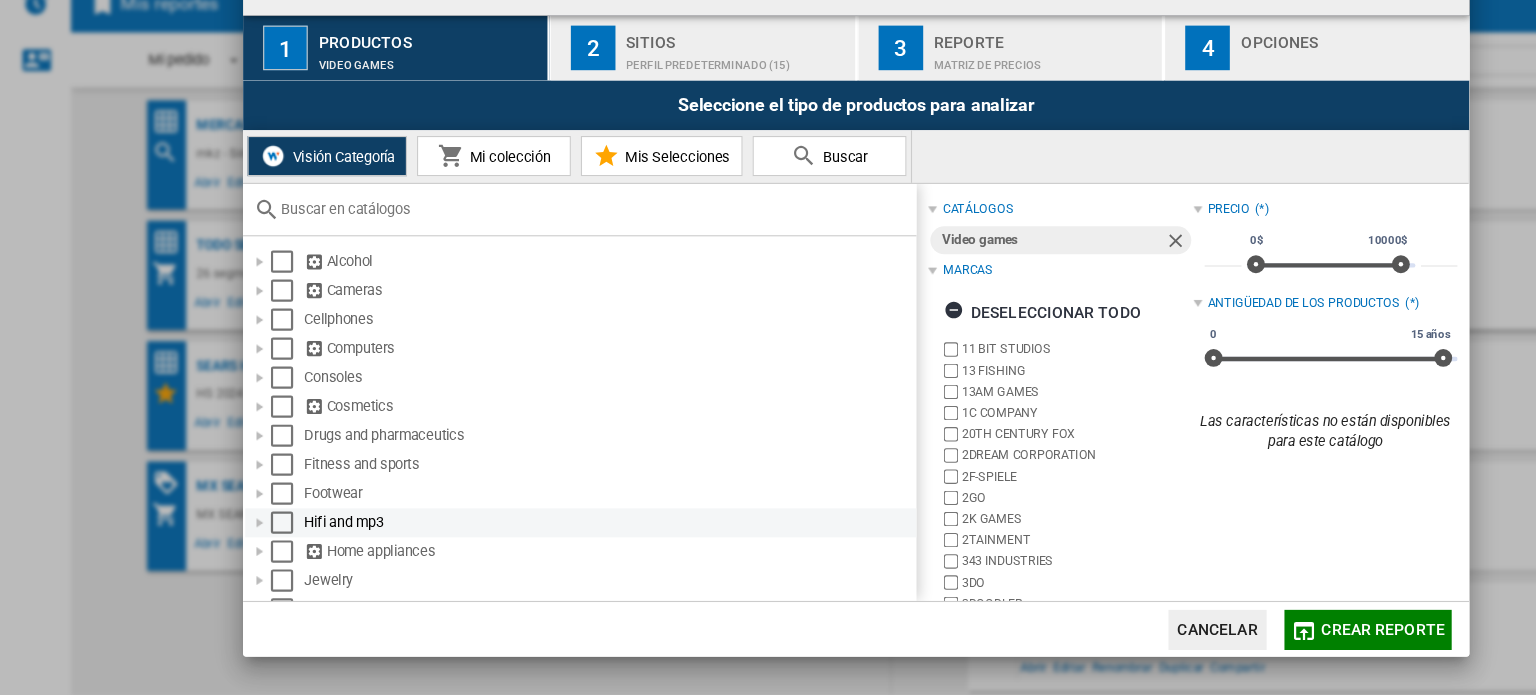 scroll, scrollTop: 176, scrollLeft: 0, axis: vertical 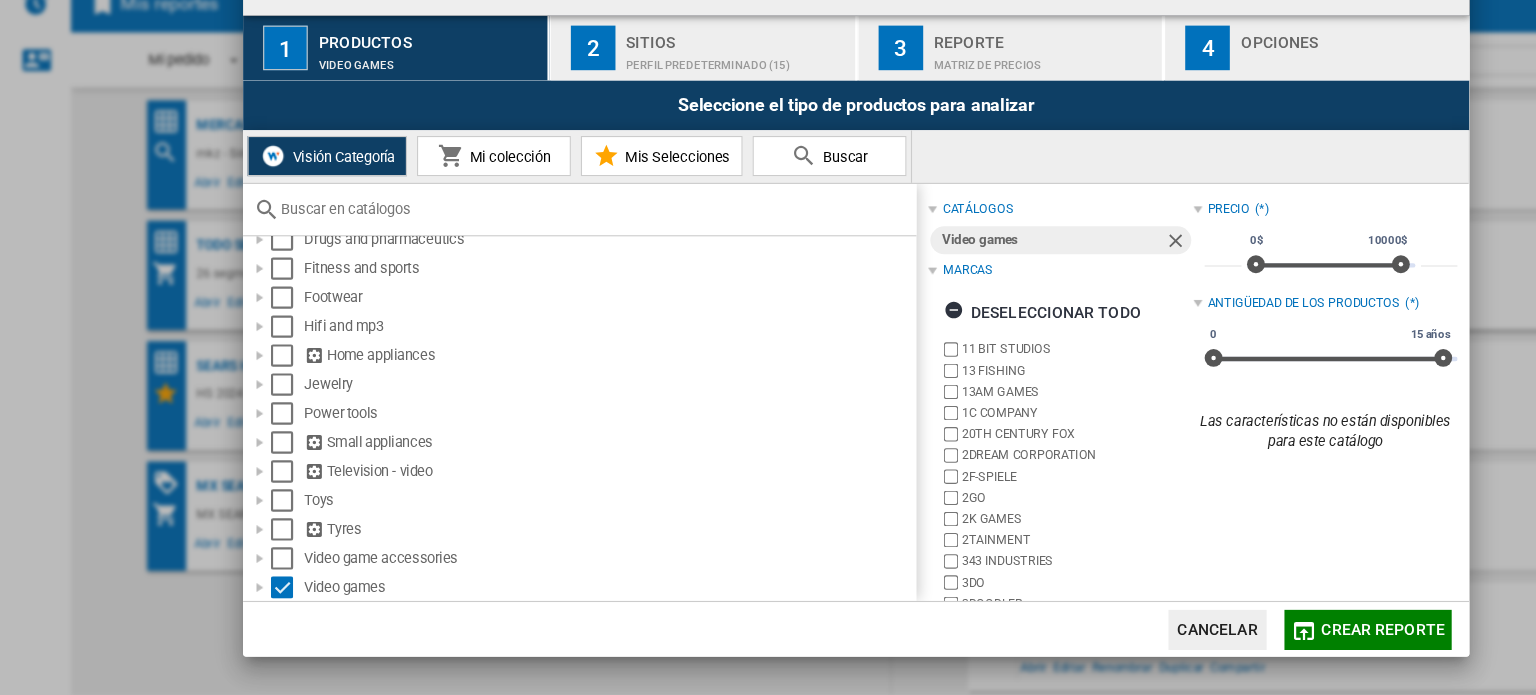 click on "Perfil predeterminado (15)" at bounding box center [660, 124] 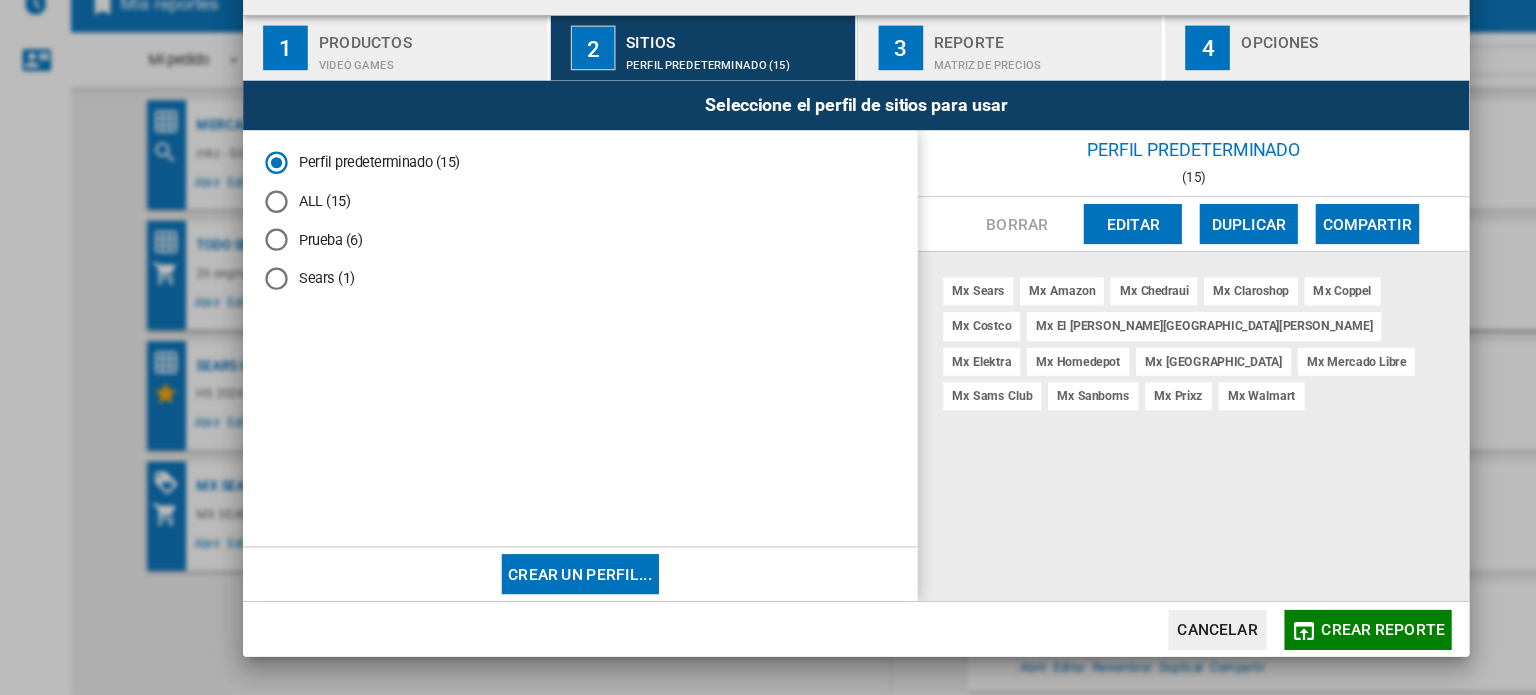 click on "ALL (15)" at bounding box center (520, 251) 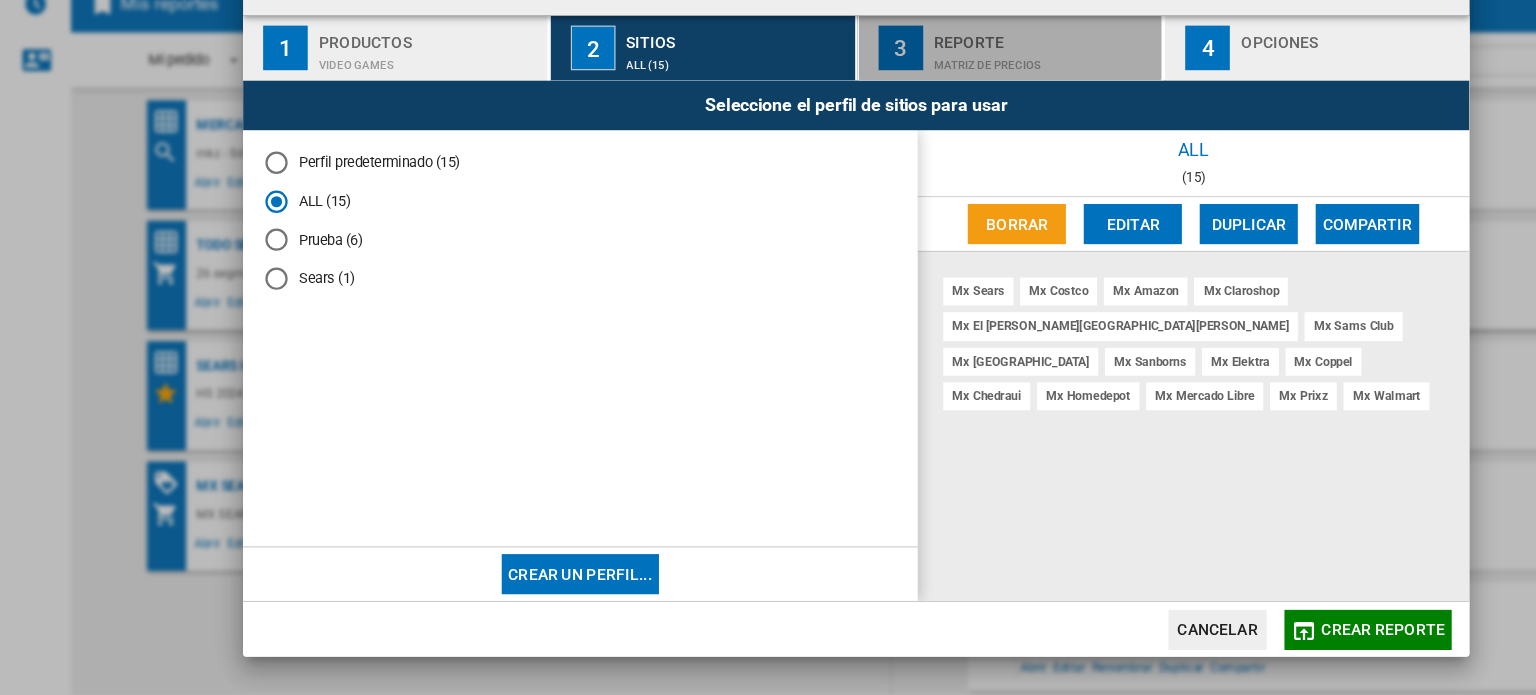 click on "Reporte" at bounding box center (936, 103) 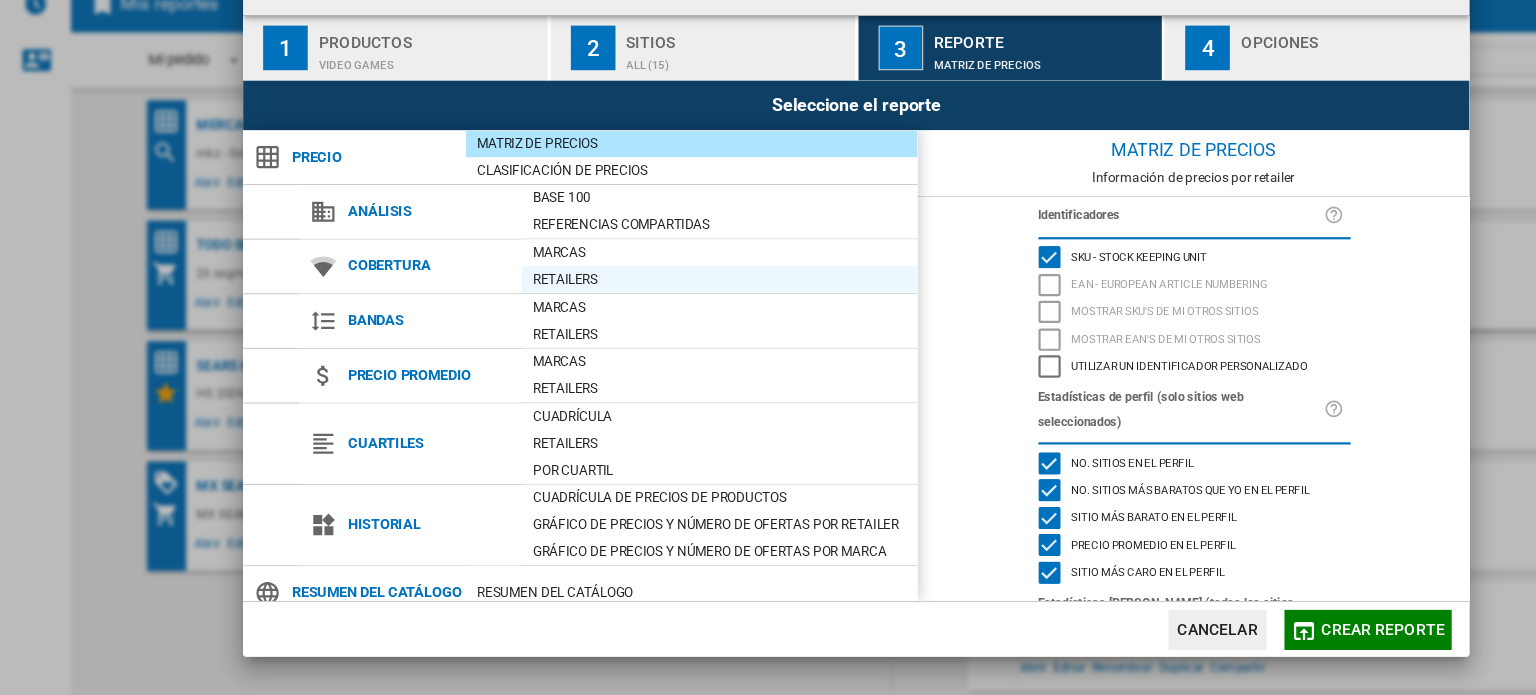click on "Retailers" at bounding box center (645, 322) 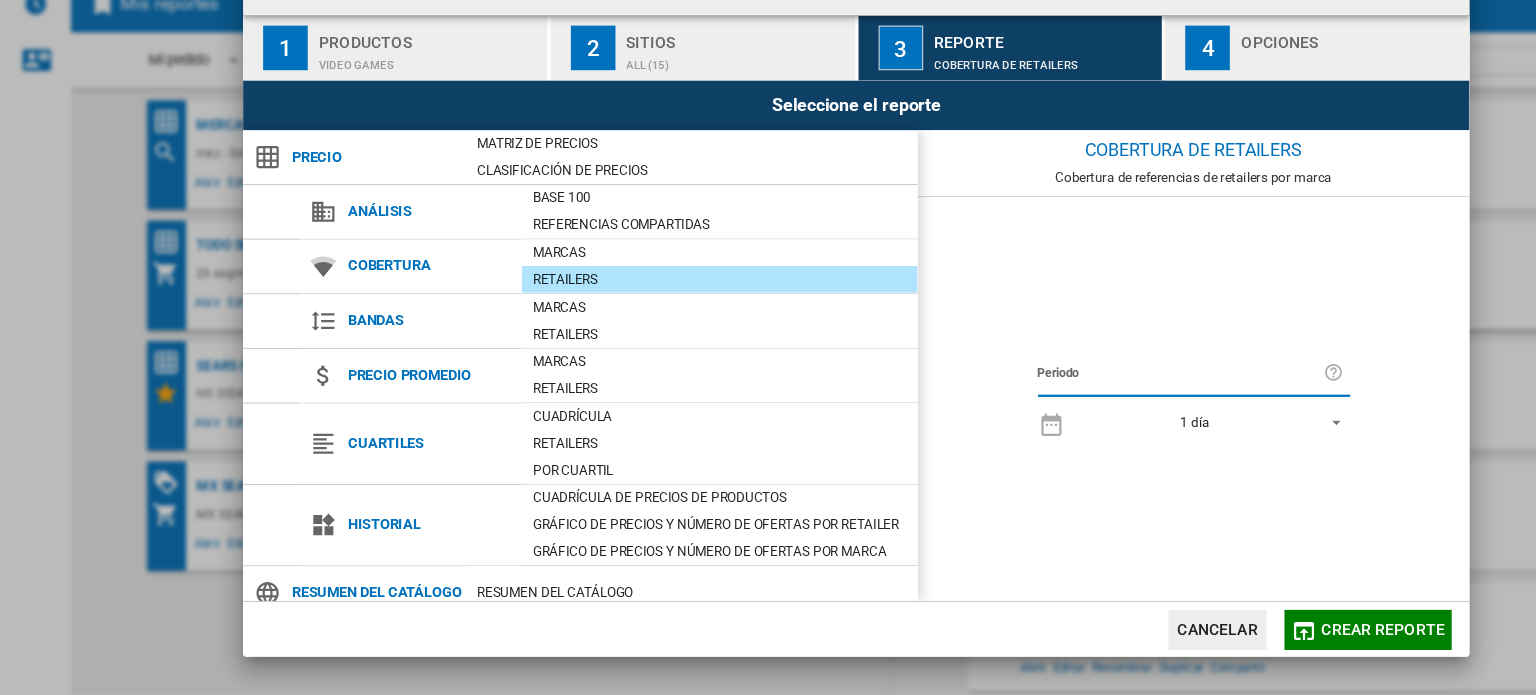 click on "Crear reporte" 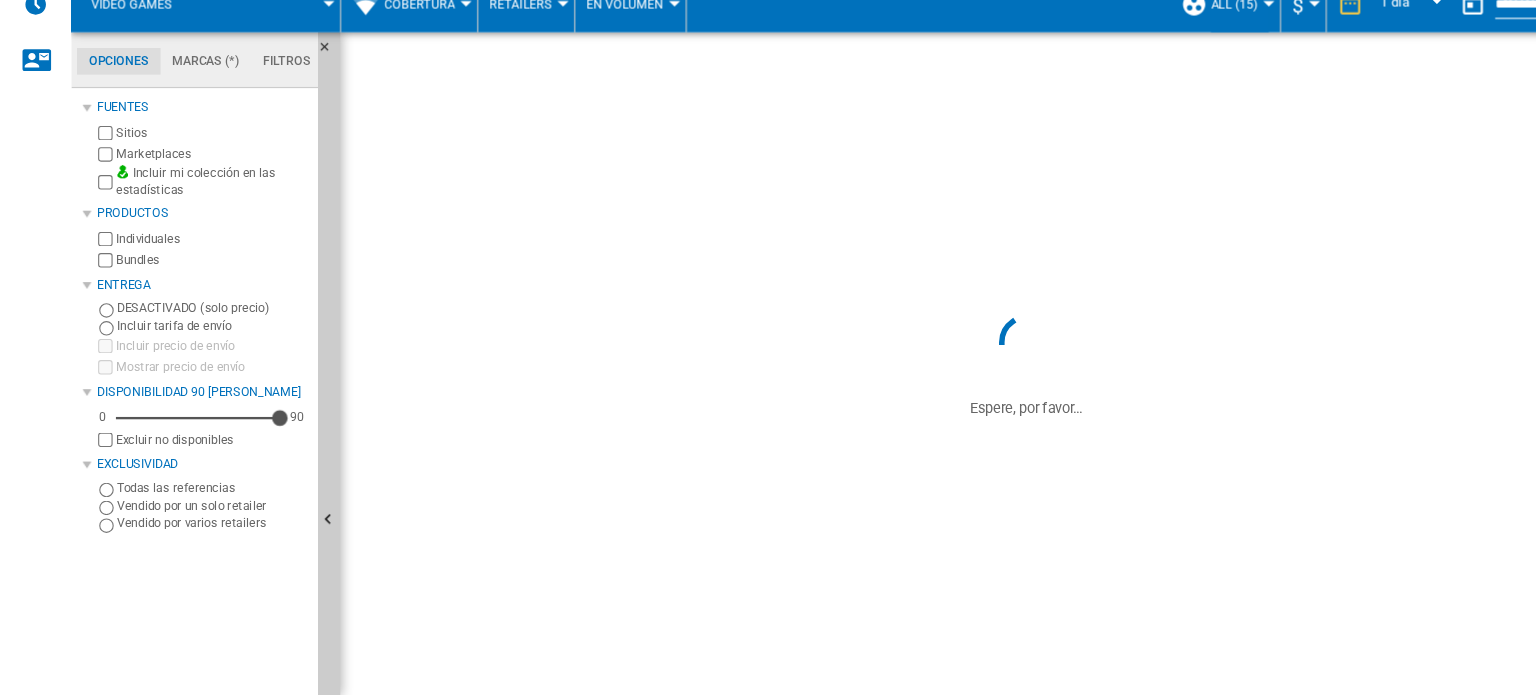 scroll, scrollTop: 0, scrollLeft: 0, axis: both 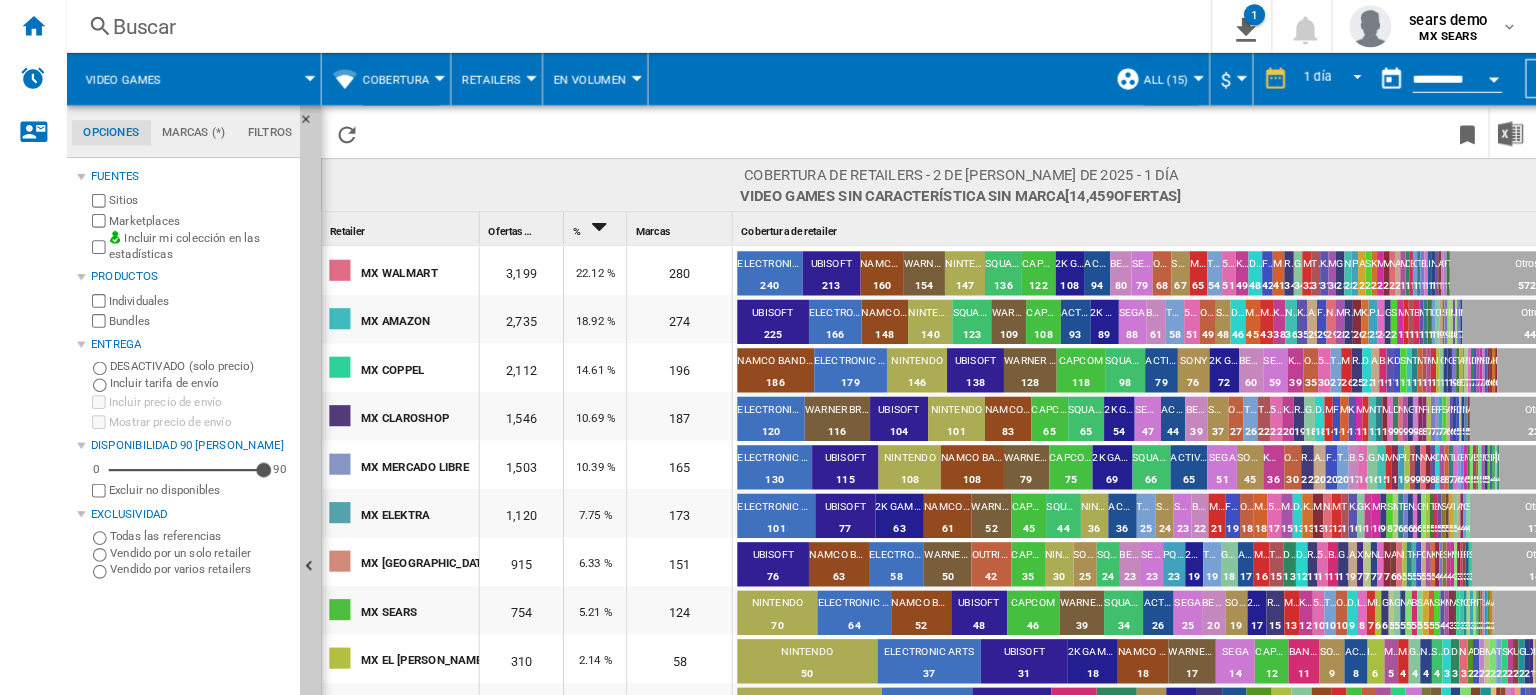 click on "Cobertura" at bounding box center [376, 75] 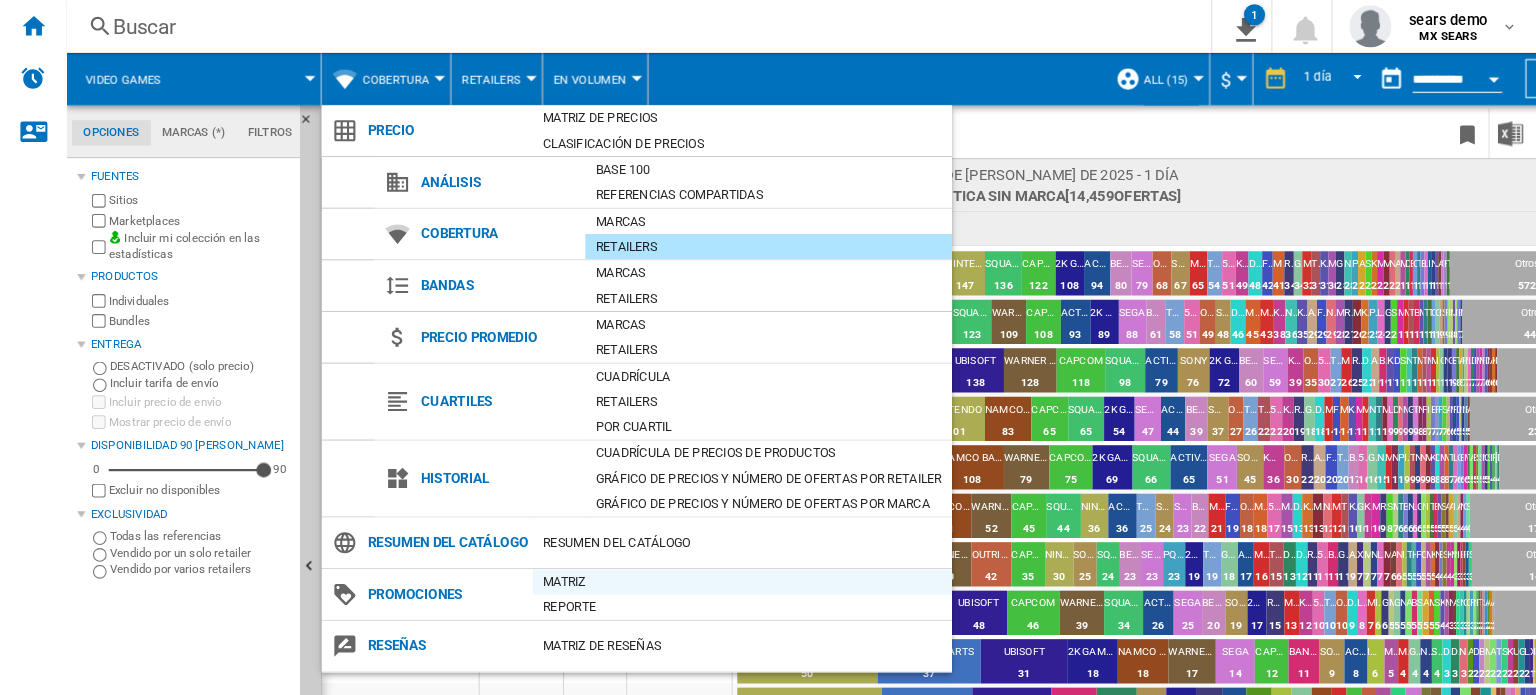 click on "Matriz" at bounding box center [705, 552] 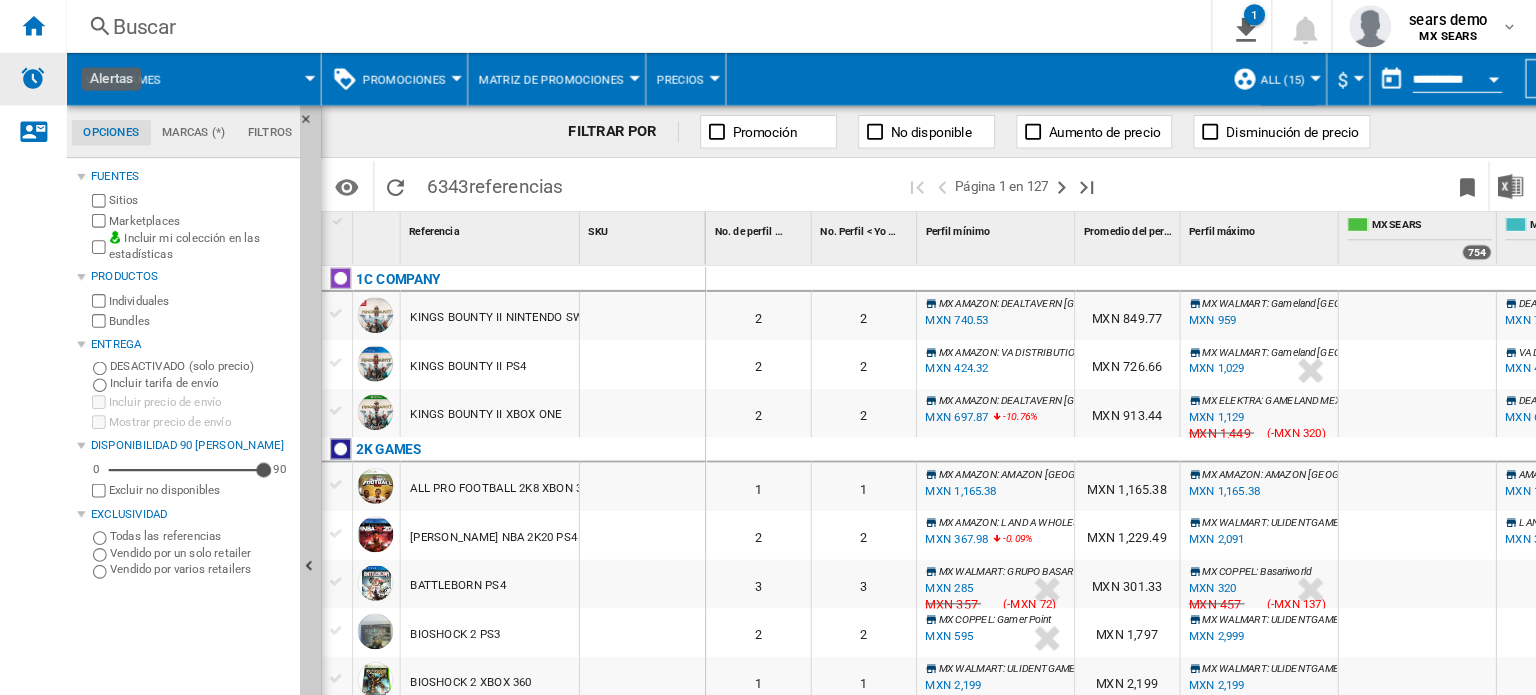 click at bounding box center [32, 74] 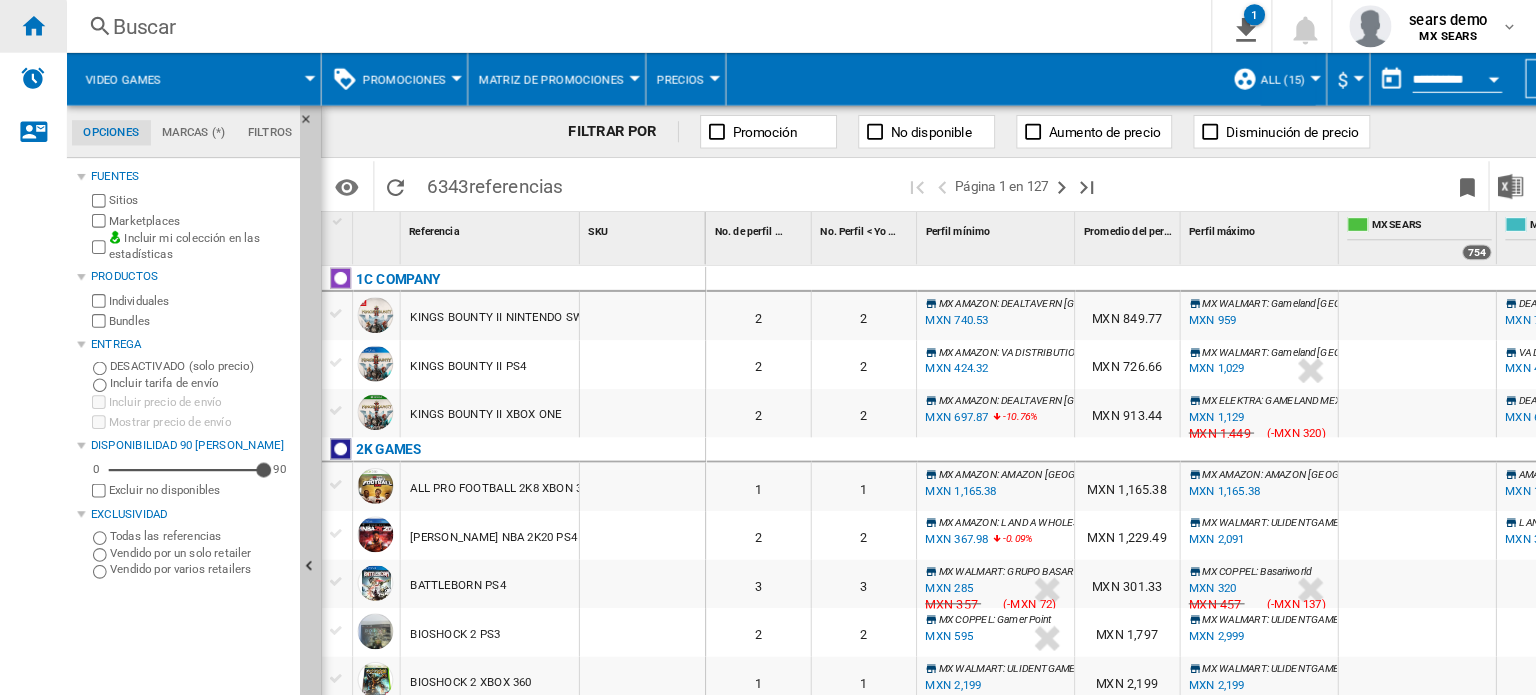 click at bounding box center [32, 25] 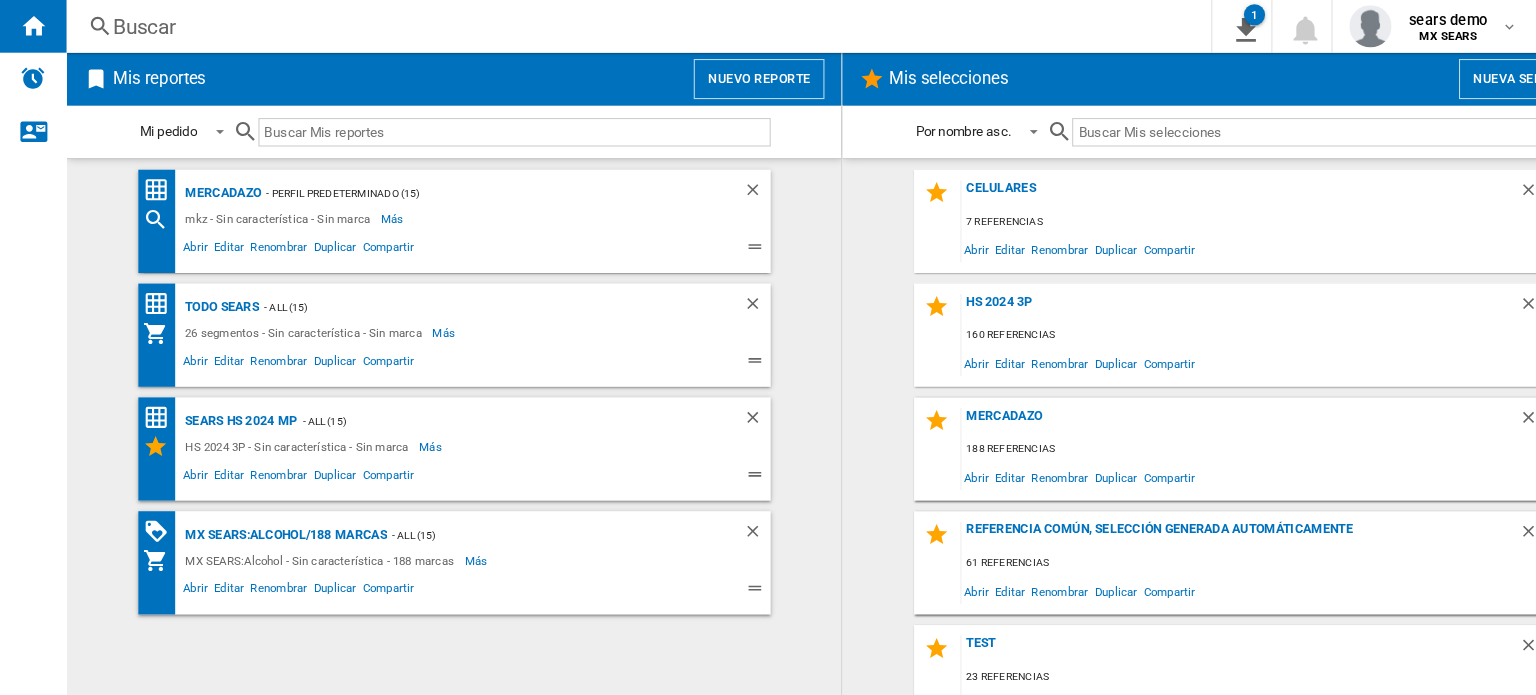 click on "Nuevo reporte" at bounding box center [721, 75] 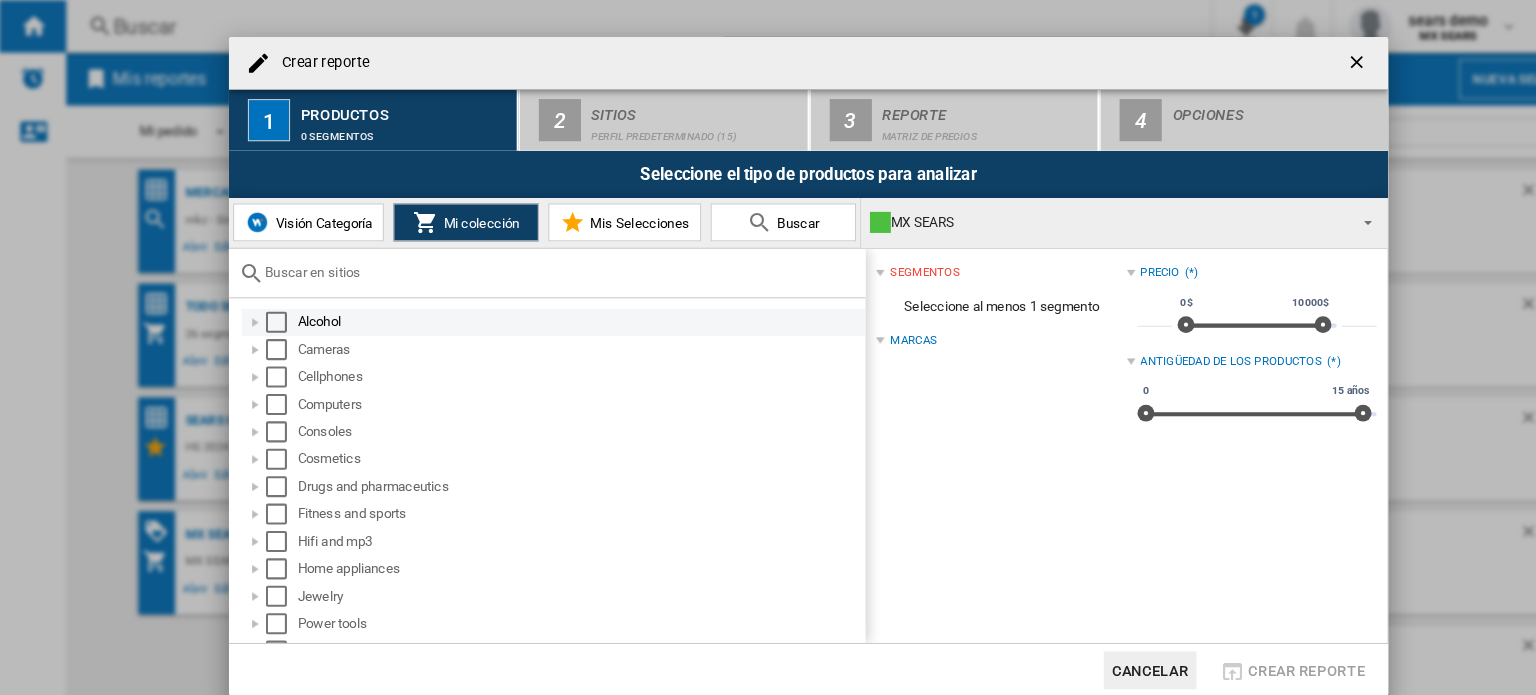 scroll, scrollTop: 64, scrollLeft: 0, axis: vertical 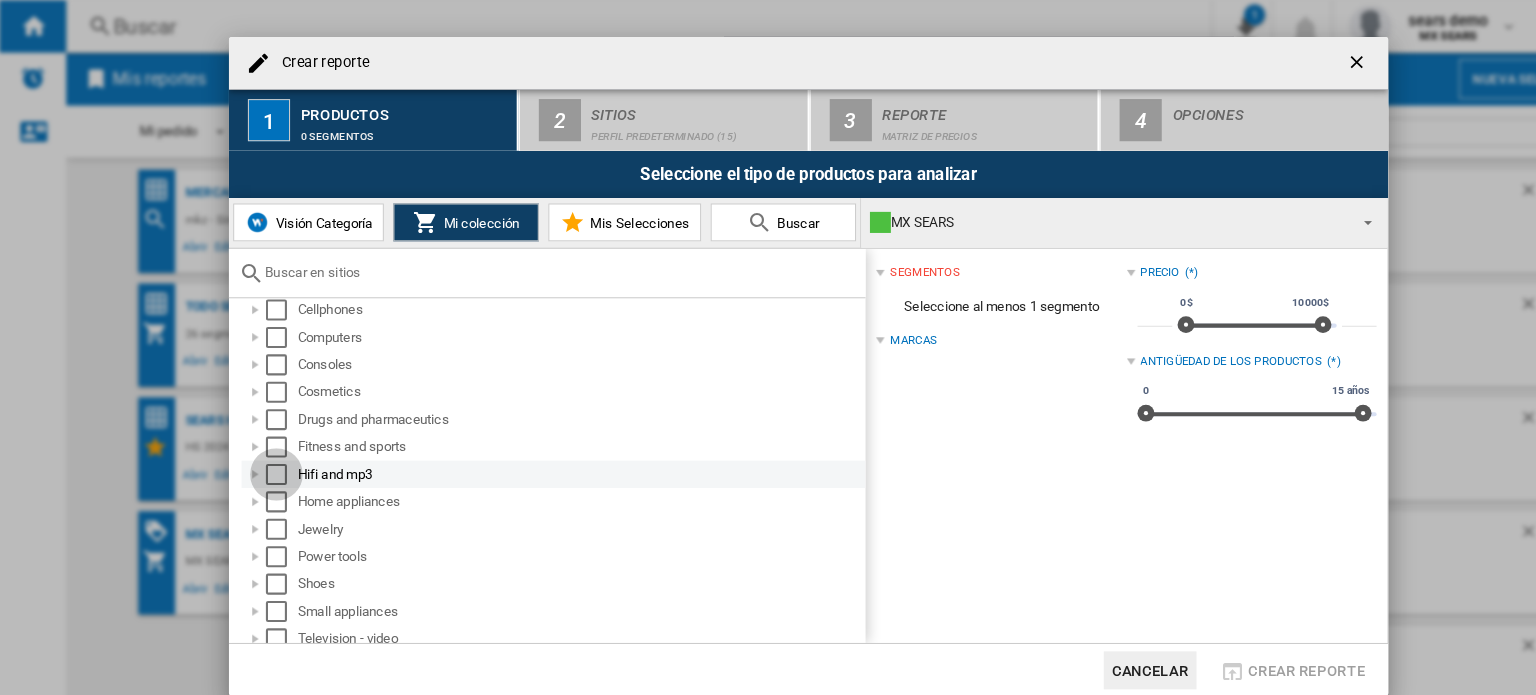 click at bounding box center [263, 450] 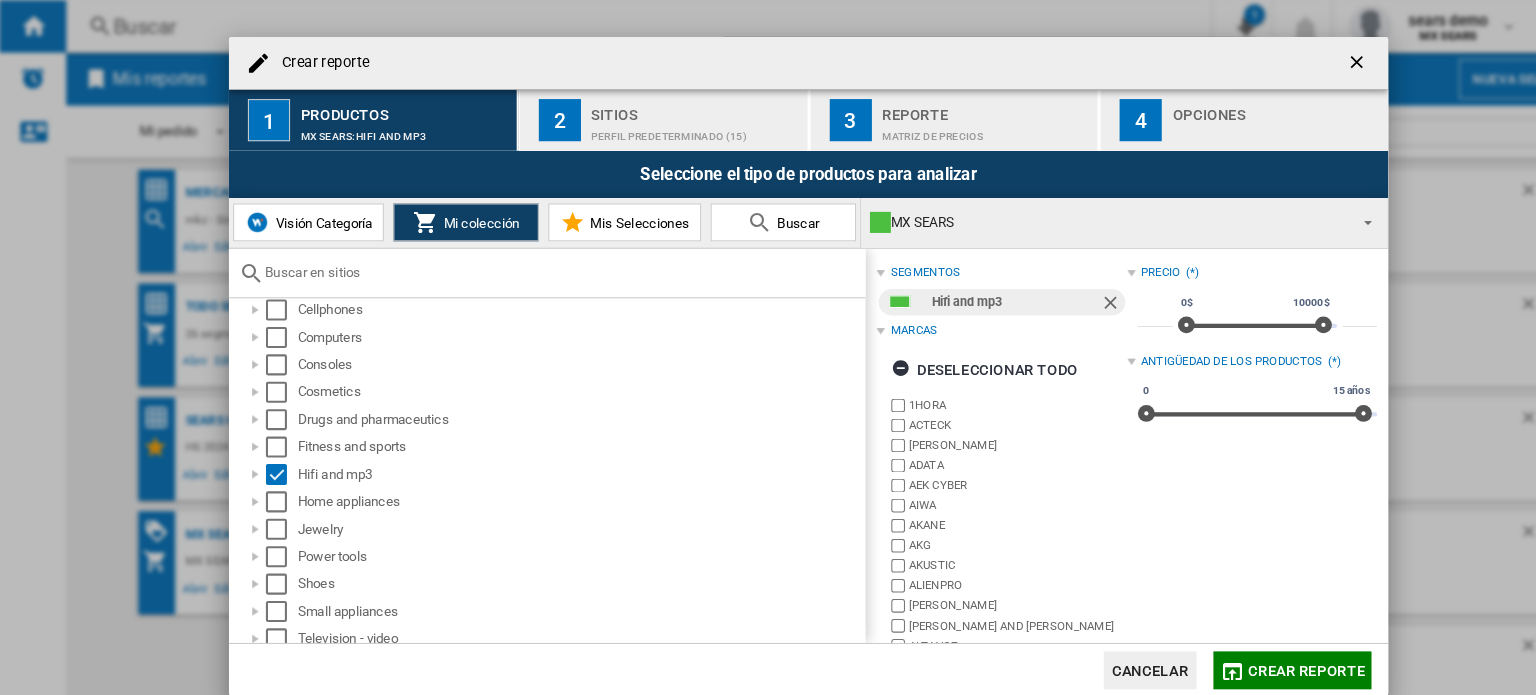 click on "Sitios" at bounding box center [660, 103] 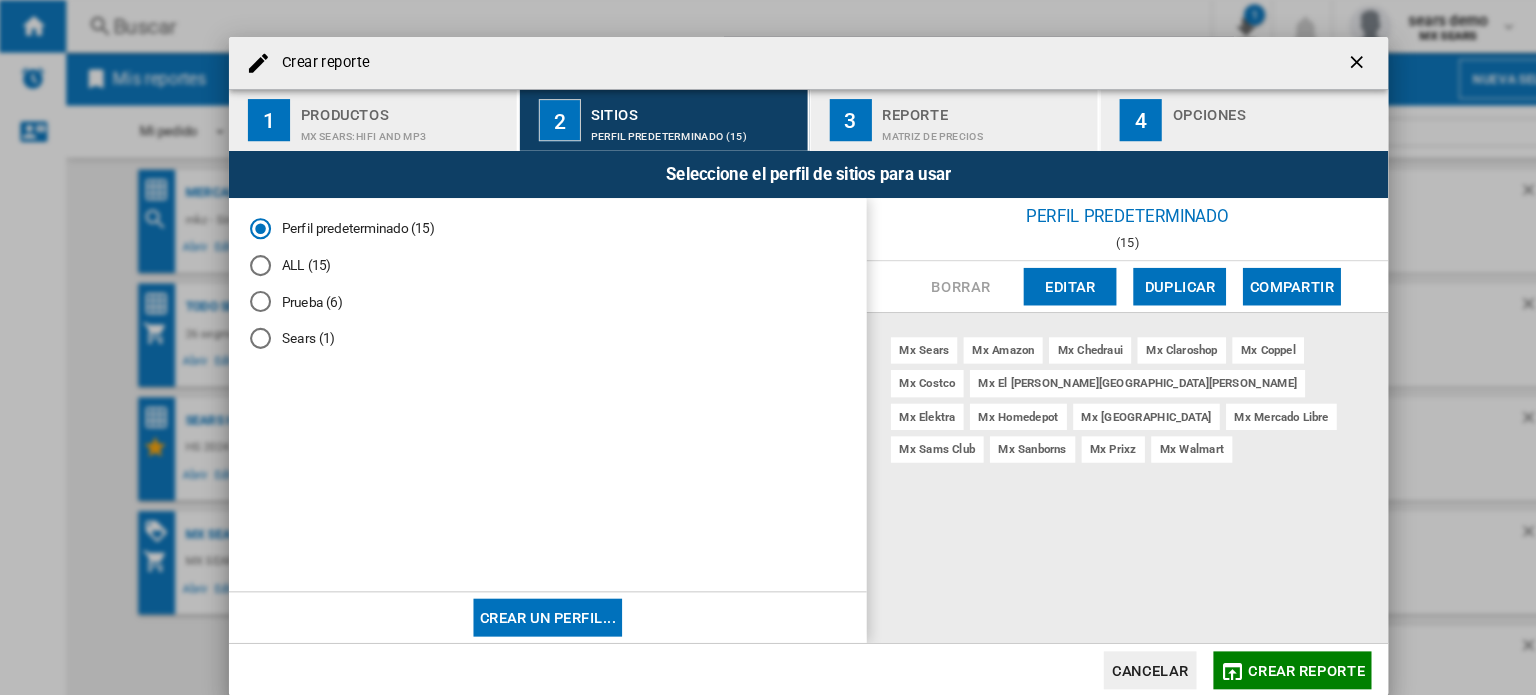 click on "ALL (15)" at bounding box center [520, 251] 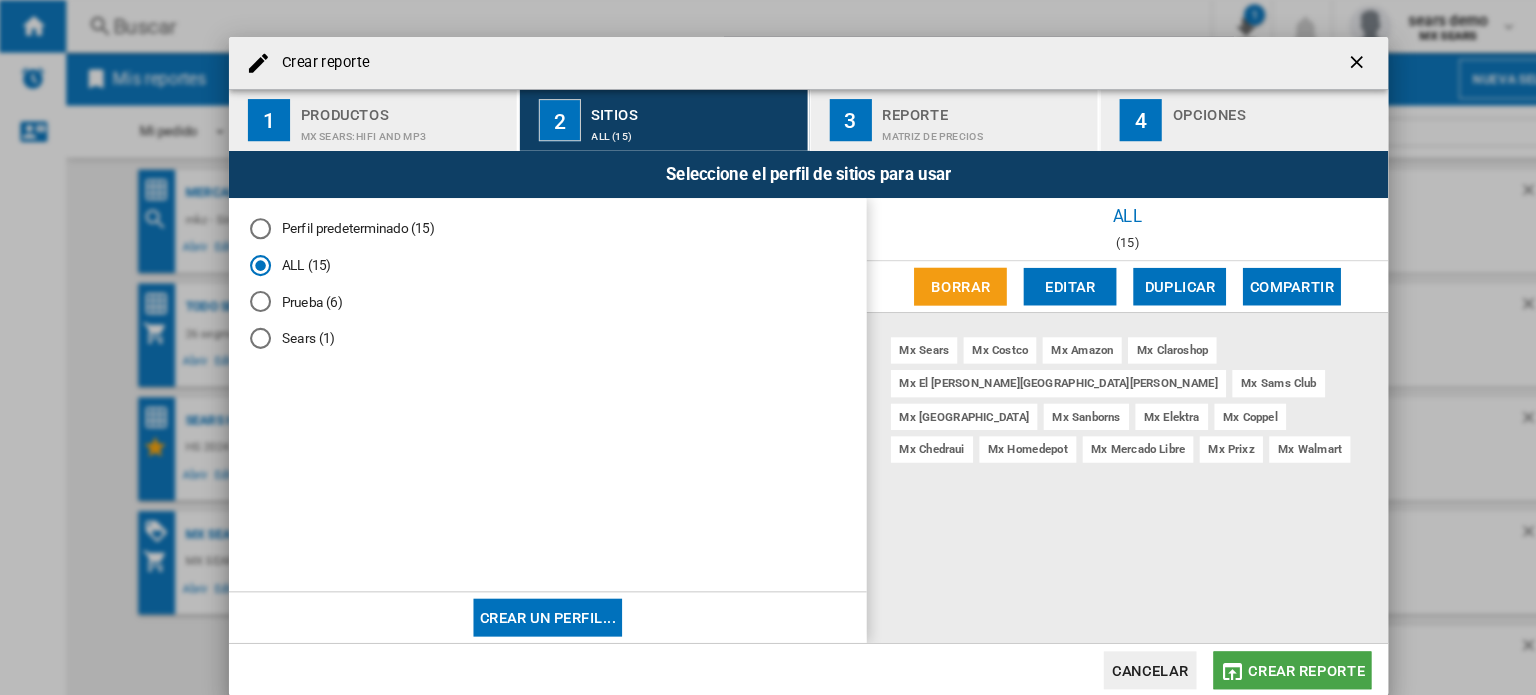 click on "Crear reporte" 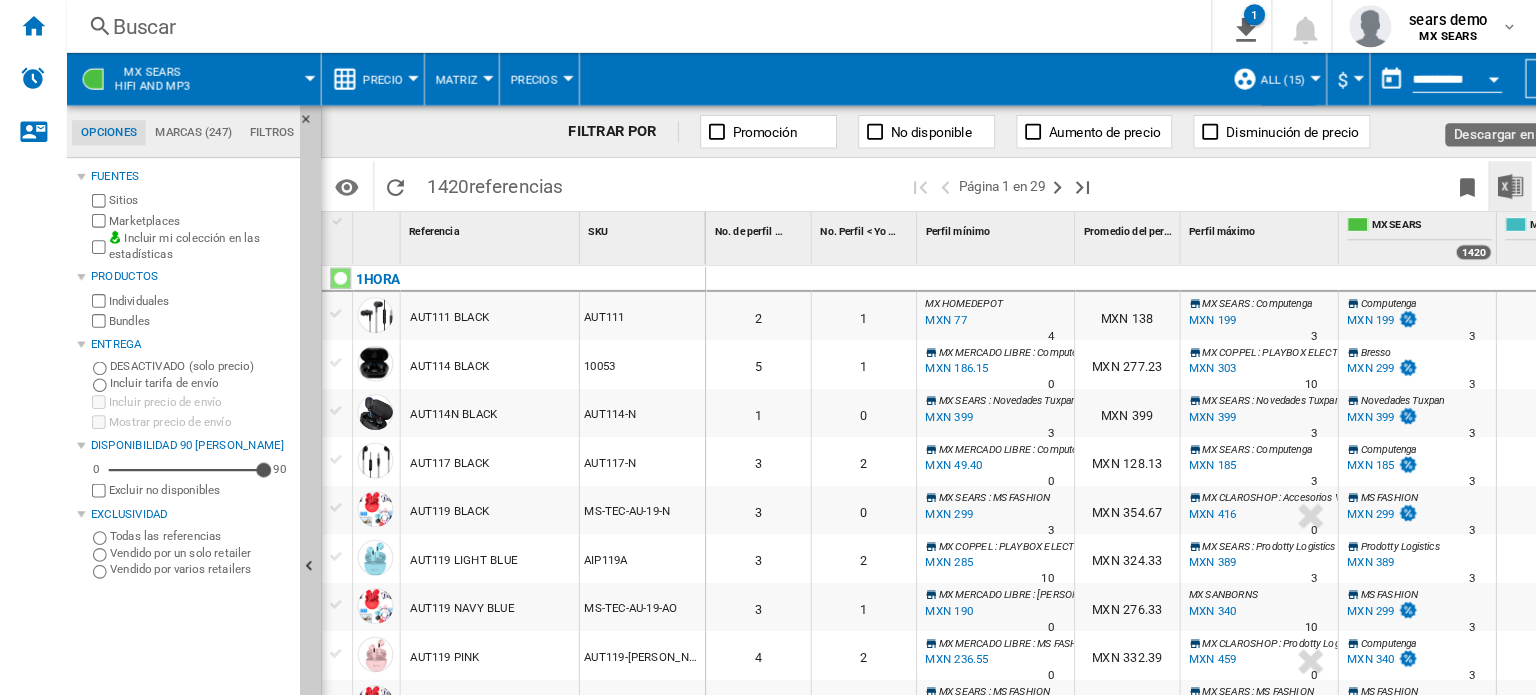click at bounding box center [1434, 177] 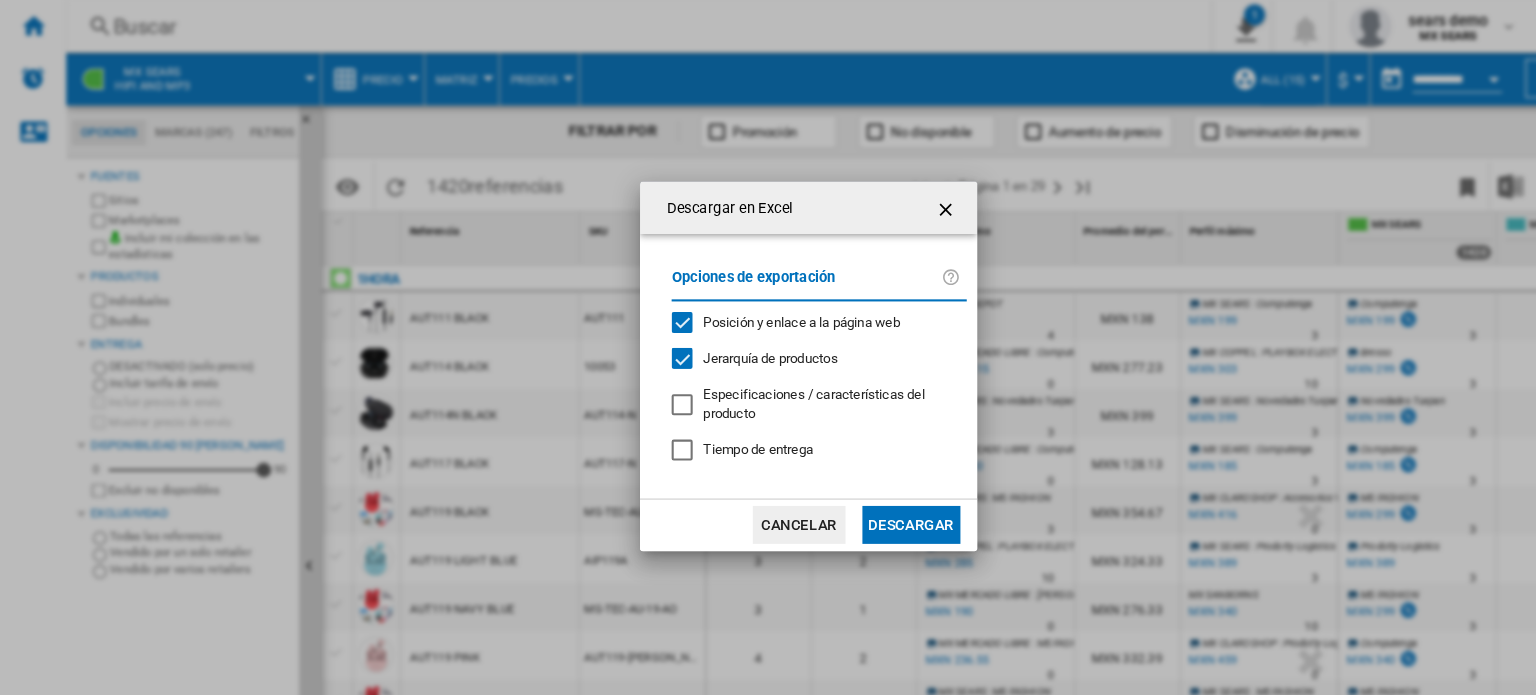 click on "Descargar" 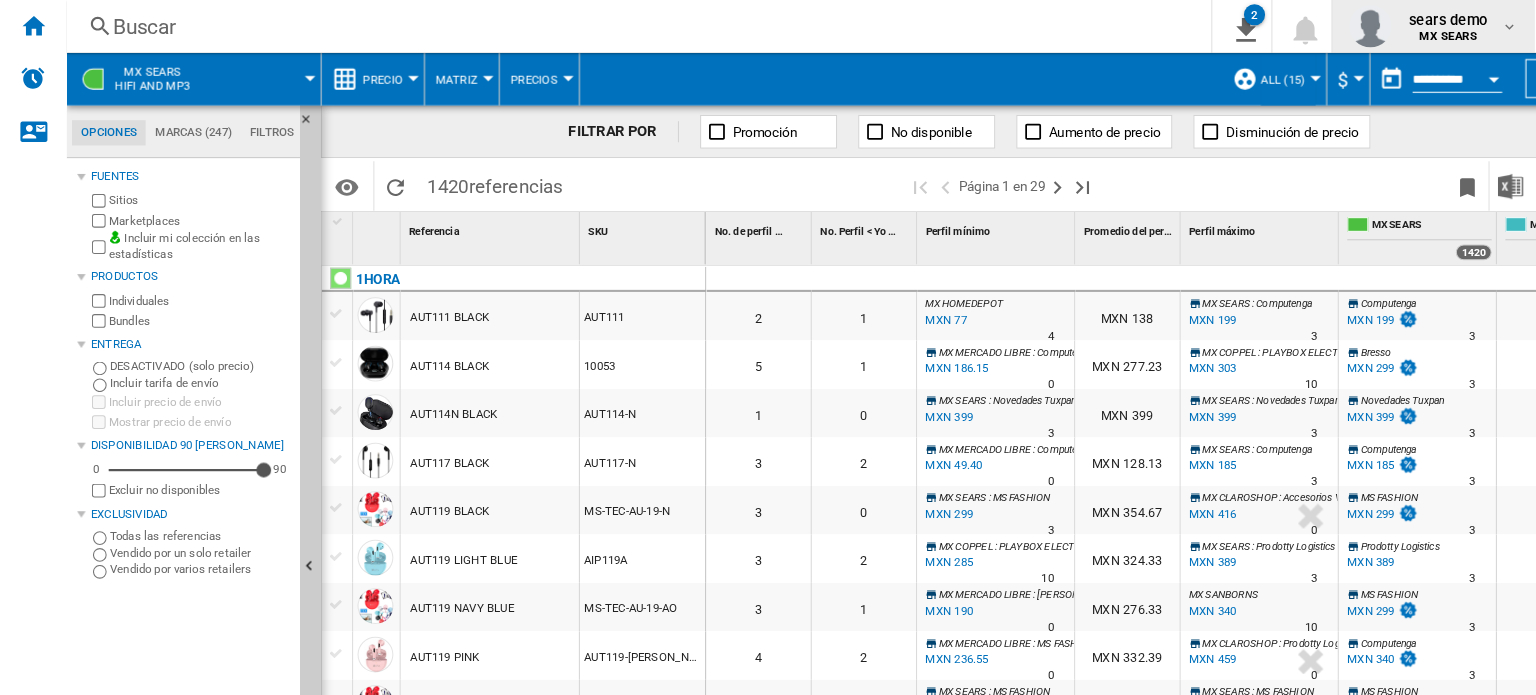 click on "sears
demo" at bounding box center [1374, 19] 